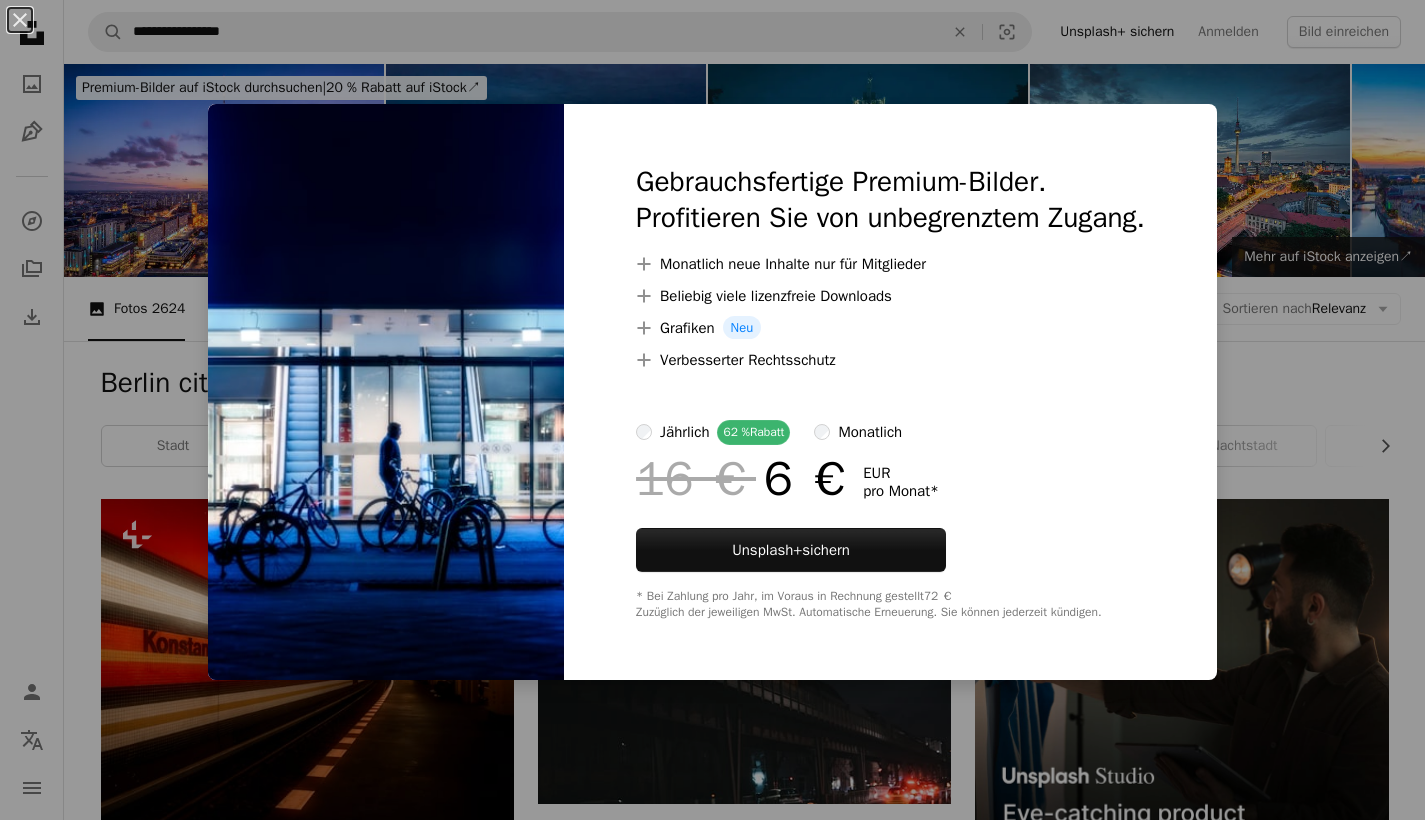 scroll, scrollTop: 5502, scrollLeft: 0, axis: vertical 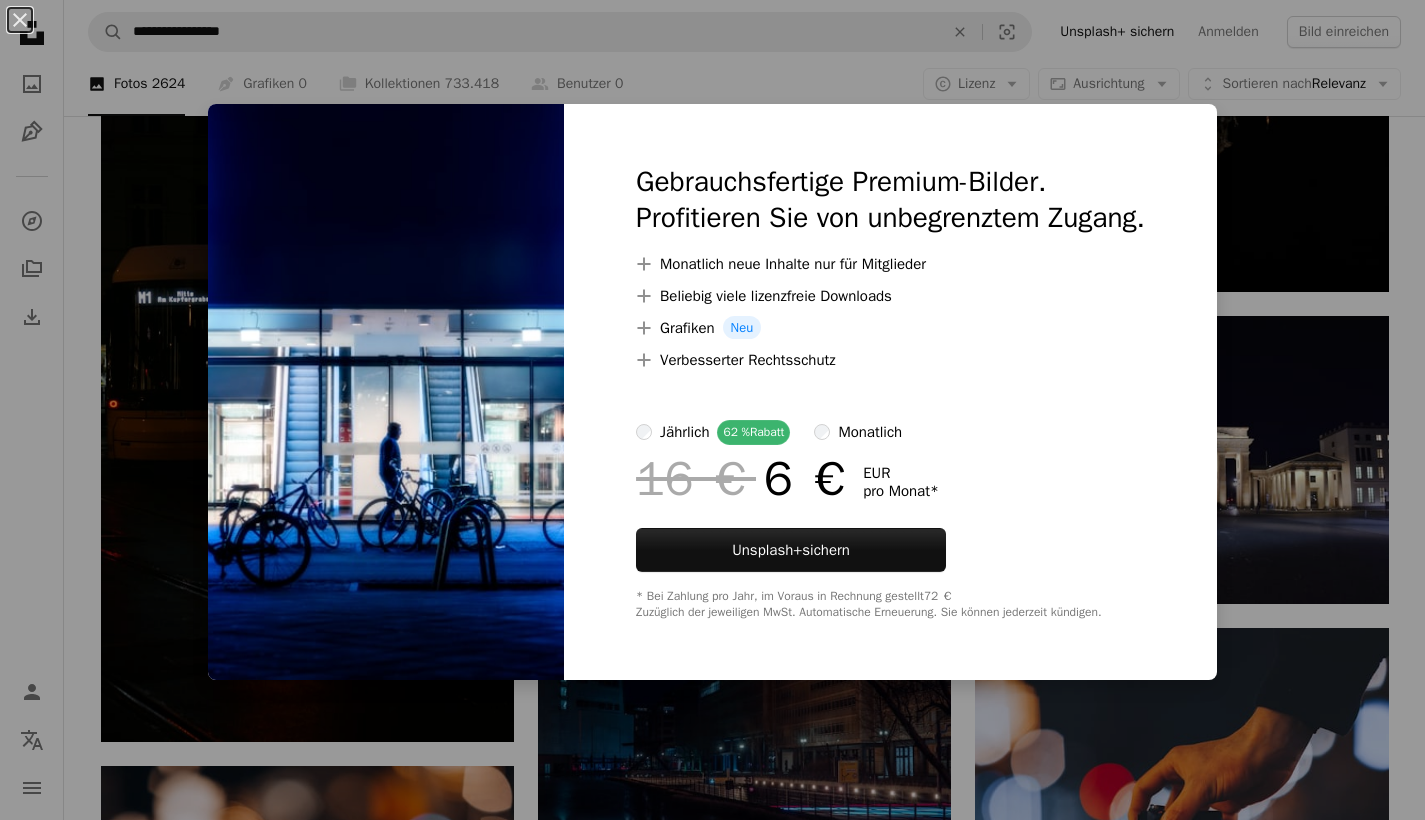 click on "An X shape Gebrauchsfertige Premium-Bilder. Profitieren Sie von unbegrenztem Zugang. A plus sign Monatlich neue Inhalte nur für Mitglieder A plus sign Beliebig viele lizenzfreie Downloads A plus sign Grafiken  Neu A plus sign Verbesserter Rechtsschutz jährlich 62 %  Rabatt monatlich 16 €   6 € EUR pro Monat * Unsplash+  sichern * Bei Zahlung pro Jahr, im Voraus in Rechnung gestellt  72 € Zuzüglich der jeweiligen MwSt. Automatische Erneuerung. Sie können jederzeit kündigen." at bounding box center [712, 410] 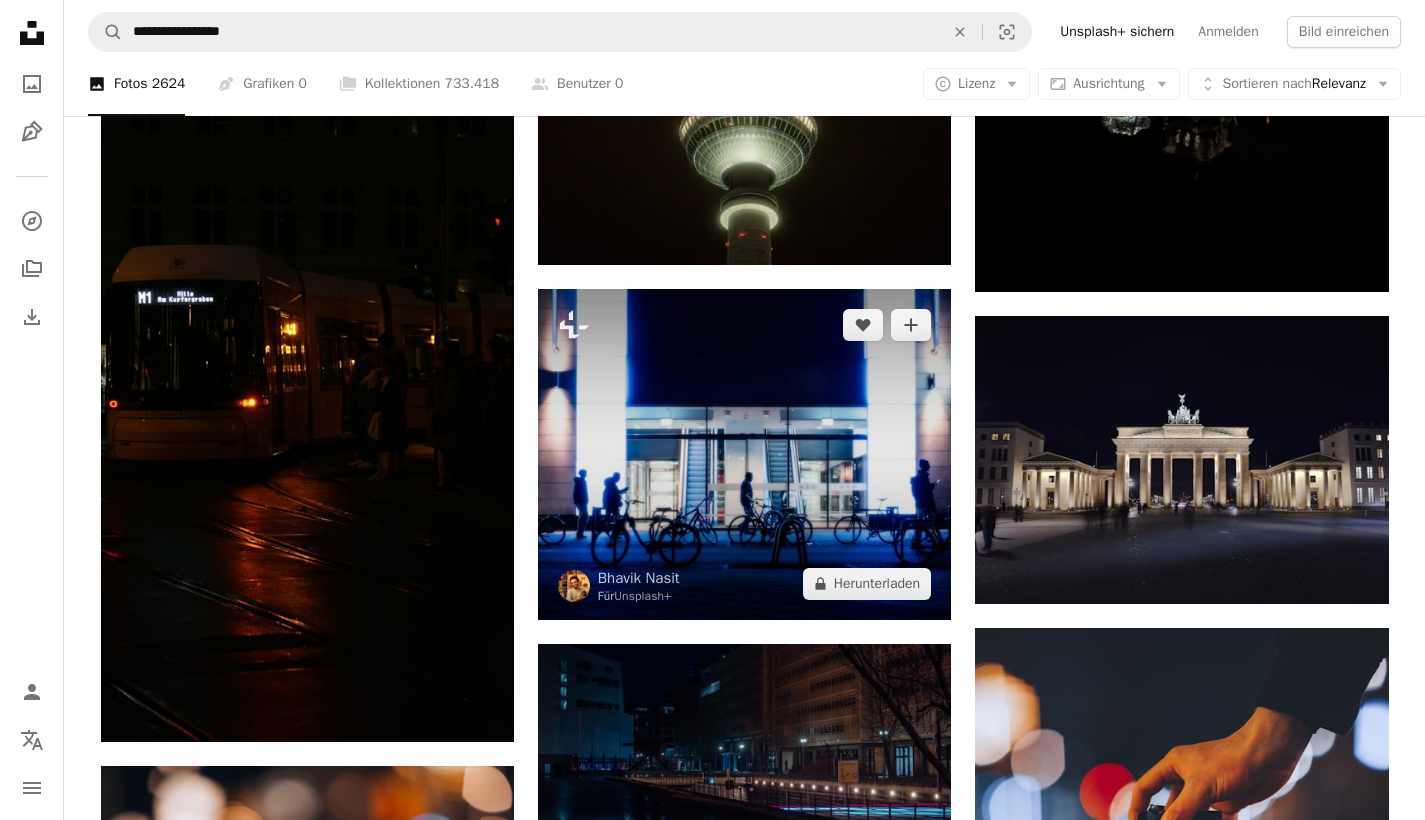 click at bounding box center [744, 454] 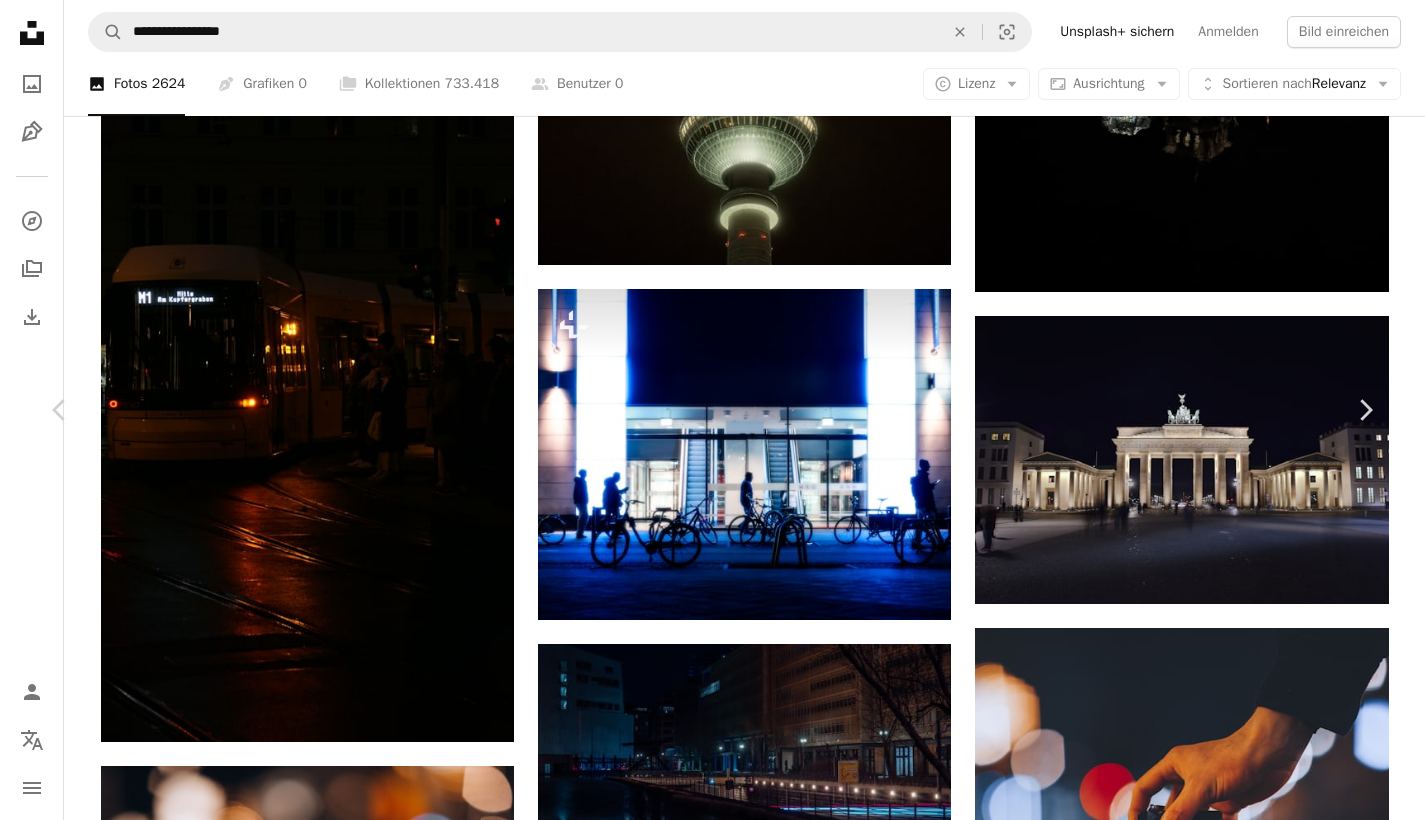 scroll, scrollTop: 0, scrollLeft: 0, axis: both 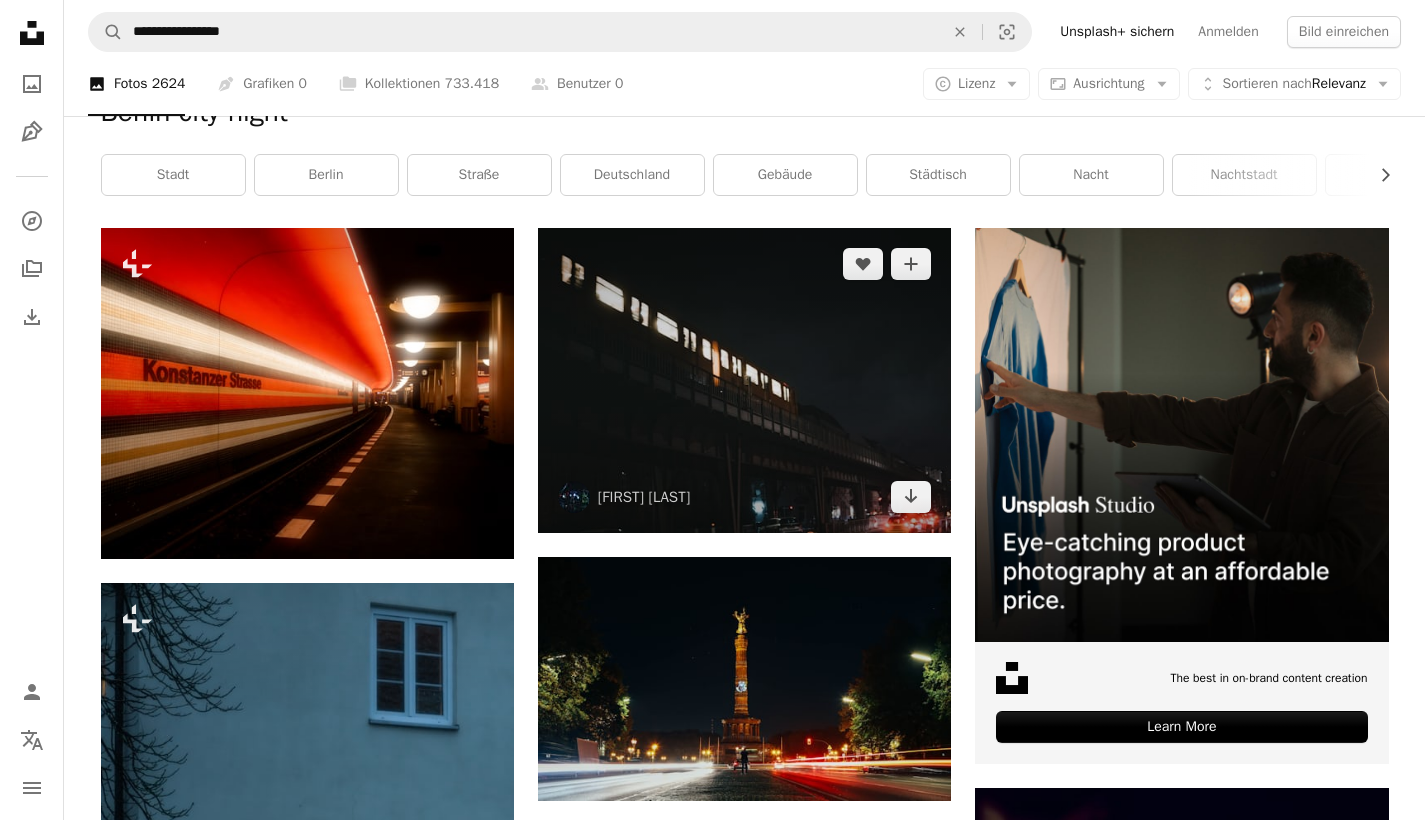 click at bounding box center [744, 380] 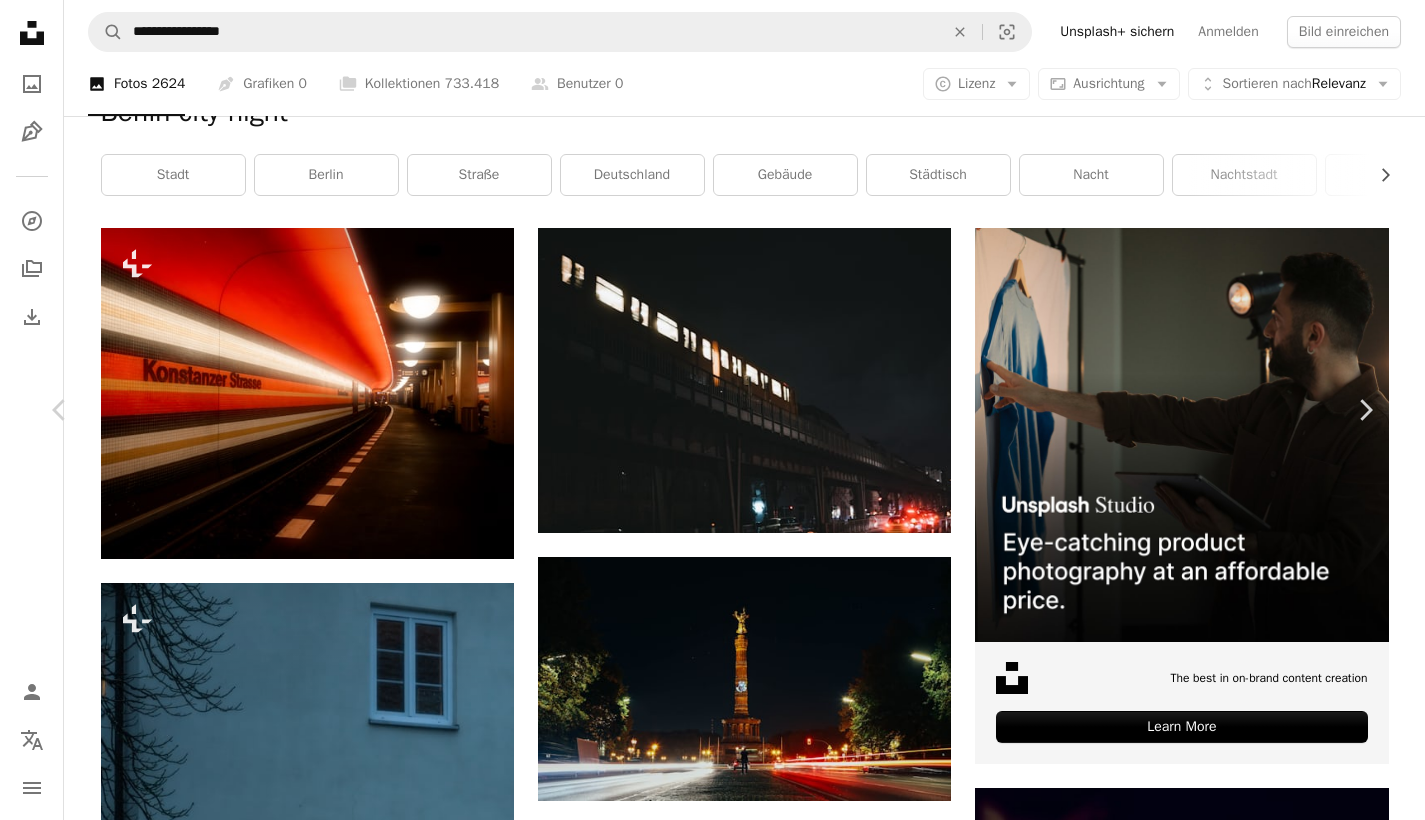 click on "An X shape Chevron left Chevron right [NAME] [NAME] [NAME][NAME] A heart A plus sign Kostenlos herunterladen Chevron down Zoom in Aufrufe 8.270 Downloads 28 A forward-right arrow Teilen Info icon Info More Actions A map marker Berlin, Germany Calendar outlined Veröffentlicht am 13. Dezember 2022 Camera SONY, ILCE-6500 Safety Kostenlos zu verwenden im Rahmen der Unsplash Lizenz Nacht Zug Berlin Stadt bei Nacht Auto Gebäude Stadt Straße Straße städtisch Beleuchtung Fahrzeug Deutschland Stadtbild Terminal HD-Hintergrundbilder Ähnliche Premium-Bilder auf iStock durchsuchen | 20 % Rabatt mit Aktionscode UNSPLASH20 Mehr auf iStock anzeigen ↗ Ähnliche Bilder A heart A plus sign [NAME] Arrow pointing down A heart A plus sign [NAME] Für Anfragen verfügbar A checkmark inside of a circle Arrow pointing down A heart A plus sign [NAME] Arrow pointing down A heart A plus sign [NAME] Arrow pointing down A heart A plus sign [NAME] Arrow pointing down A heart A plus sign [NAME] Arrow pointing down A heart" at bounding box center [712, 9786] 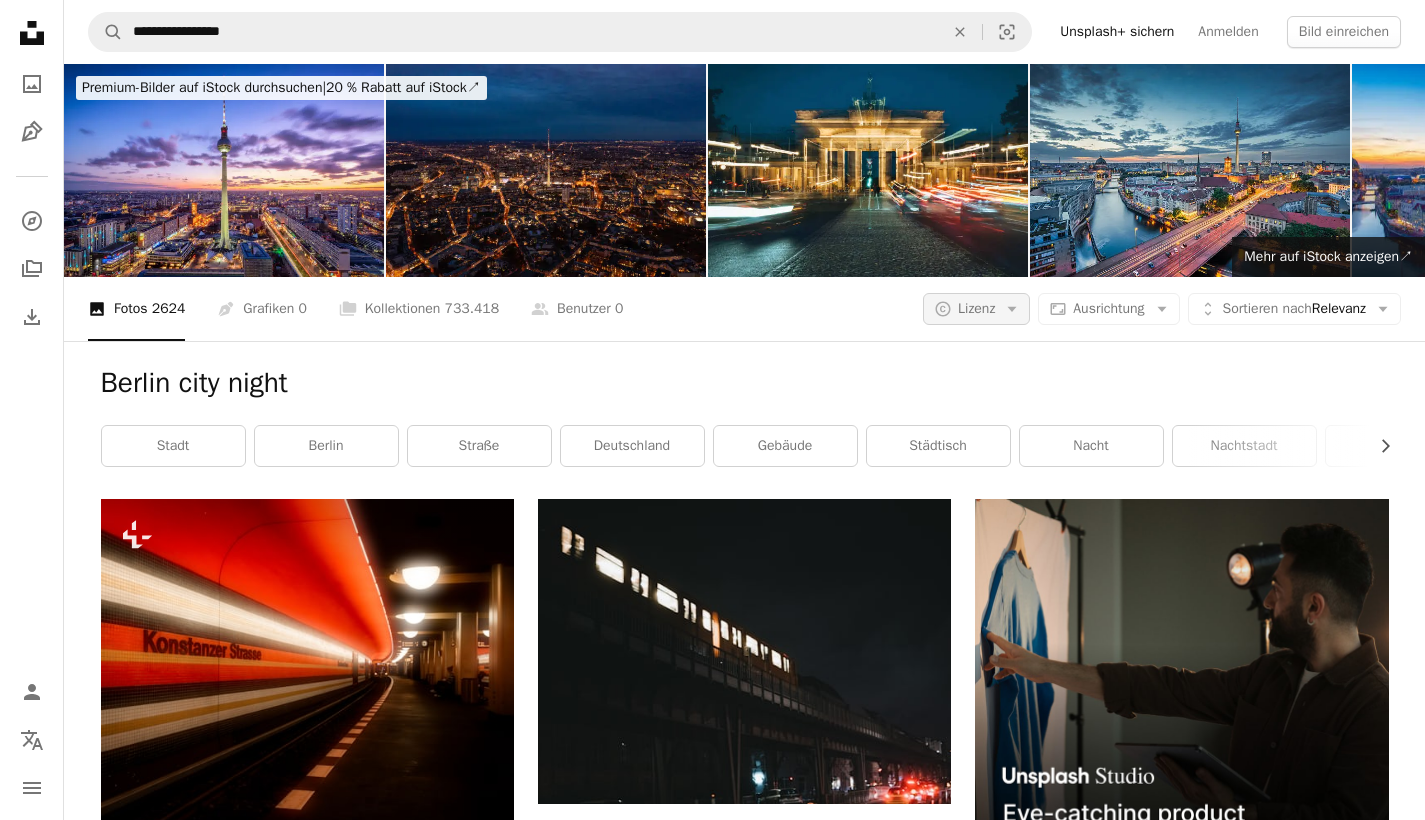 scroll, scrollTop: 0, scrollLeft: 0, axis: both 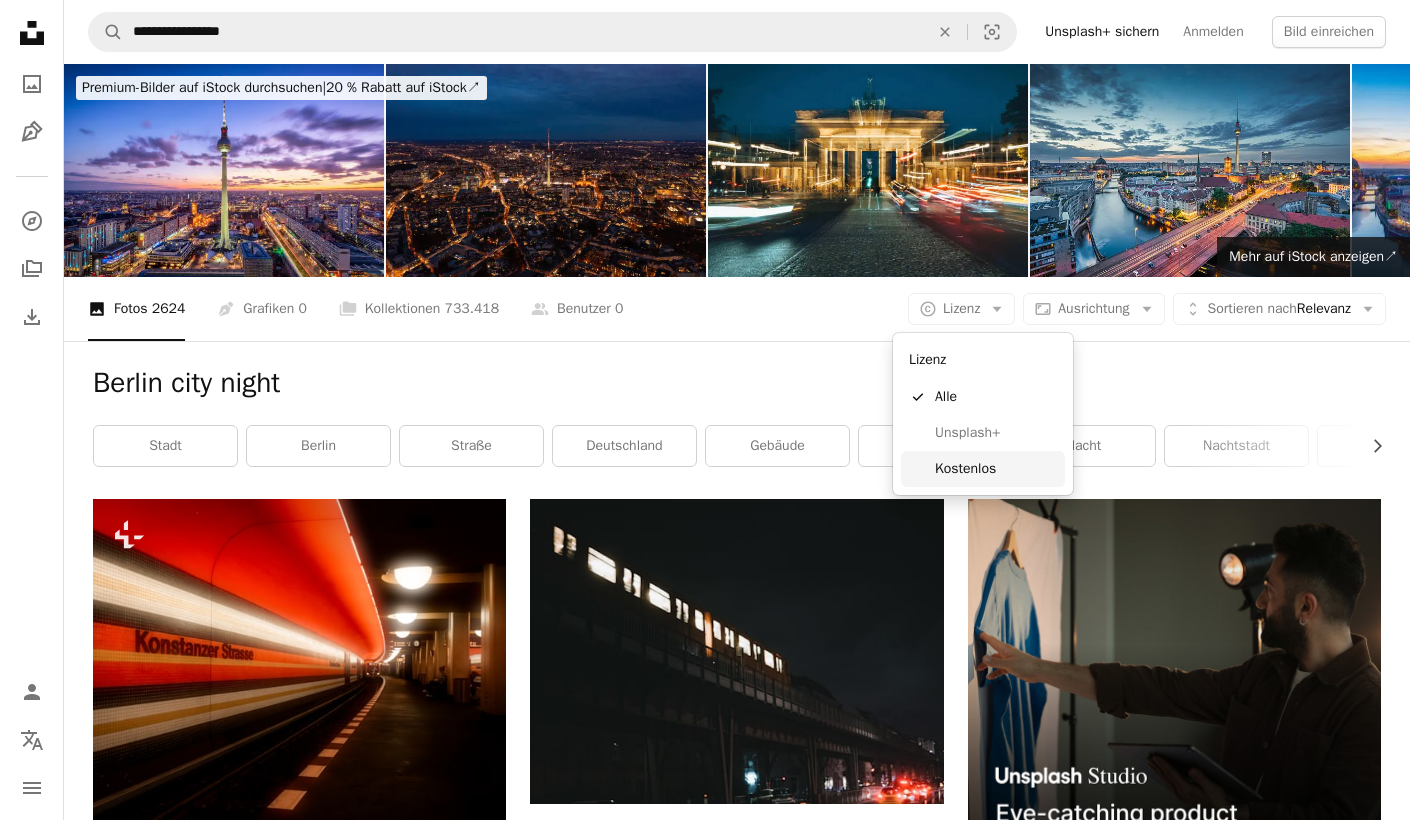 click on "Kostenlos" at bounding box center (996, 469) 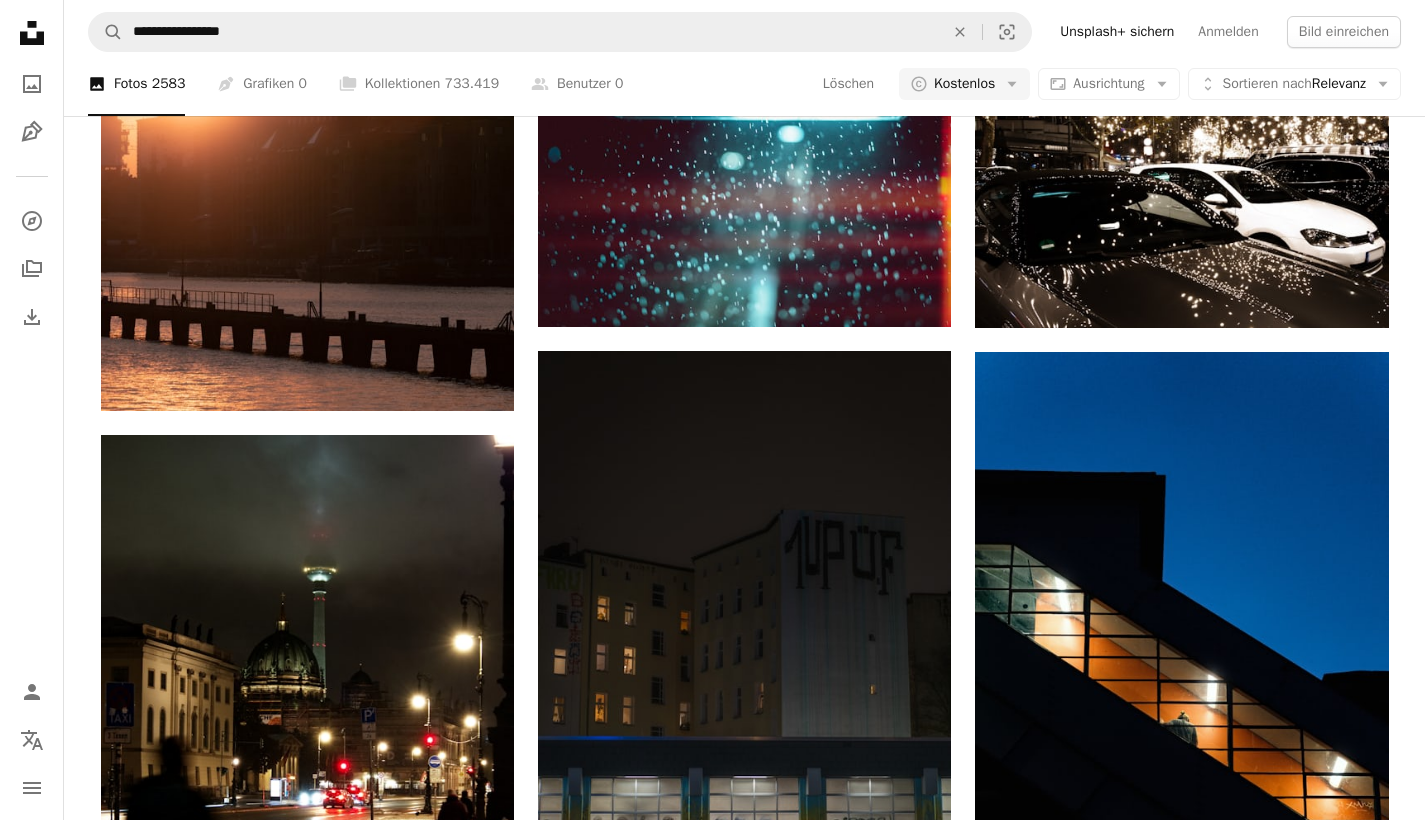 scroll, scrollTop: 17318, scrollLeft: 0, axis: vertical 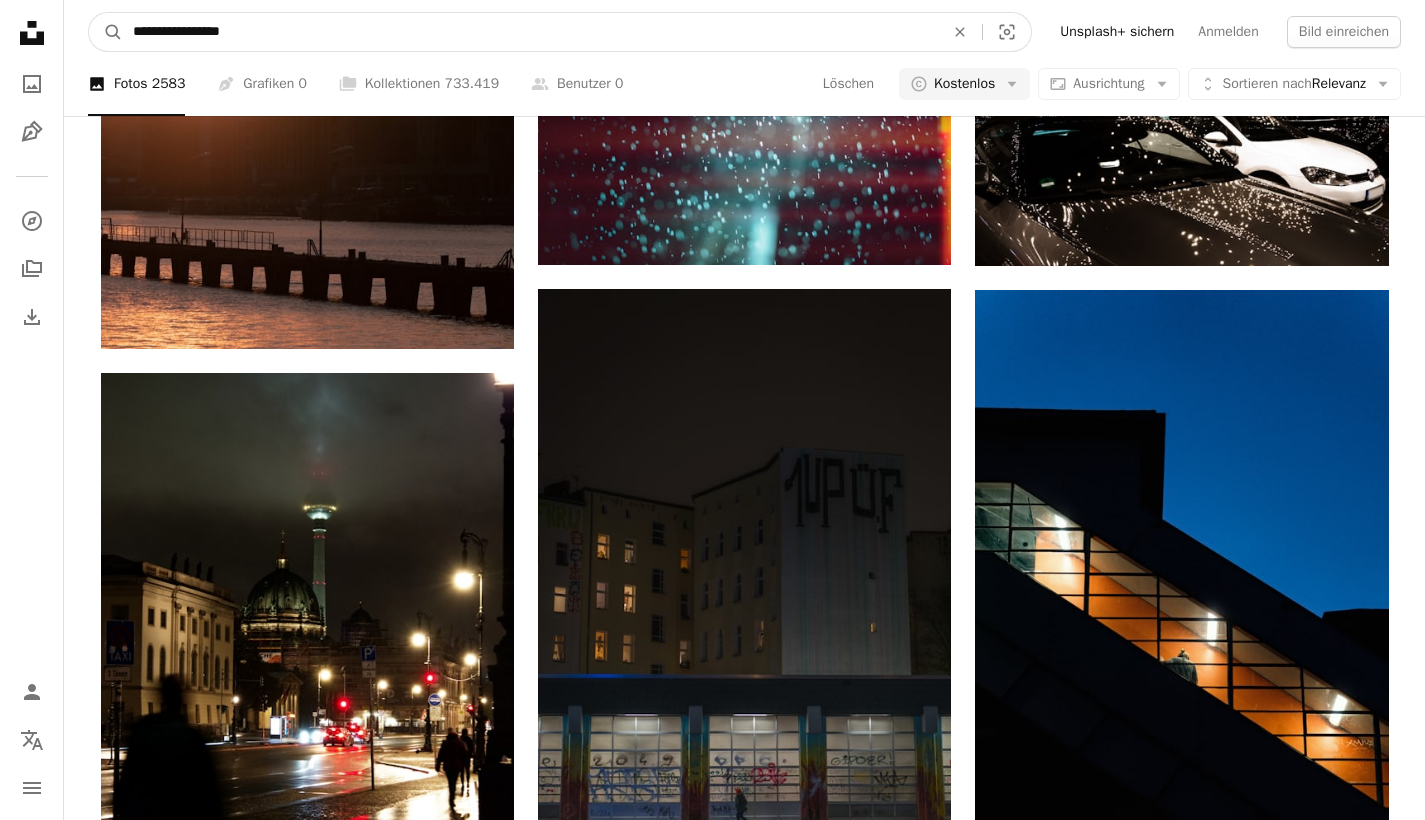 drag, startPoint x: 245, startPoint y: 28, endPoint x: 25, endPoint y: 28, distance: 220 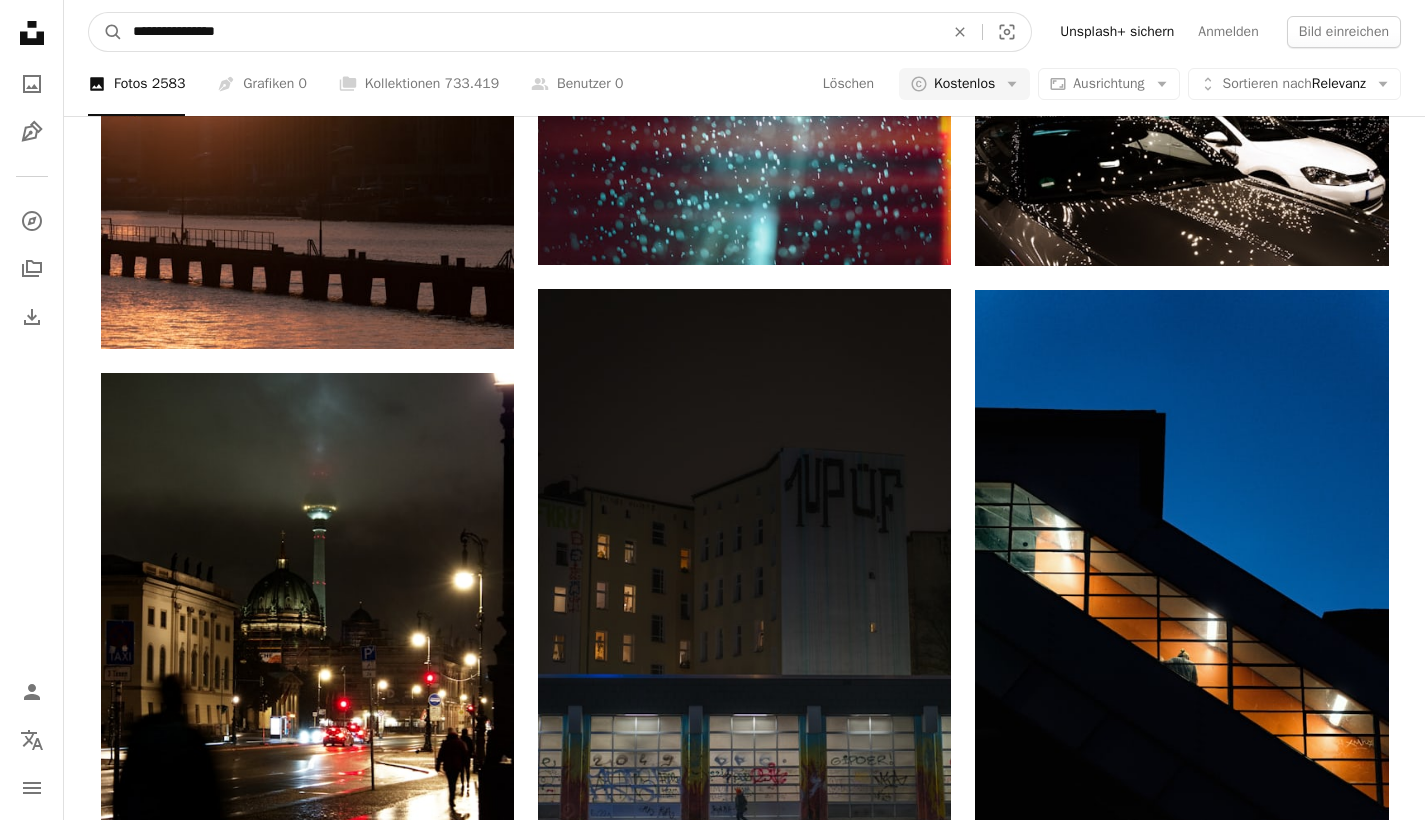 type on "**********" 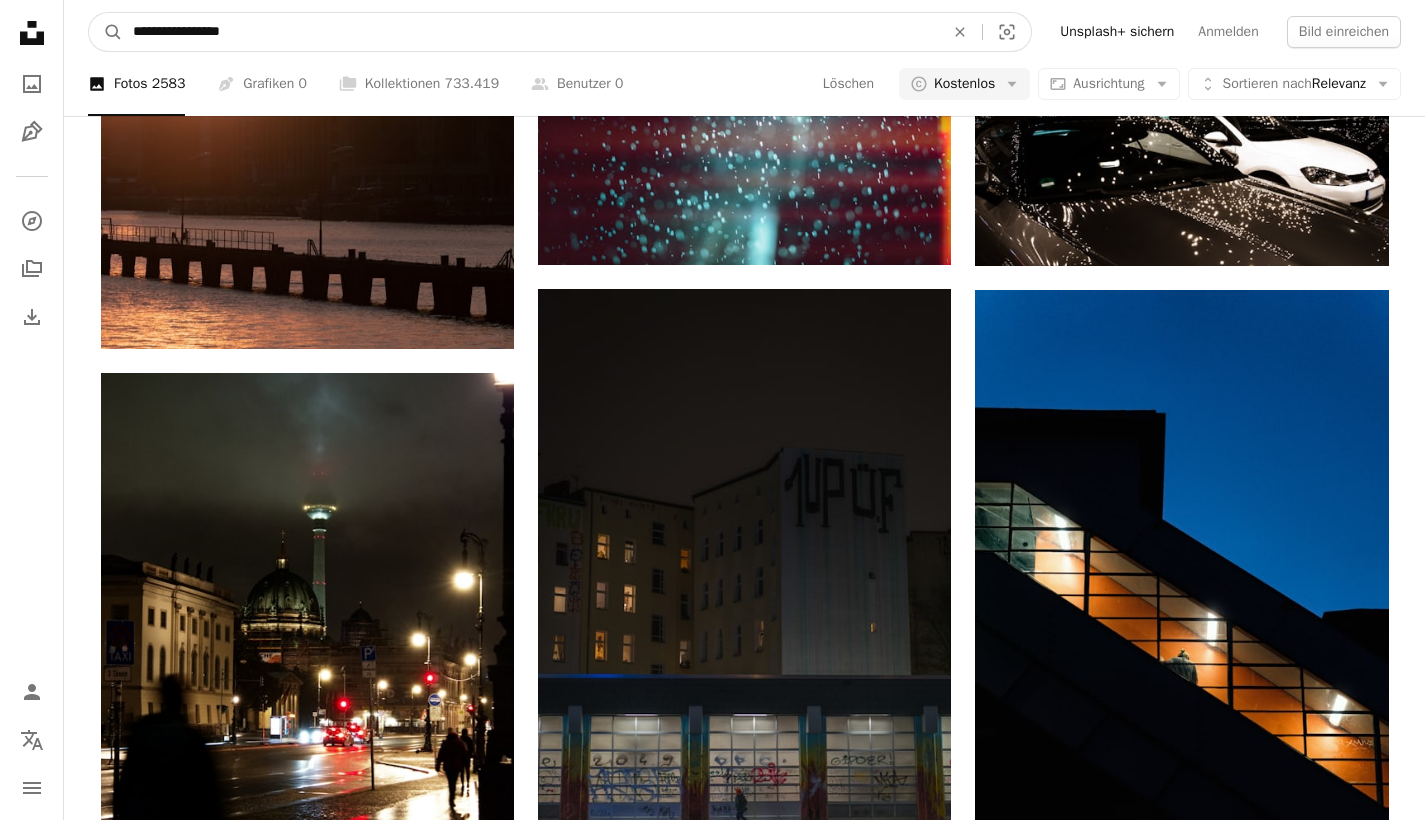 click on "A magnifying glass" at bounding box center [106, 32] 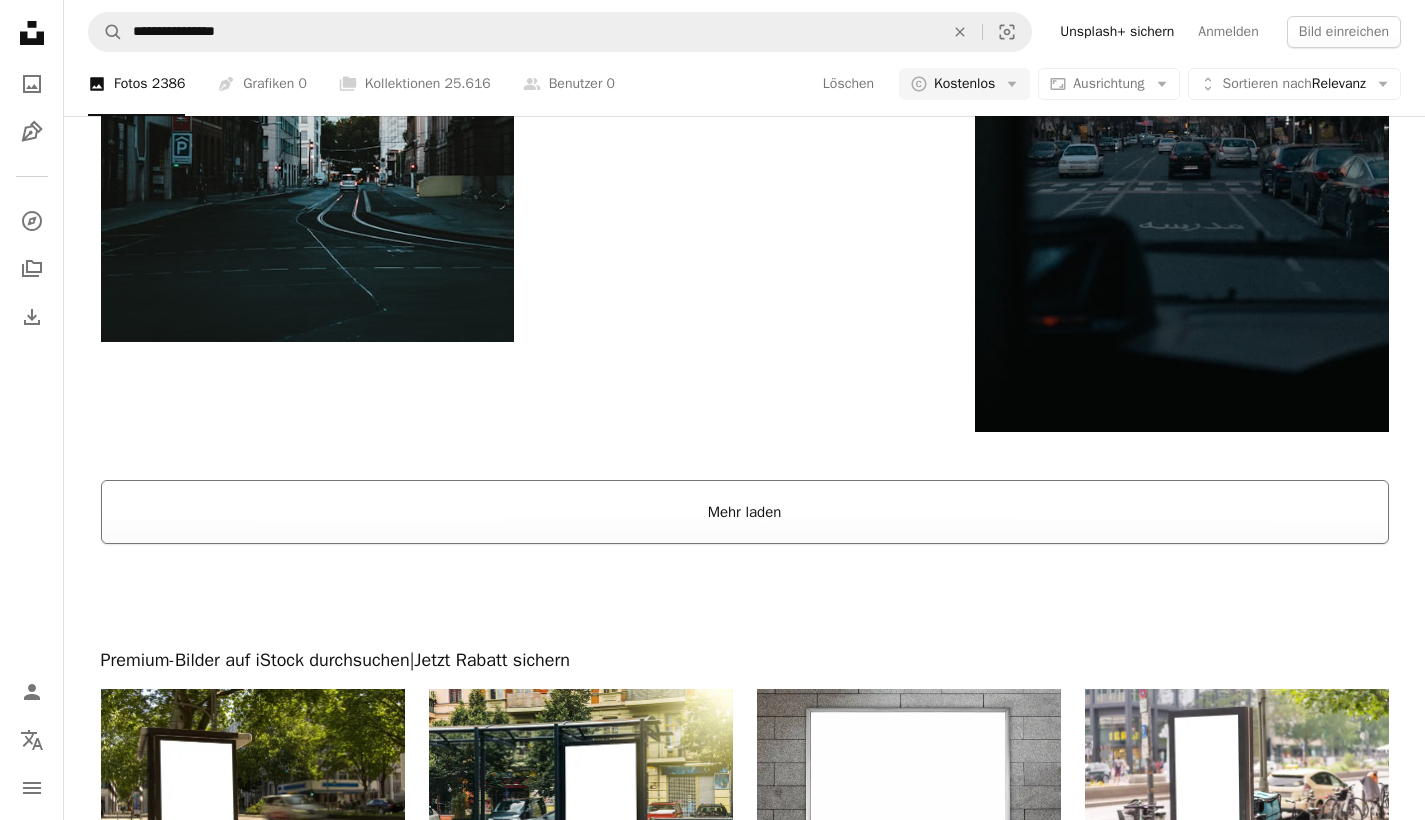 scroll, scrollTop: 4001, scrollLeft: 0, axis: vertical 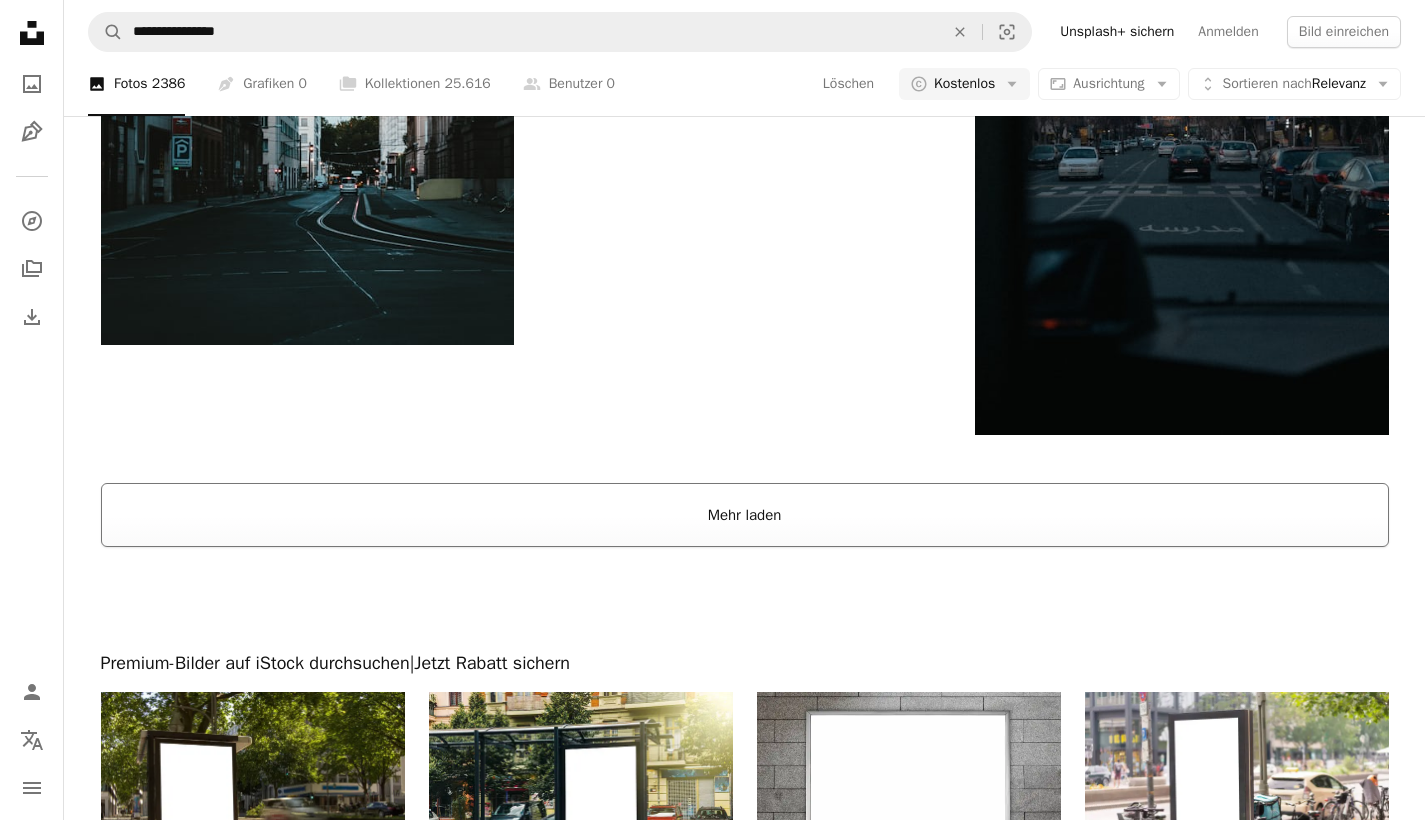 click on "Mehr laden" at bounding box center [745, 515] 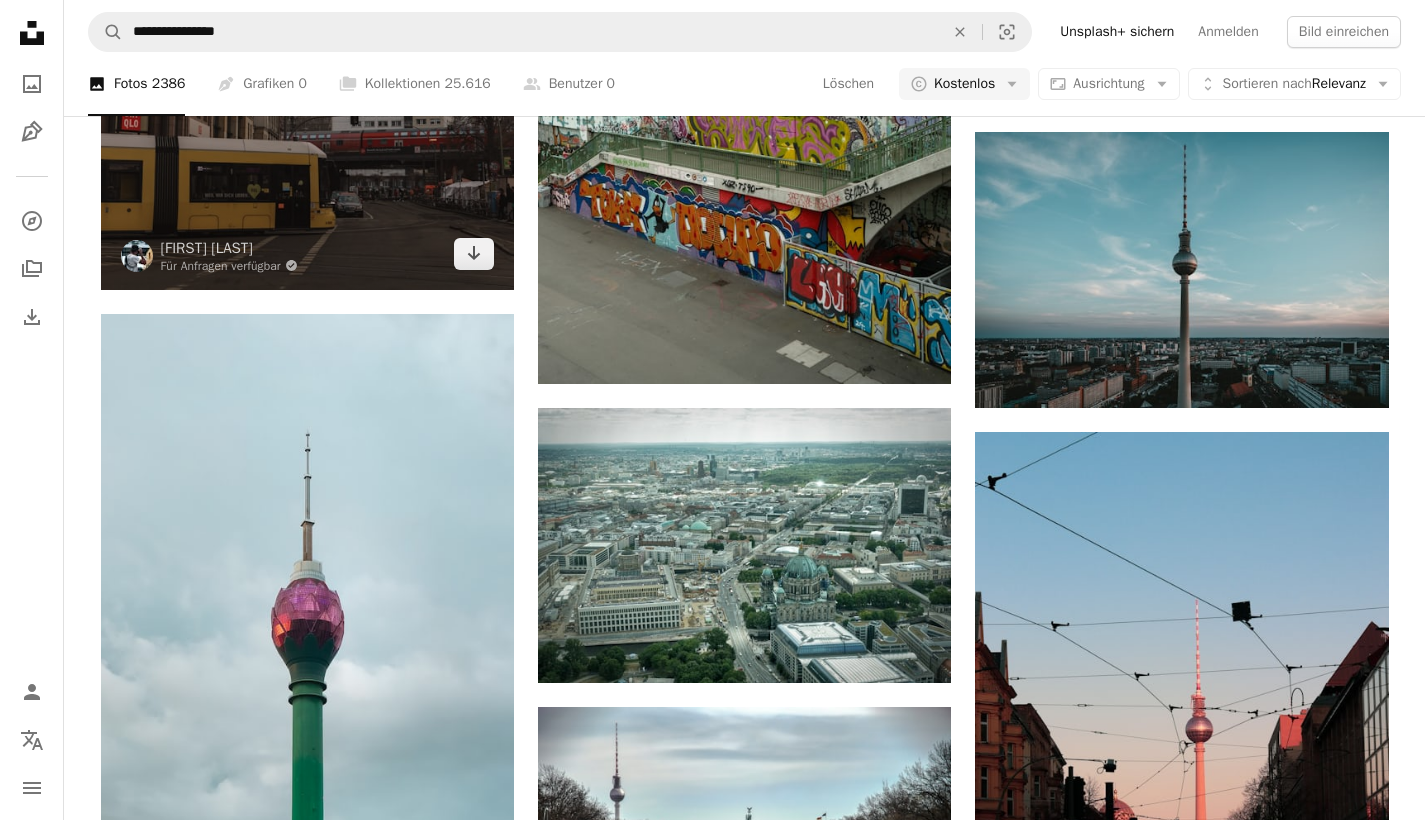 scroll, scrollTop: 9127, scrollLeft: 0, axis: vertical 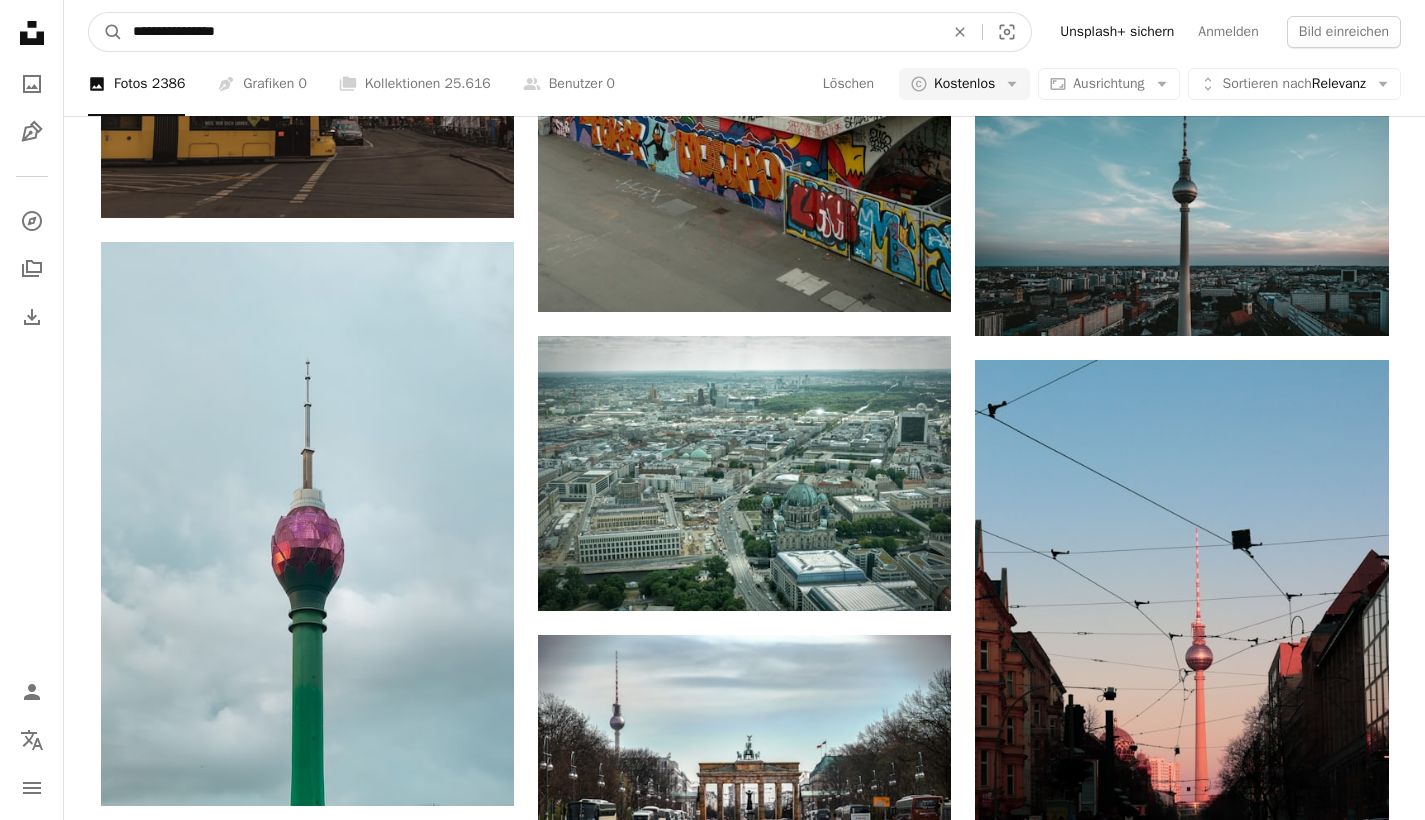 drag, startPoint x: 201, startPoint y: 36, endPoint x: -29, endPoint y: 42, distance: 230.07825 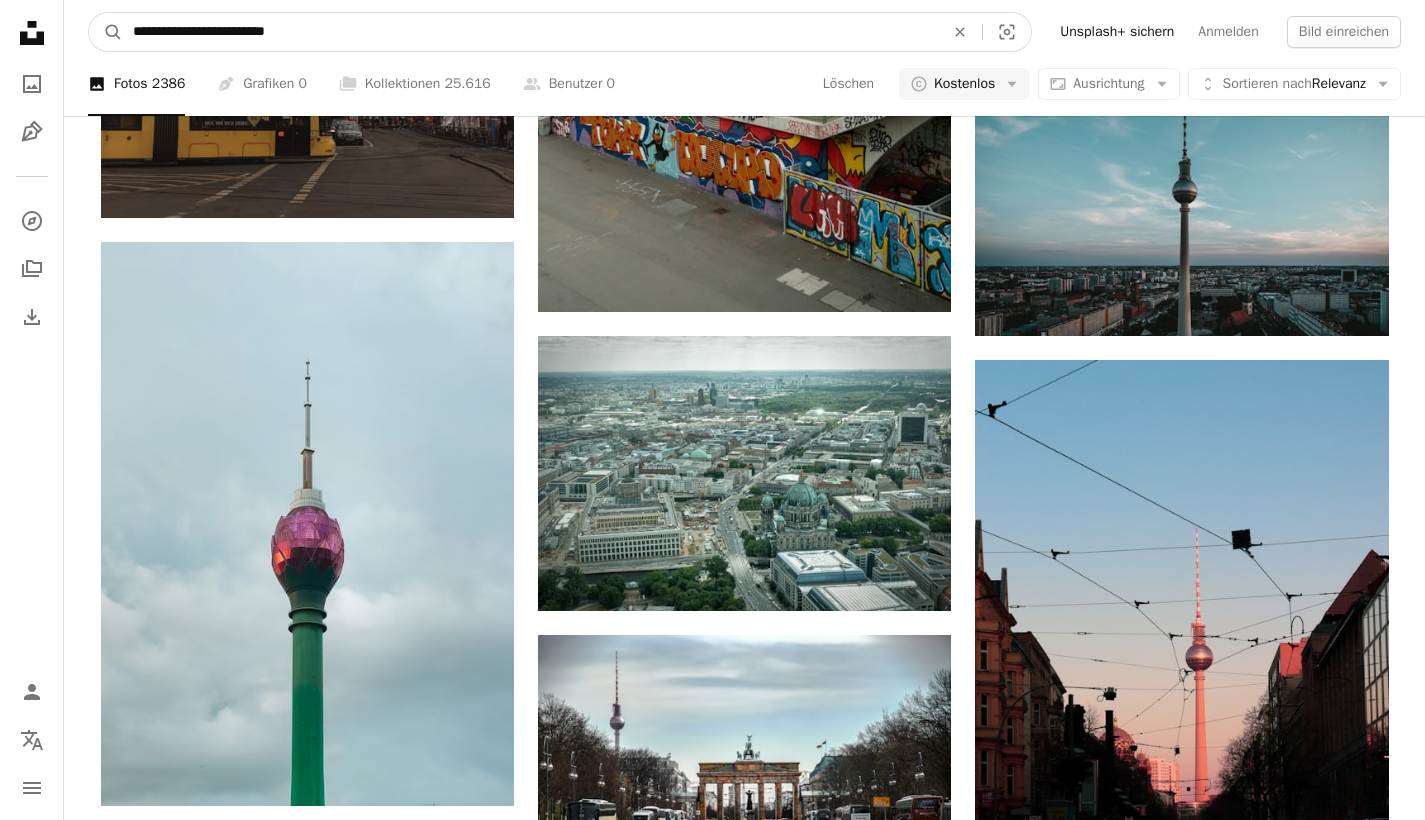 type on "**********" 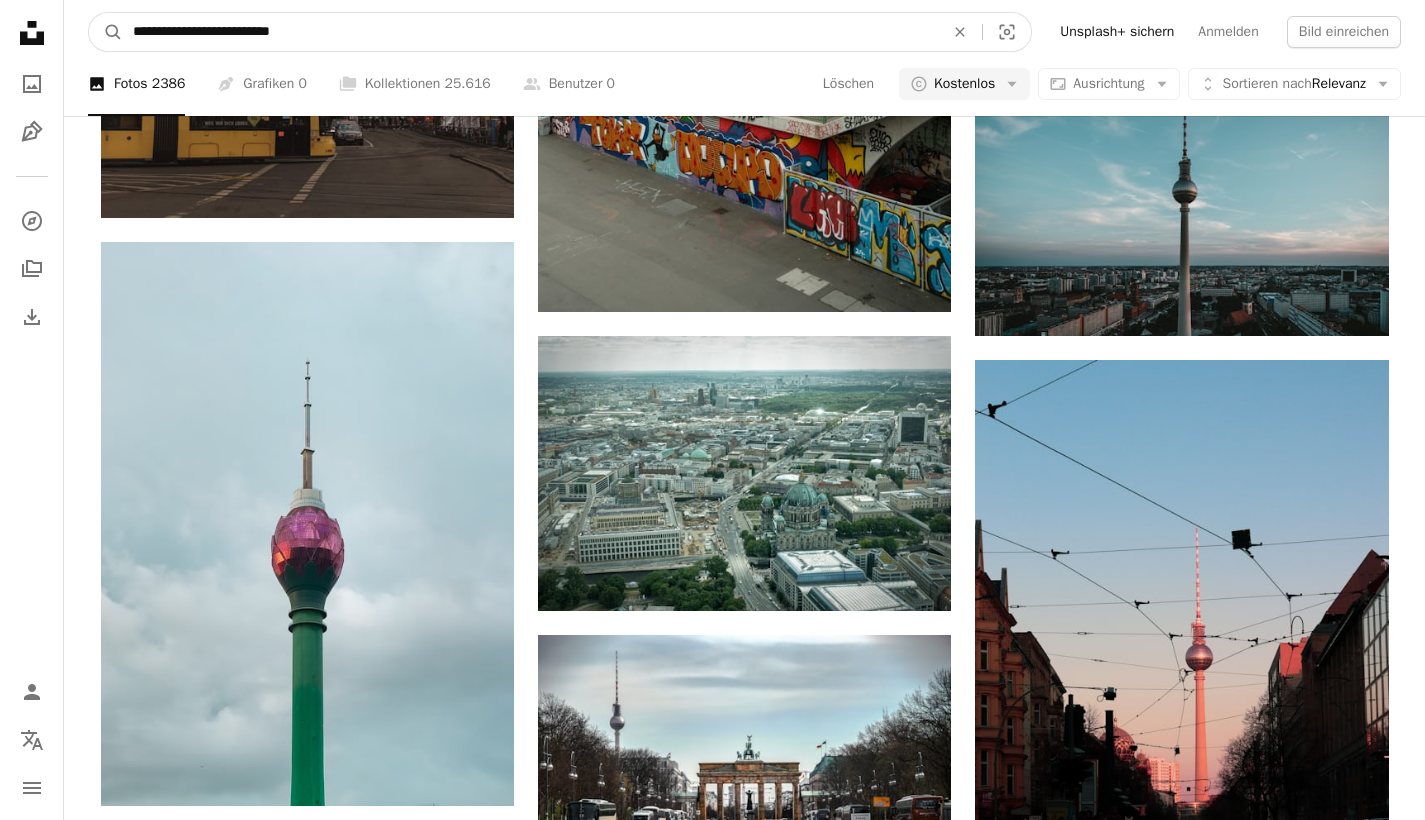 click on "A magnifying glass" at bounding box center (106, 32) 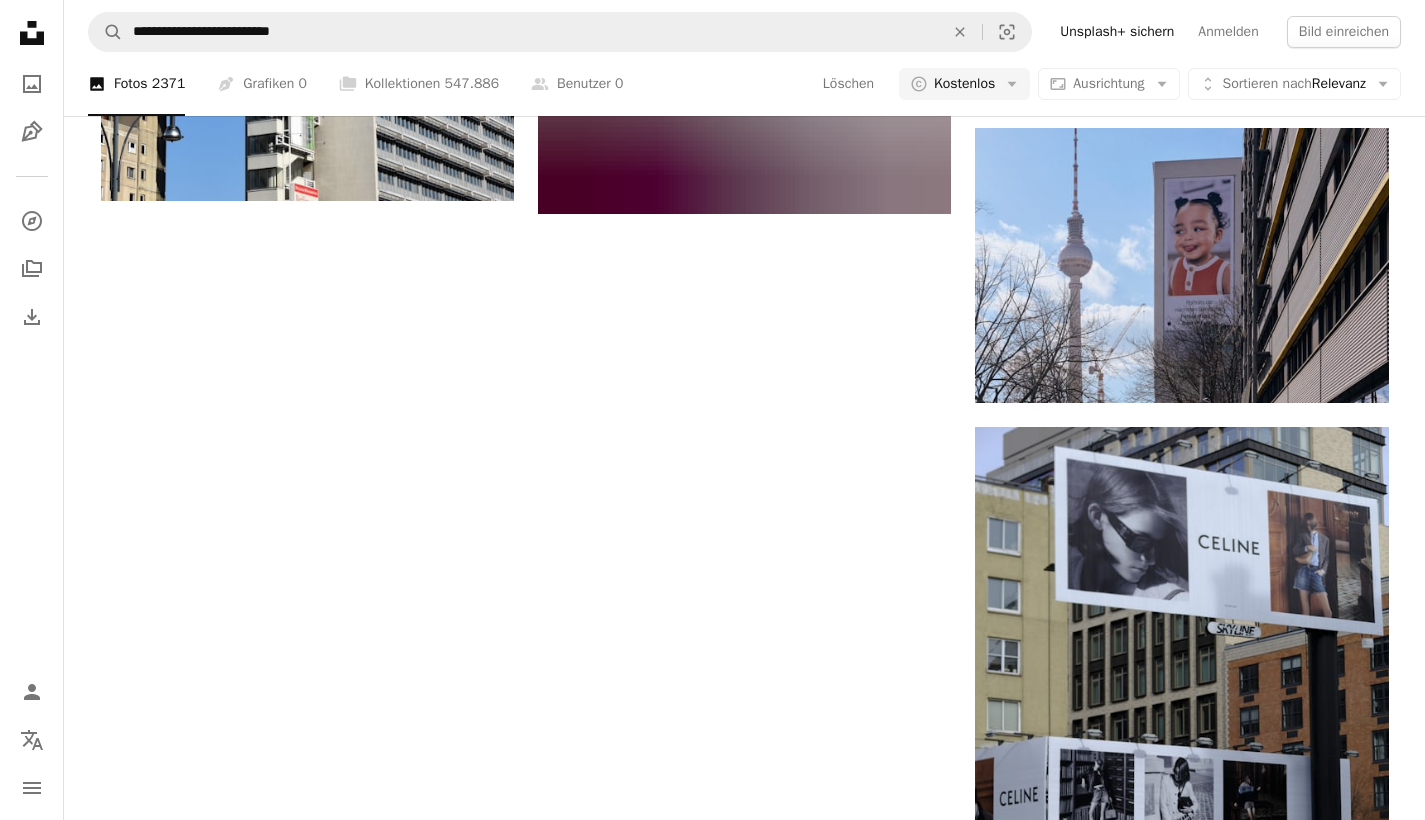 scroll, scrollTop: 3543, scrollLeft: 0, axis: vertical 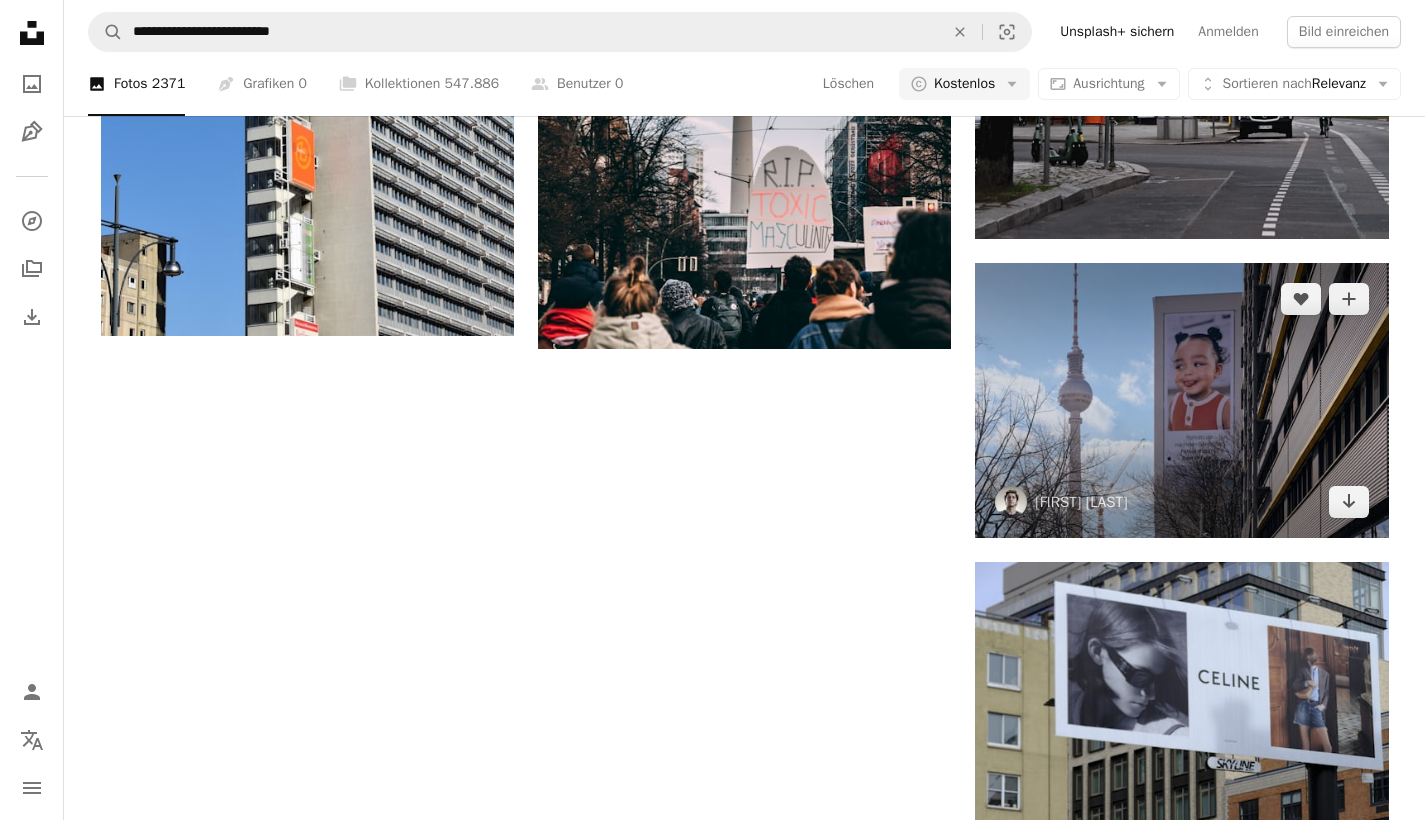 click at bounding box center (1181, 400) 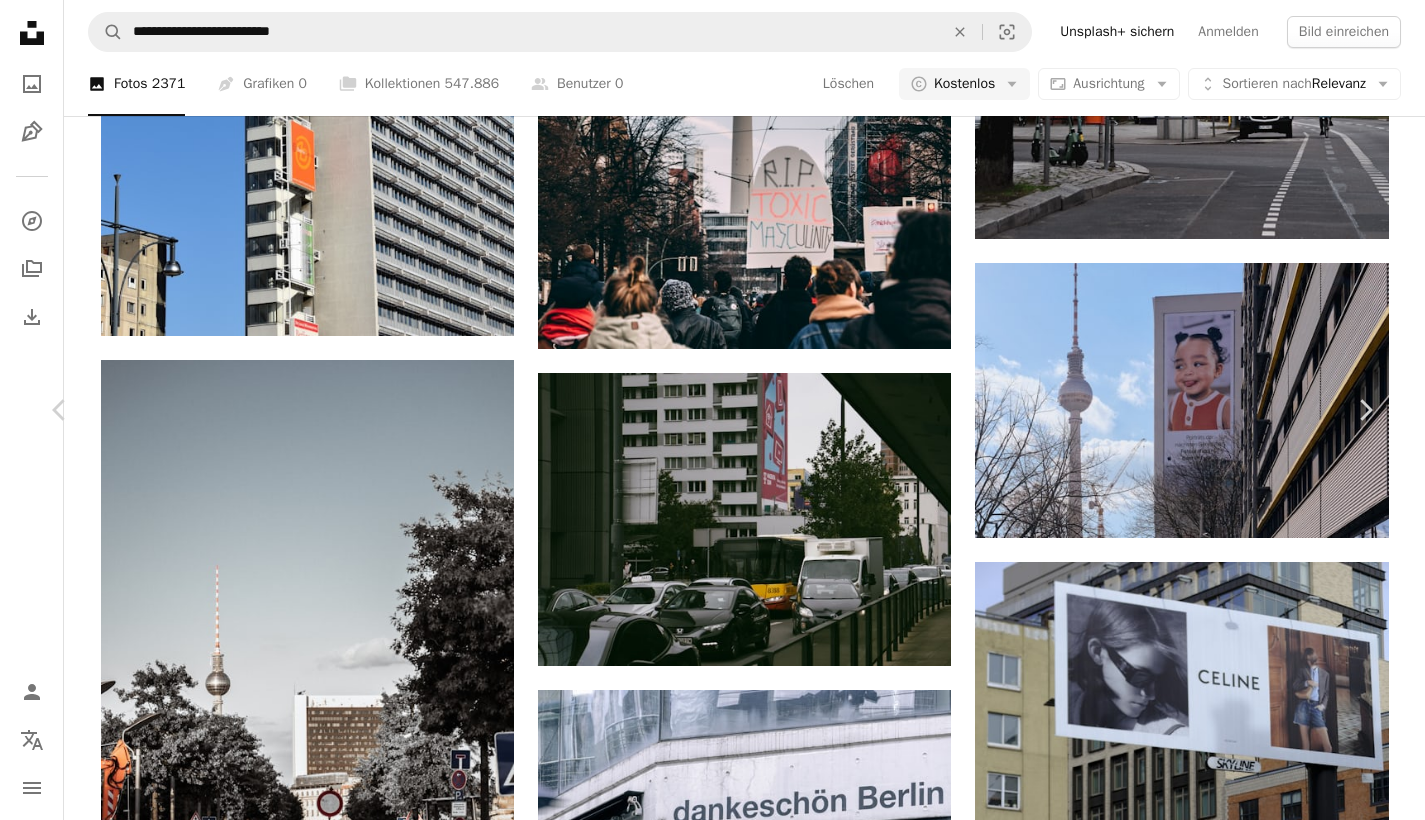 click on "An X shape Chevron left Chevron right [NAME] [NAME] [NAME][NAME] A heart A plus sign Kostenlos herunterladen Chevron down Zoom in Aufrufe 10.980 Downloads 68 A forward-right arrow Teilen Info icon Info More Actions A map marker Berlin, Germany Calendar outlined Veröffentlicht am 29. November 2024 Camera FUJIFILM, X-E4 Safety Kostenlos zu verwenden im Rahmen der Unsplash Lizenz Volk Deutschland Berlin Straßen Gebäude Mensch Architektur Gesicht Baby Turm Kopf Wahrzeichen Hintergrundmotive Ähnliche Premium-Bilder auf iStock durchsuchen | 20 % Rabatt mit Aktionscode UNSPLASH20 Mehr auf iStock anzeigen ↗ Ähnliche Bilder A heart A plus sign [NAME] Arrow pointing down Plus sign for Unsplash+ A heart A plus sign [NAME] Für Unsplash+ A lock Herunterladen Plus sign for Unsplash+ A heart A plus sign [NAME] Für Unsplash+ A lock Herunterladen A heart A plus sign [NAME] Für Anfragen verfügbar A checkmark inside of a circle Arrow pointing down A heart" at bounding box center [712, 5961] 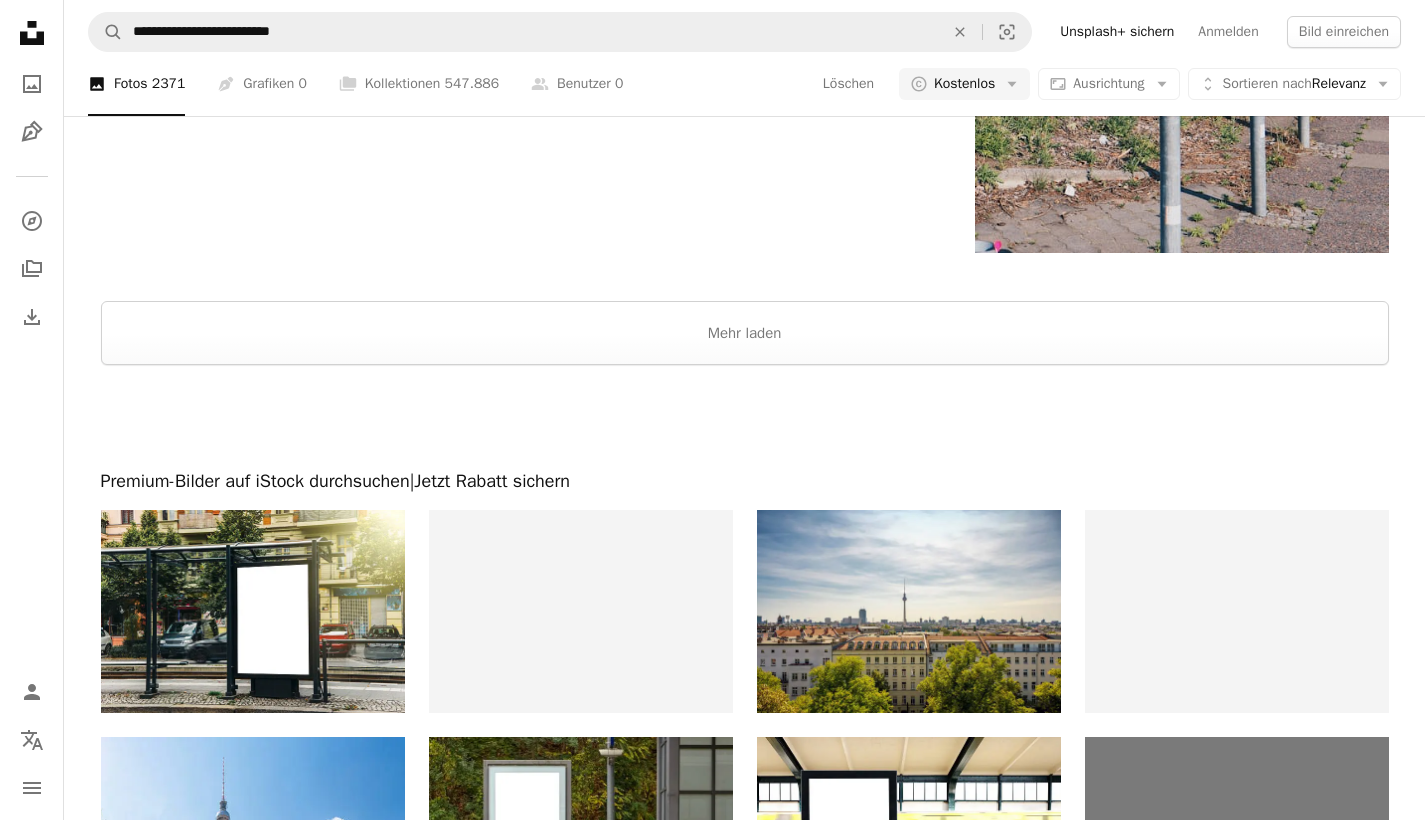 scroll, scrollTop: 7944, scrollLeft: 0, axis: vertical 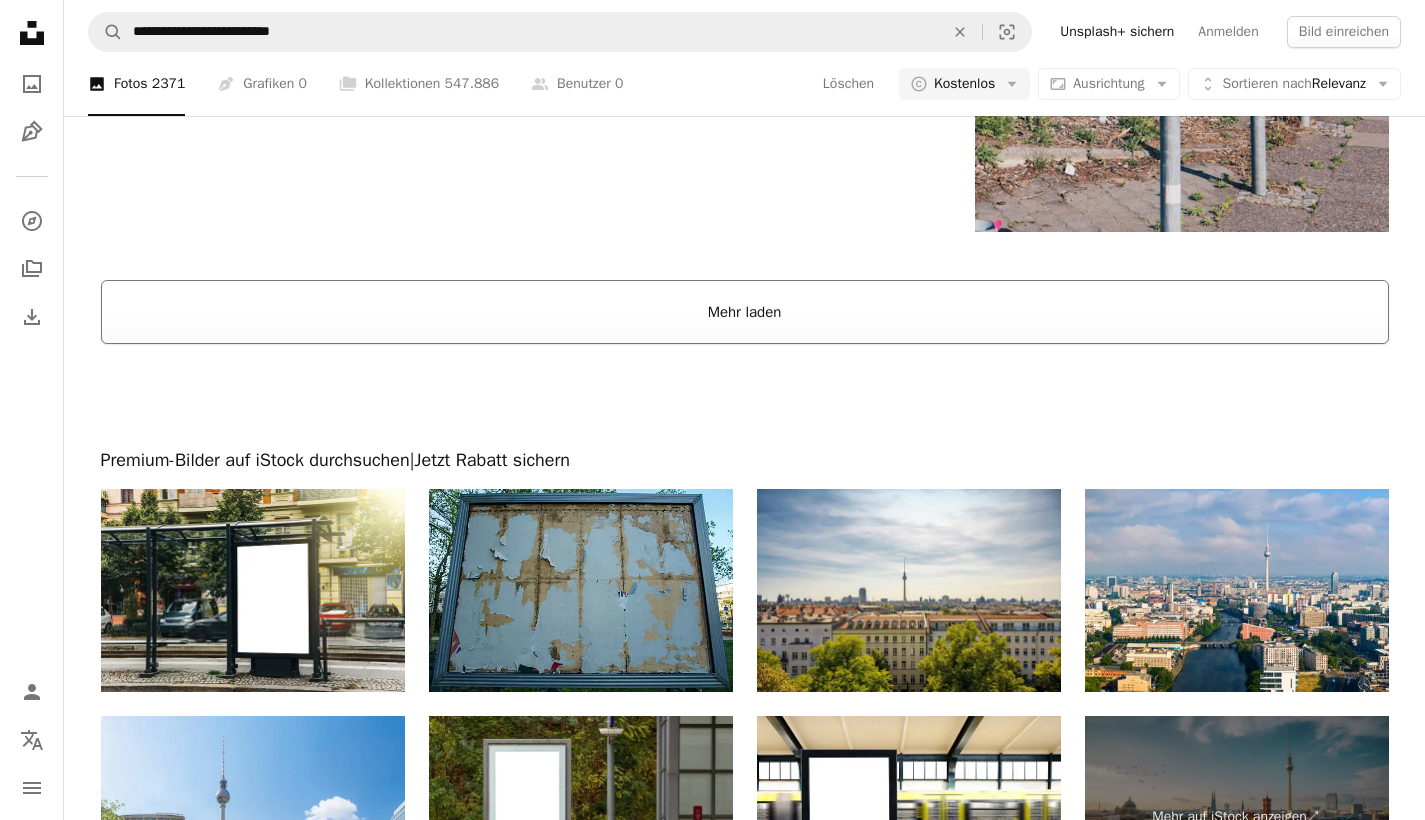 click on "Mehr laden" at bounding box center (745, 312) 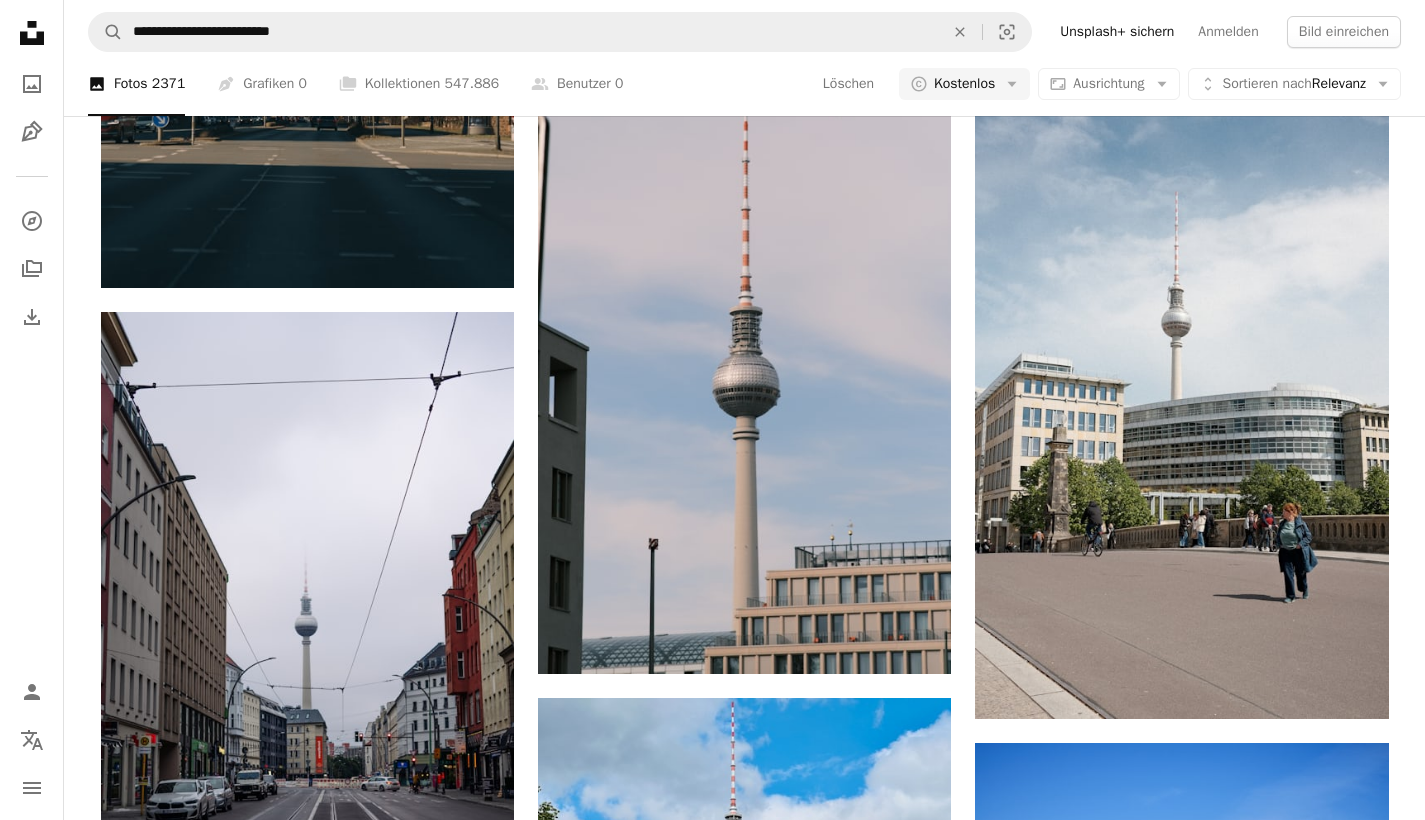 scroll, scrollTop: 16081, scrollLeft: 0, axis: vertical 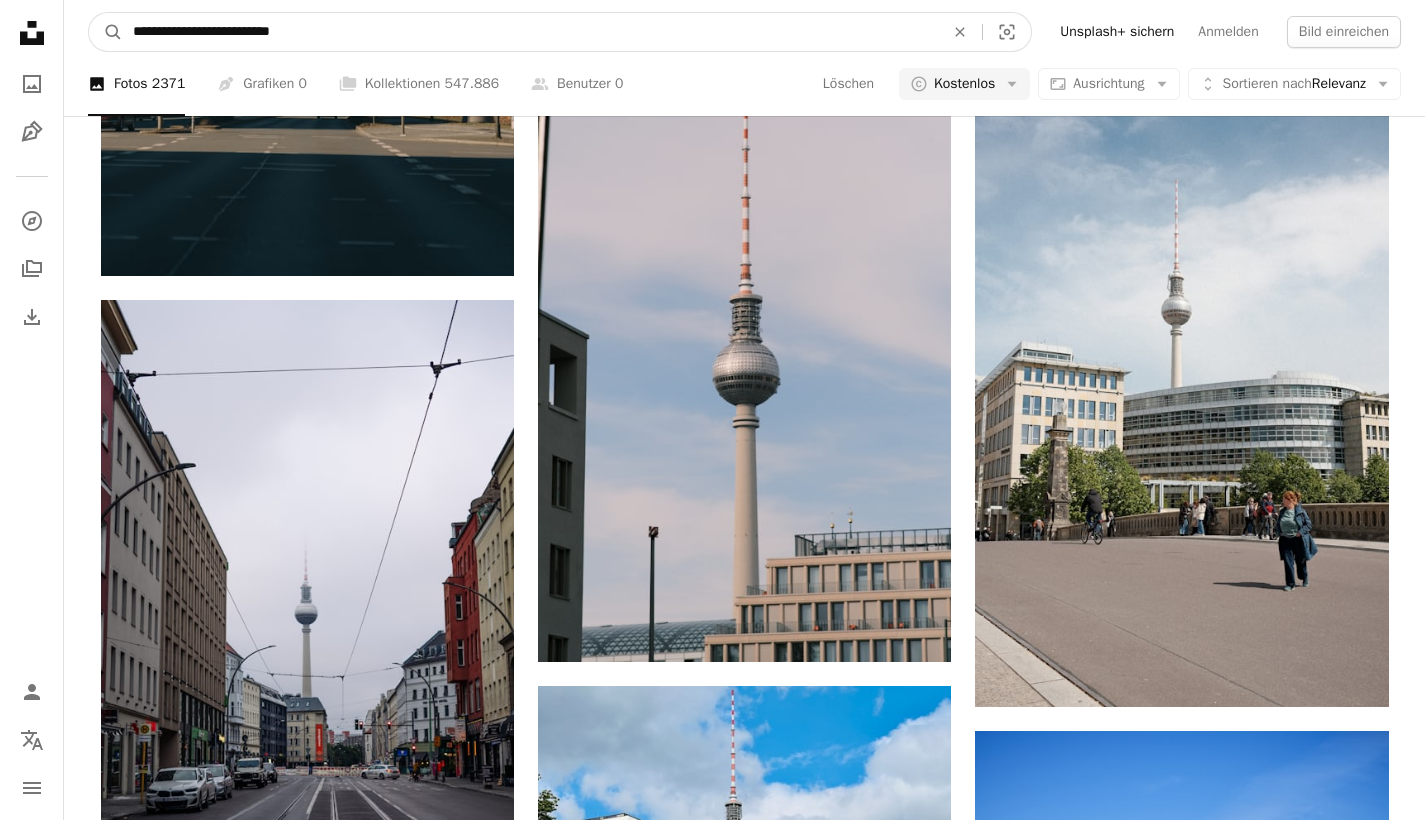 drag, startPoint x: 196, startPoint y: 34, endPoint x: 74, endPoint y: 36, distance: 122.016396 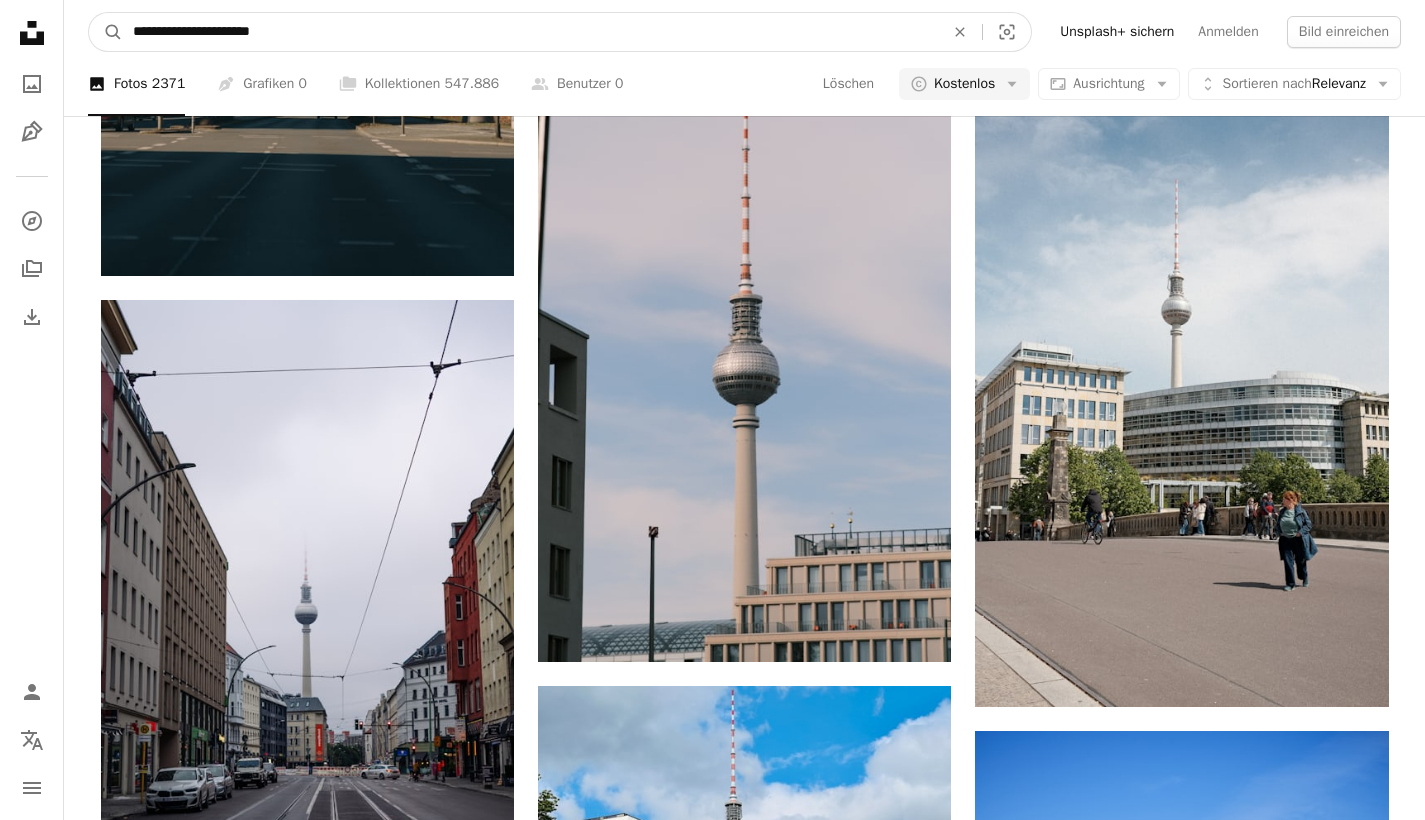 type on "**********" 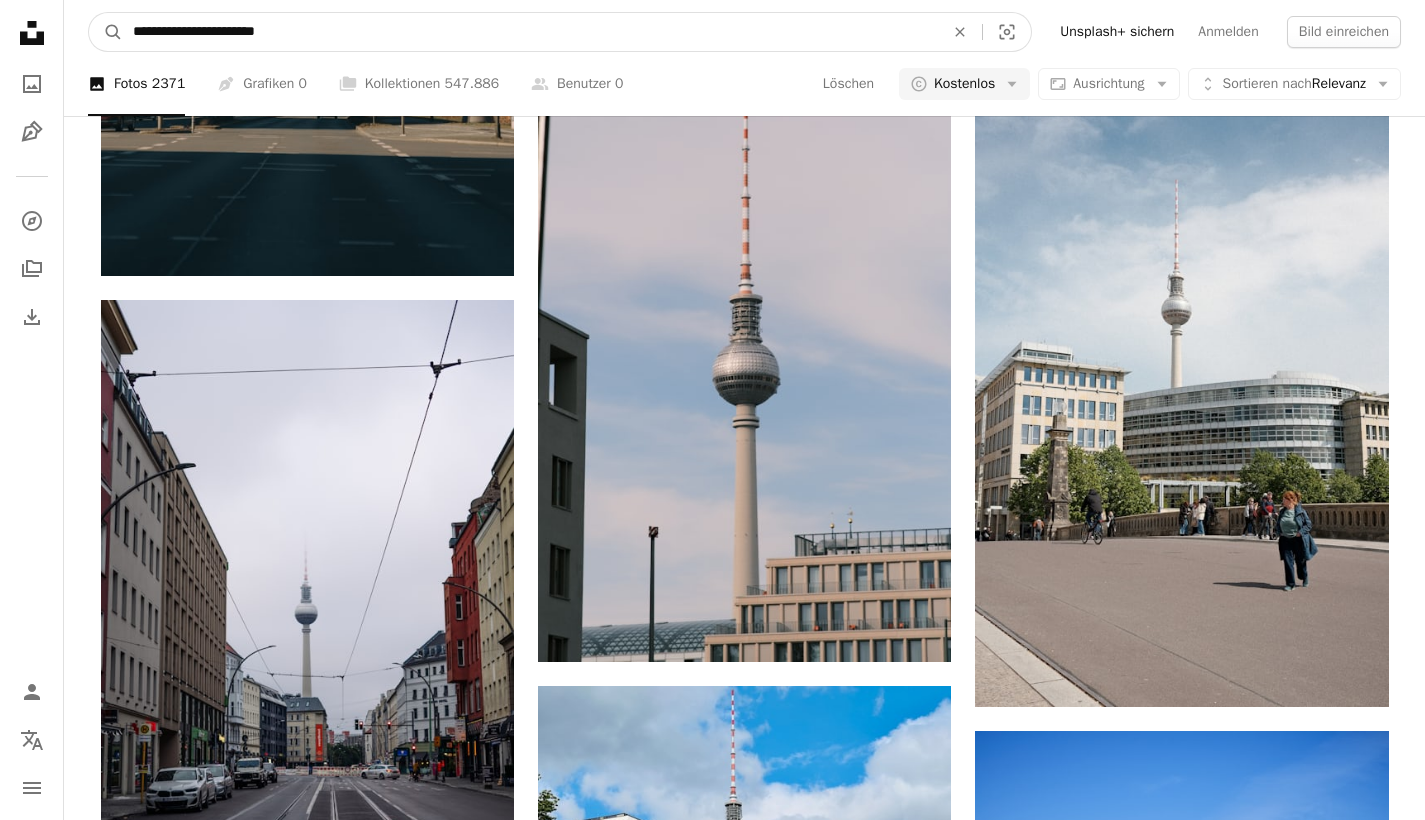 click on "A magnifying glass" at bounding box center (106, 32) 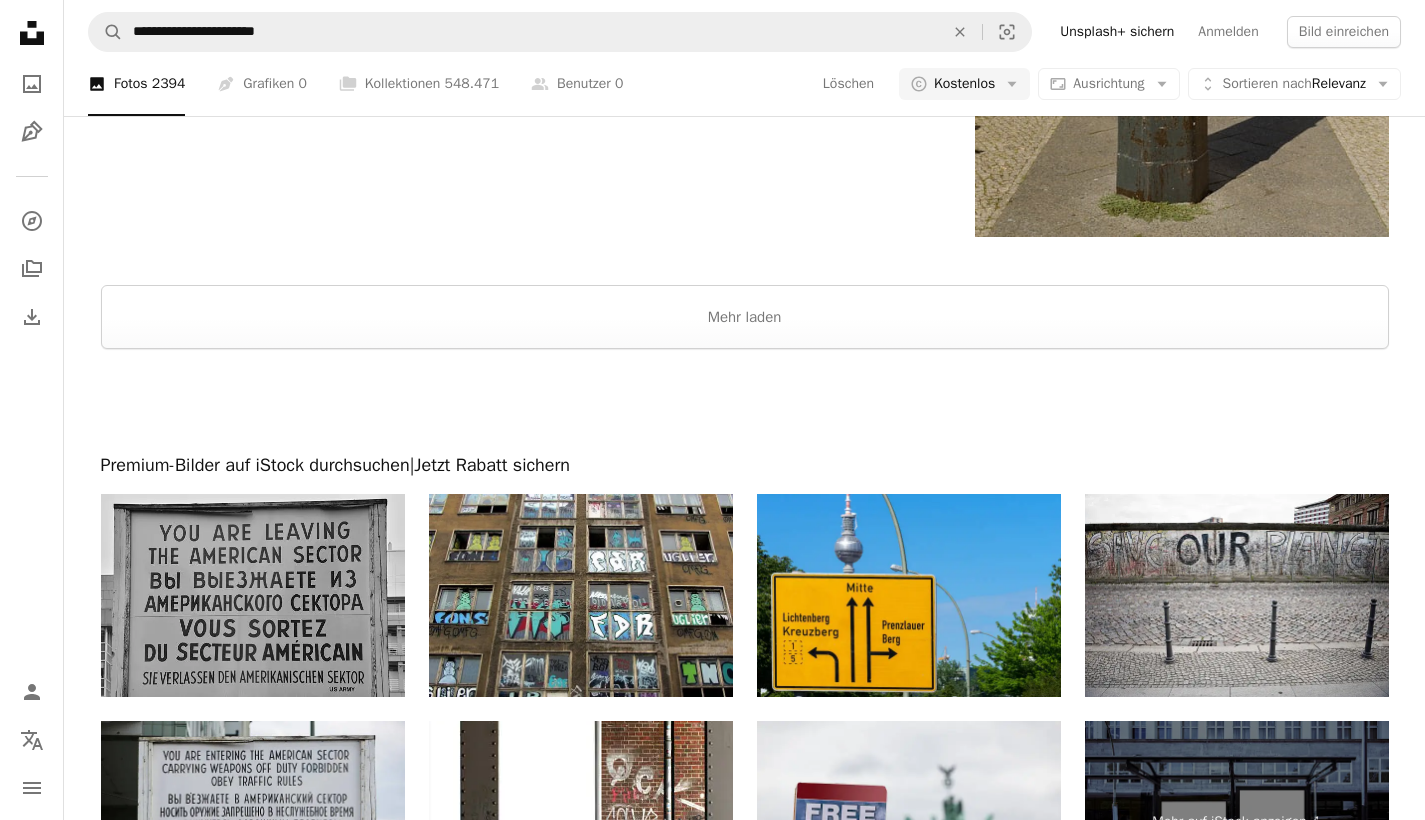 scroll, scrollTop: 3958, scrollLeft: 0, axis: vertical 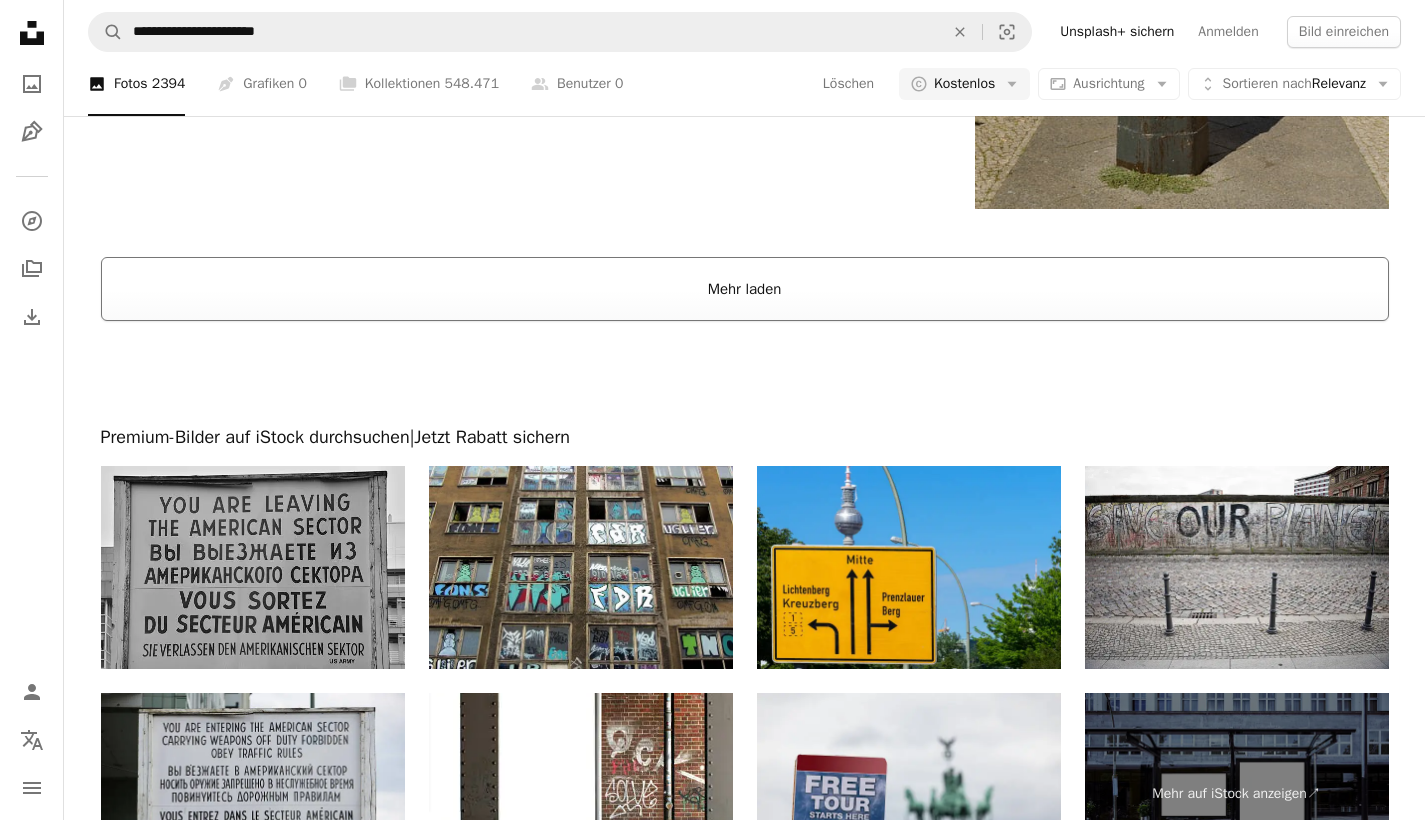 click on "Mehr laden" at bounding box center [745, 289] 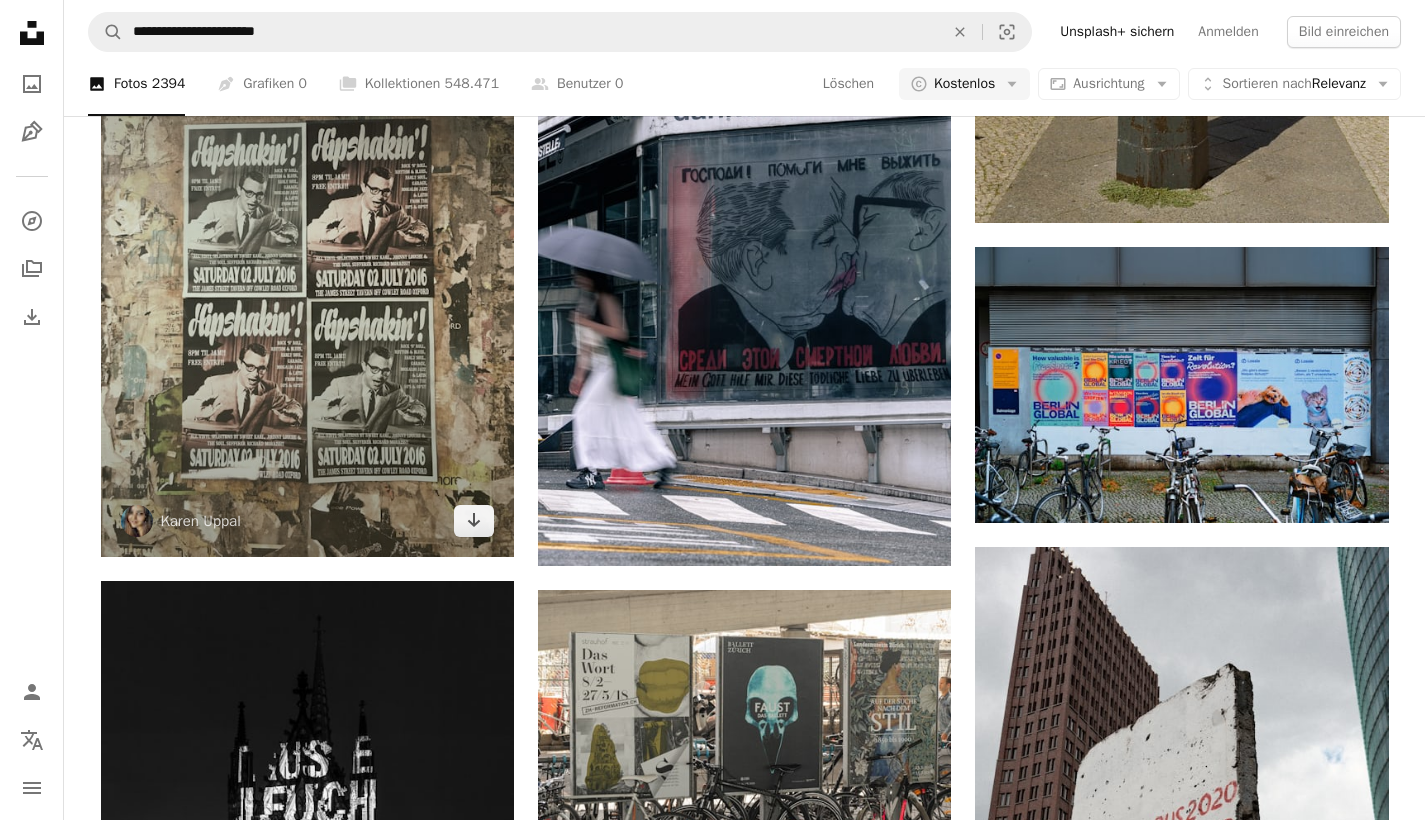 scroll, scrollTop: 3947, scrollLeft: 0, axis: vertical 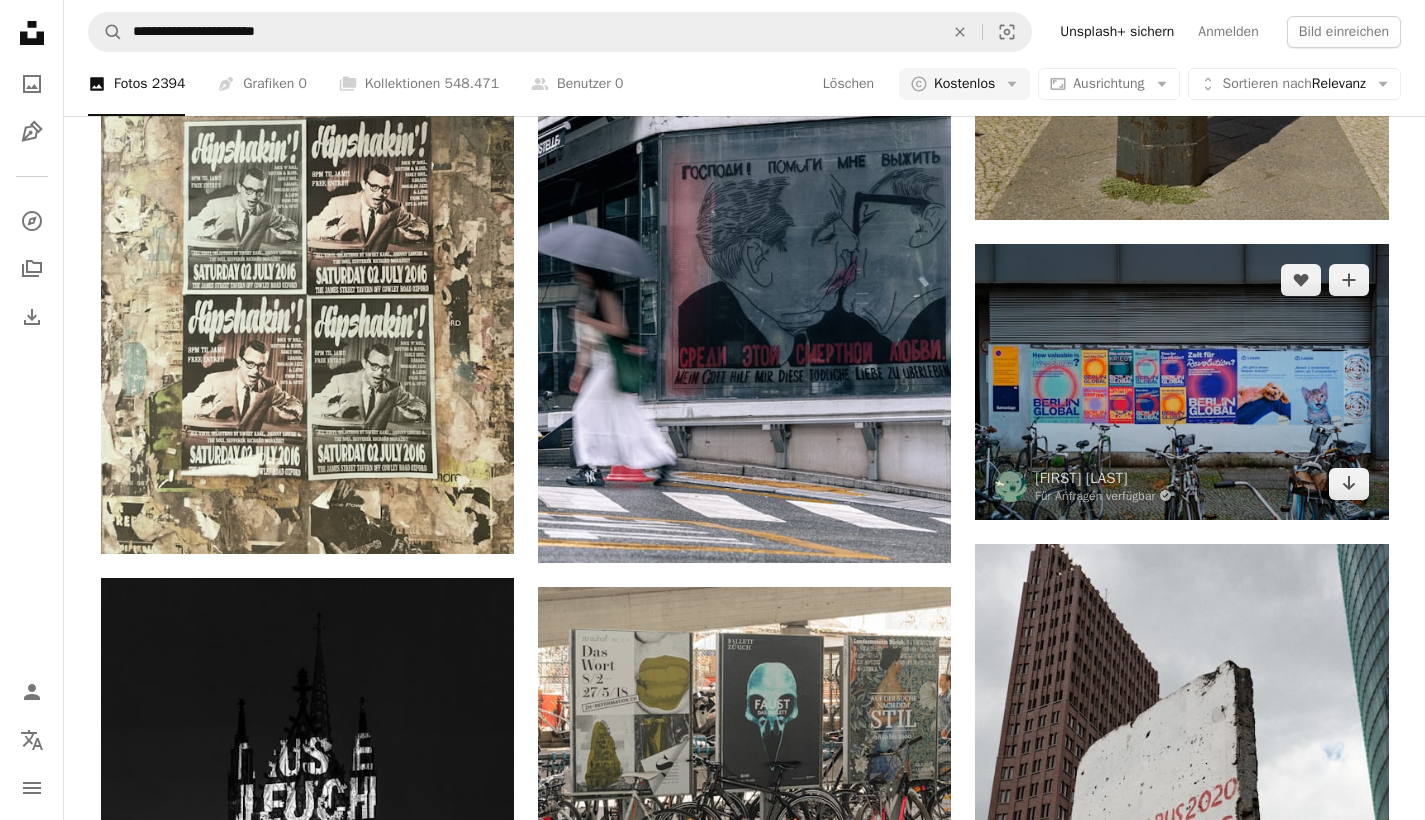 click at bounding box center (1181, 381) 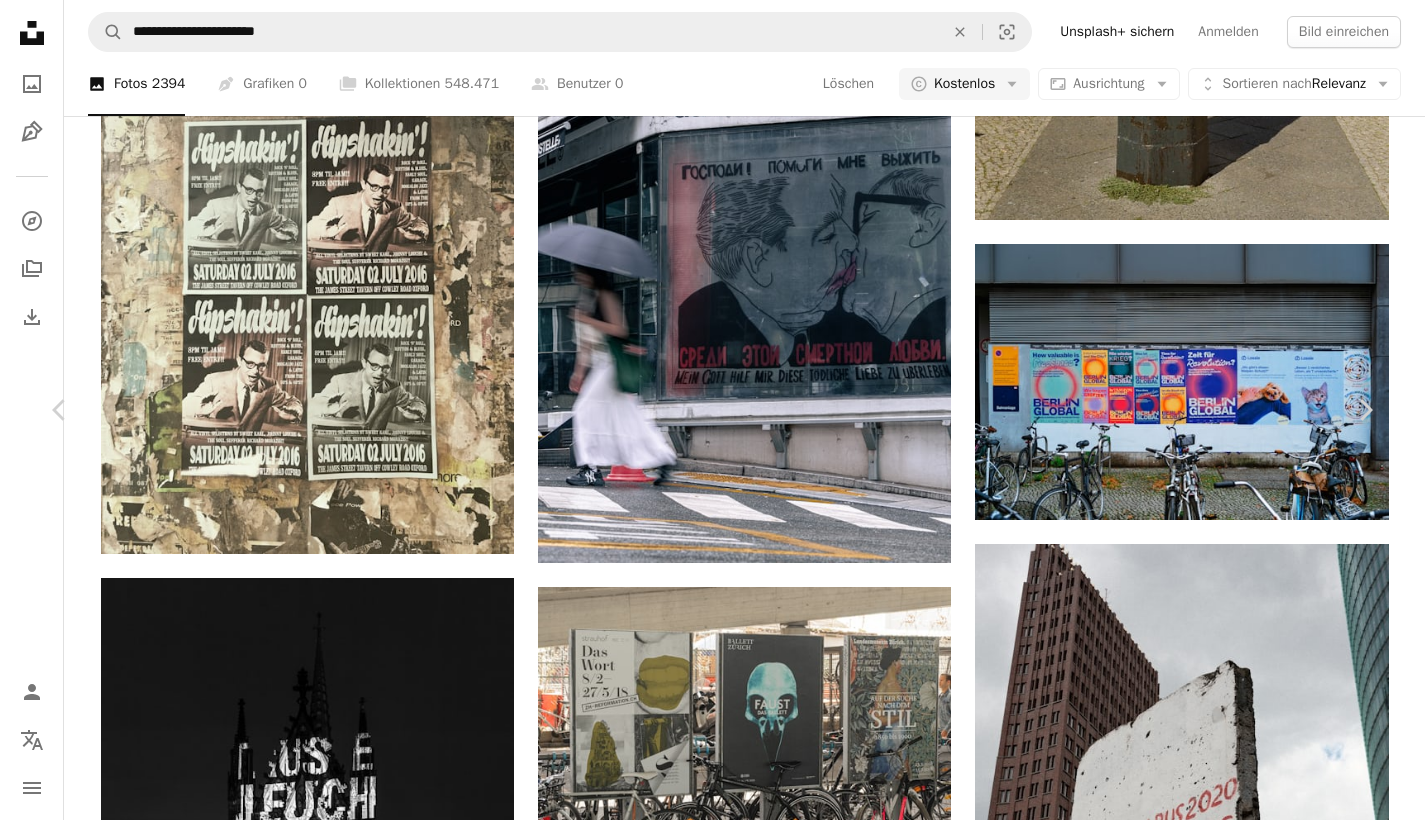 click on "An X shape Chevron left Chevron right [FIRST] [LAST] Für Anfragen verfügbar A checkmark inside of a circle A heart A plus sign Kostenlos herunterladen Chevron down Zoom in Aufrufe 3.473 Downloads 27 A forward-right arrow Teilen Info icon Info More Actions Calendar outlined Veröffentlicht am  5. Januar 2025 Camera Leica Camera AG, LEICA M10-P Safety Kostenlos zu verwenden im Rahmen der  Unsplash Lizenzfrau Katze Mensch Weiblich Erwachsene Plakat Fahrzeug Fahrrad Haustier Fahrrad Tasche Maschine Reklame Rad Handtasche Broschüre Flugblatt Speiche Public Domain-Bilder Ähnliche Premium-Bilder auf iStock durchsuchen  |  20 % Rabatt mit Aktionscode UNSPLASH20 Mehr auf iStock anzeigen  ↗ Ähnliche Bilder A heart A plus sign [FIRST] [LAST] Arrow pointing down Plus sign for Unsplash+ A heart A plus sign [BRAND] Für  Unsplash+ A lock Herunterladen A heart A plus sign [FIRST] [LAST] Arrow pointing down Plus sign for Unsplash+ A heart A plus sign [BRAND] Für  Unsplash+ A lock Herunterladen A heart Für" at bounding box center (712, 4528) 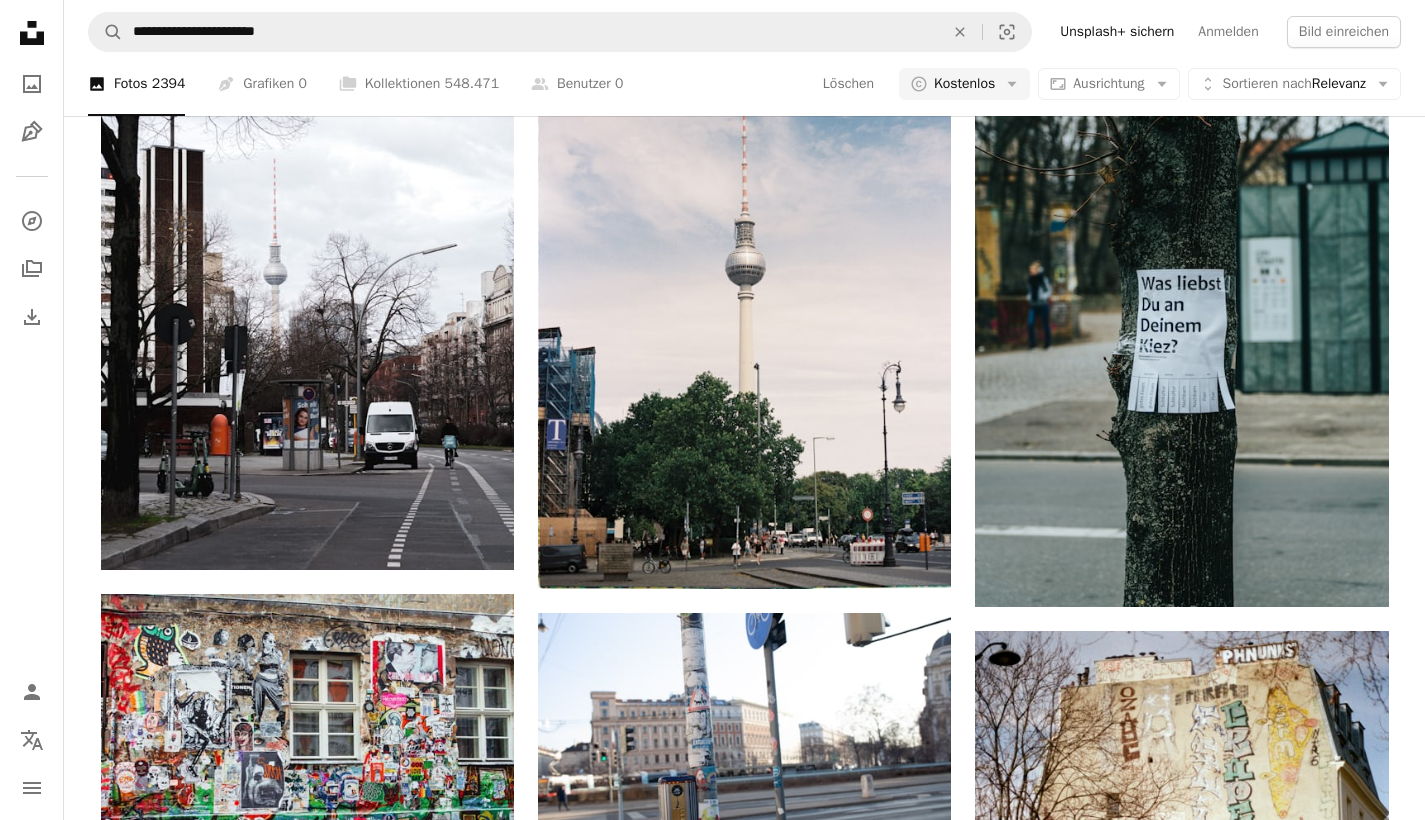 scroll, scrollTop: 12161, scrollLeft: 0, axis: vertical 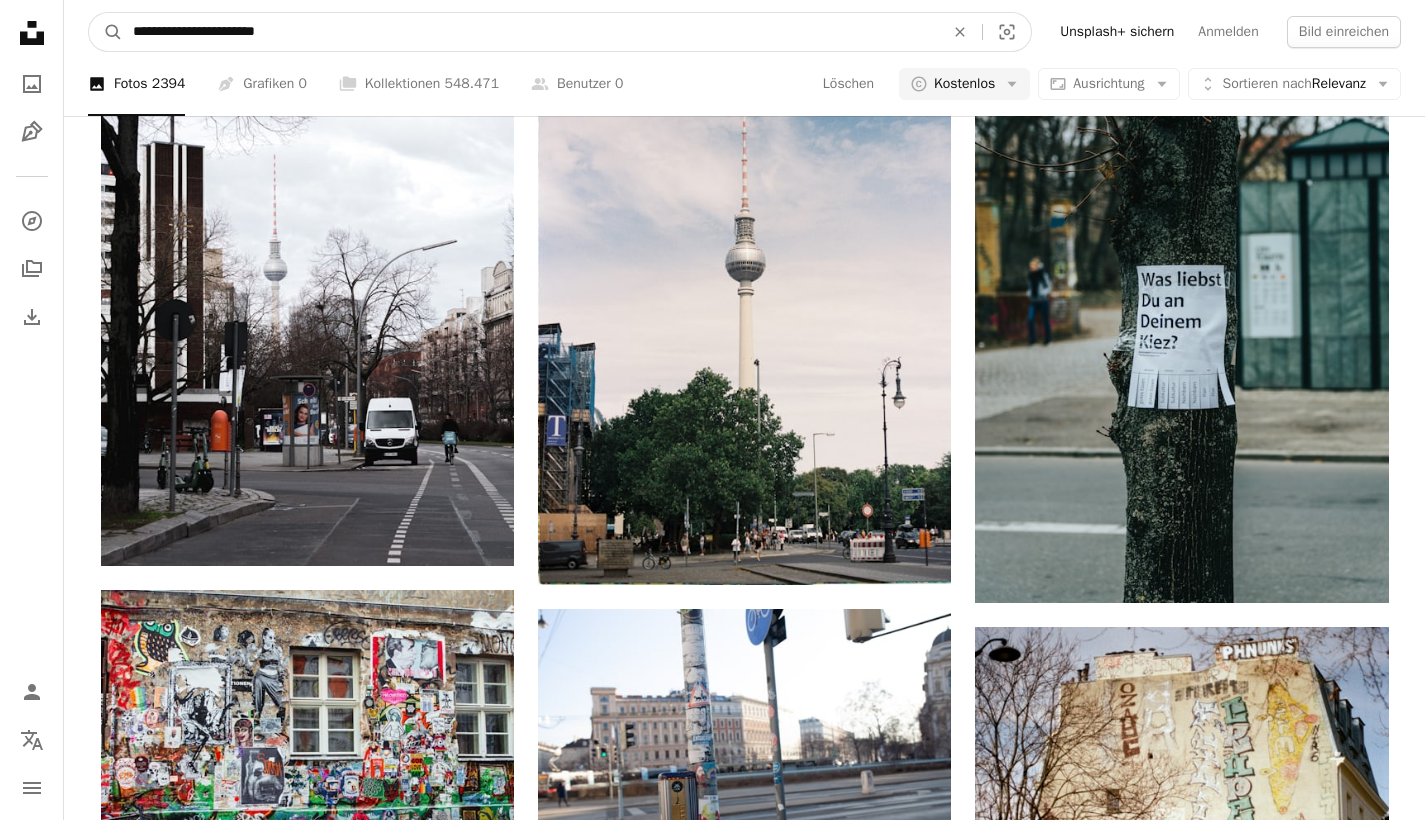 drag, startPoint x: 176, startPoint y: 28, endPoint x: 427, endPoint y: 29, distance: 251.002 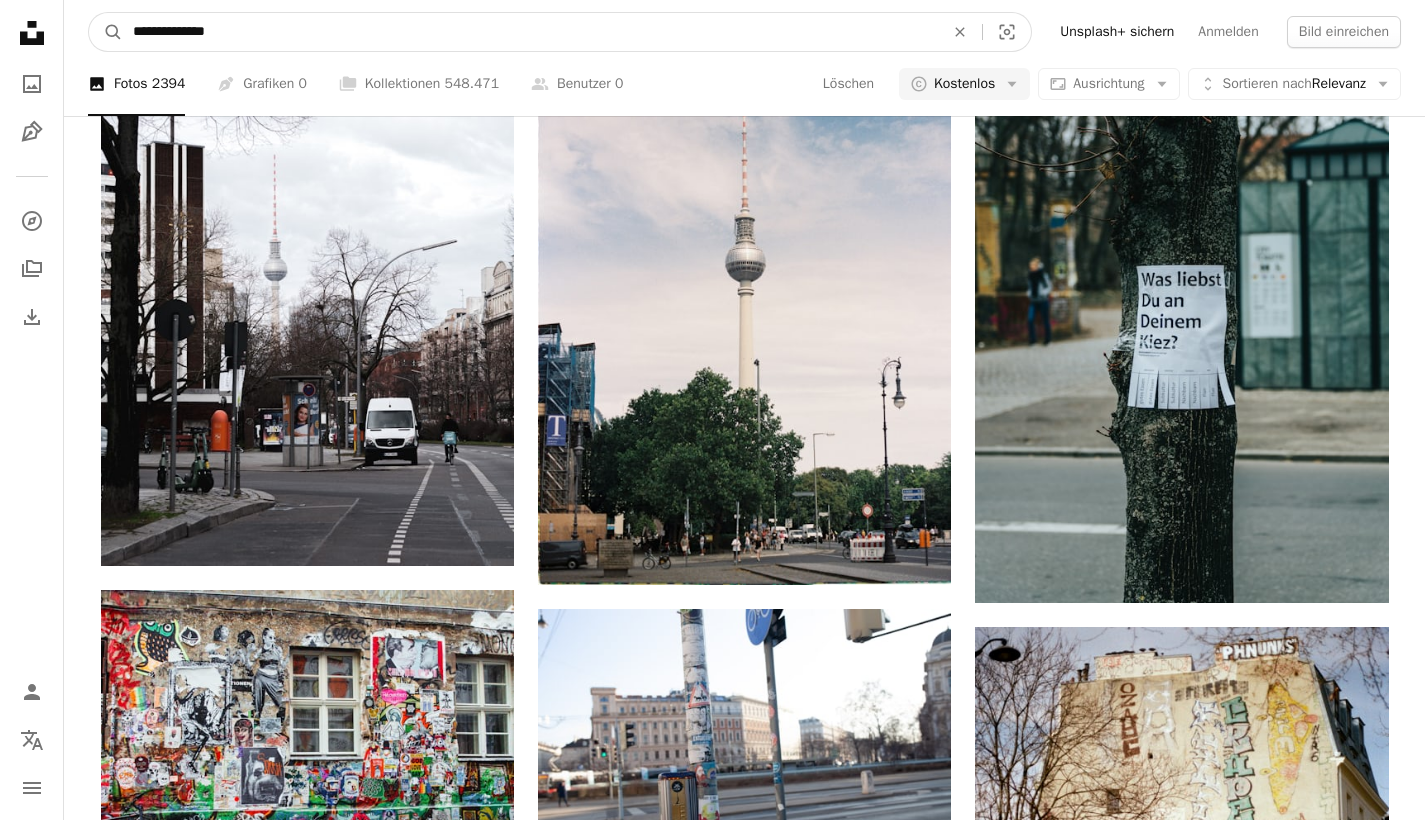 type on "**********" 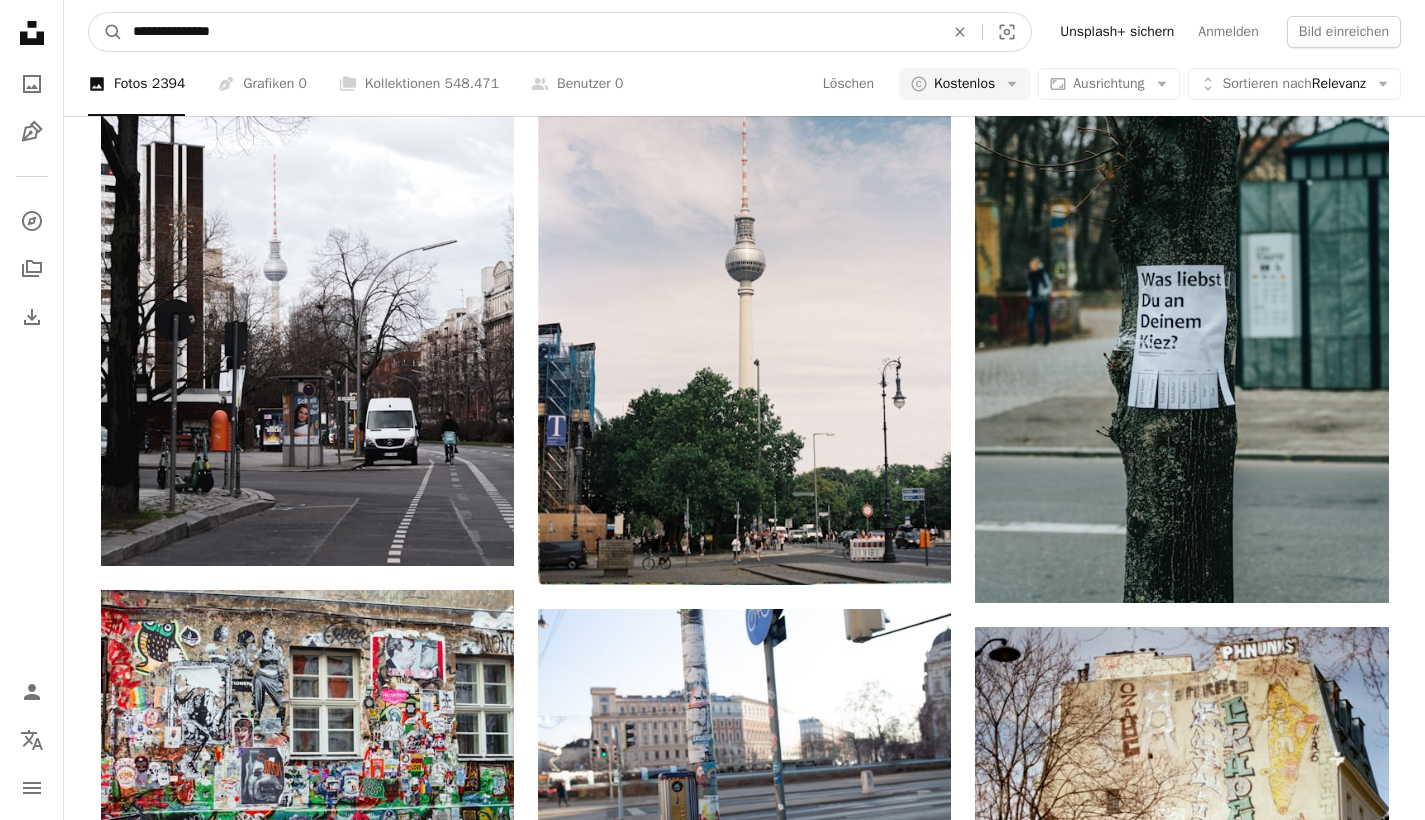 click on "A magnifying glass" at bounding box center [106, 32] 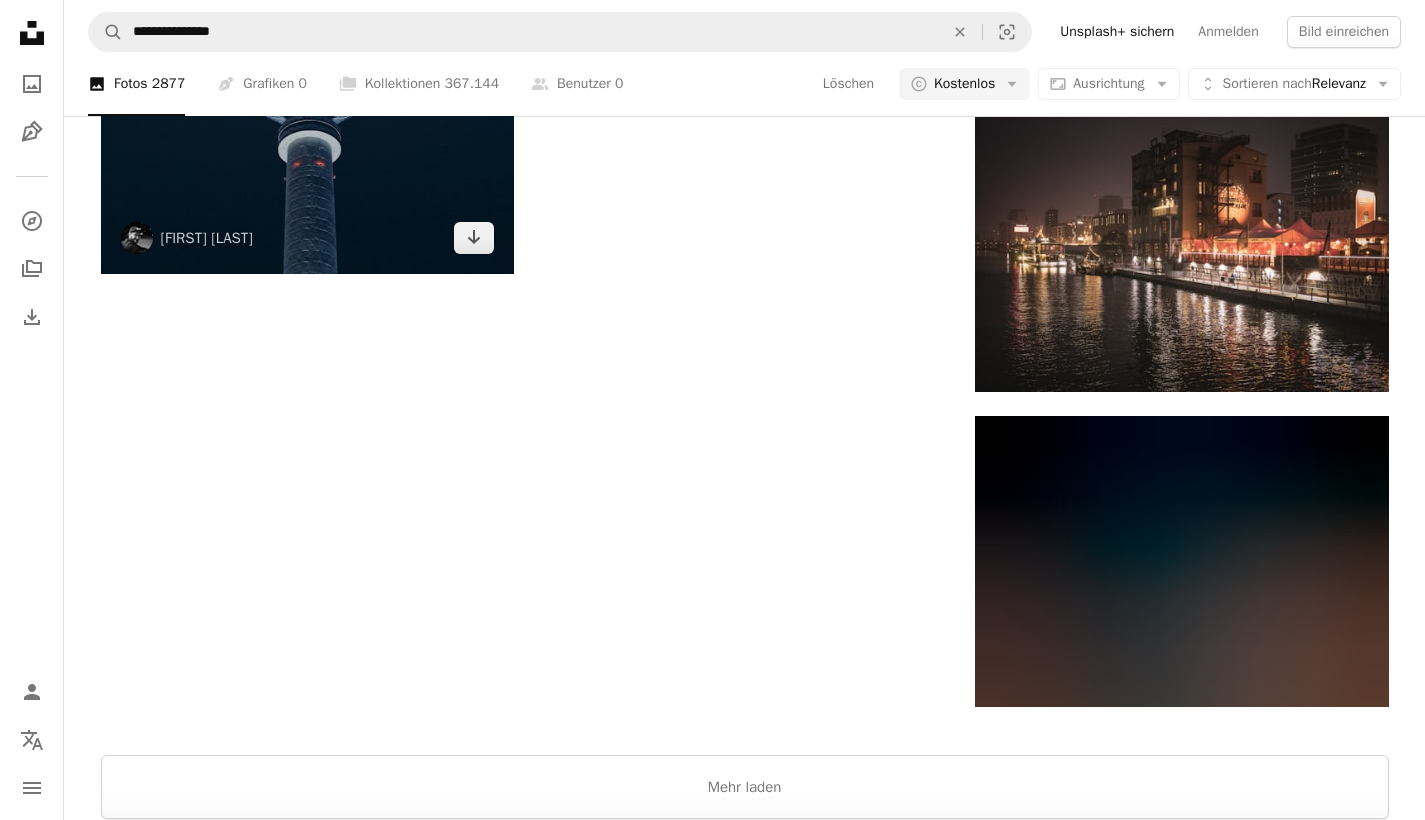 scroll, scrollTop: 3046, scrollLeft: 0, axis: vertical 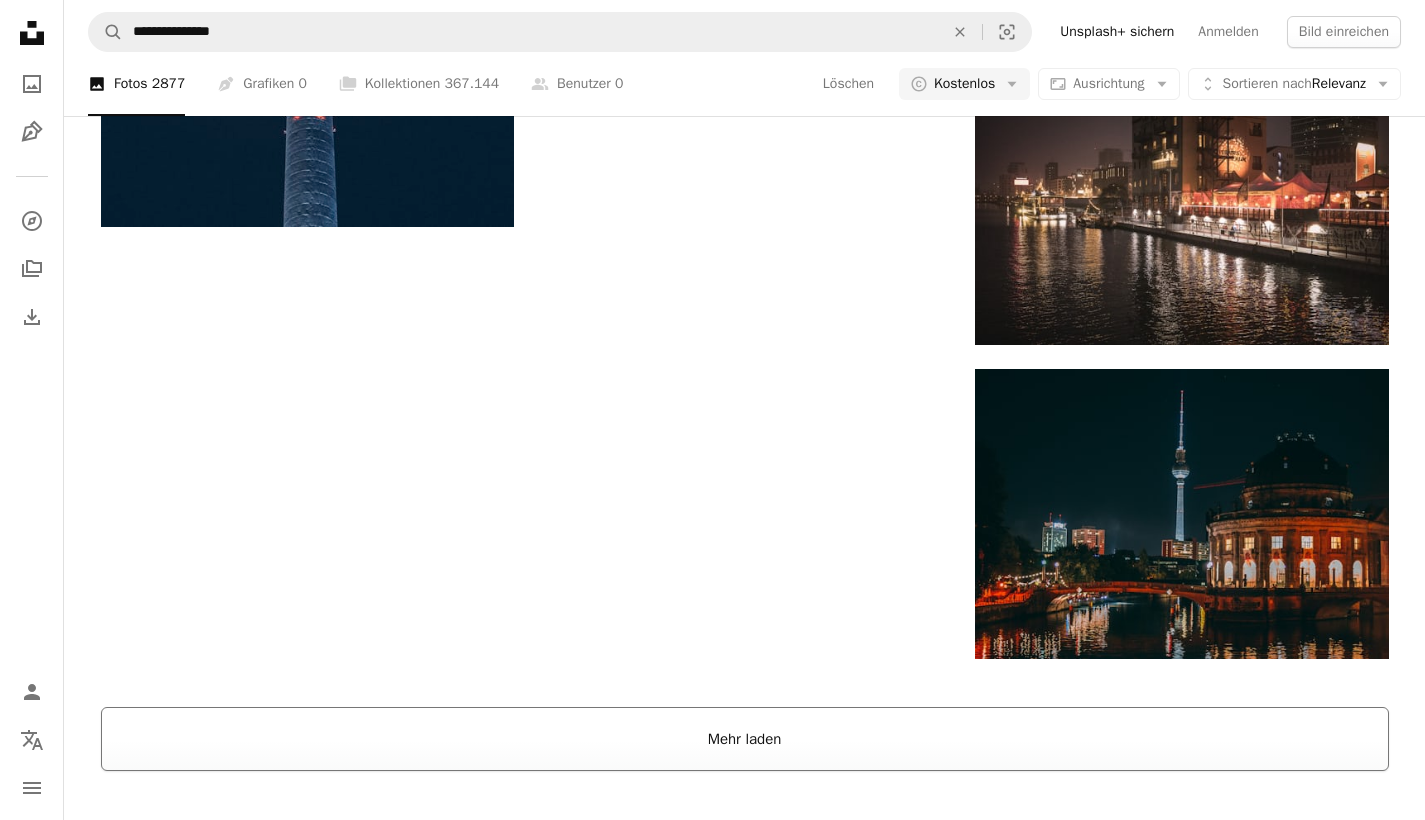 click on "Mehr laden" at bounding box center (745, 739) 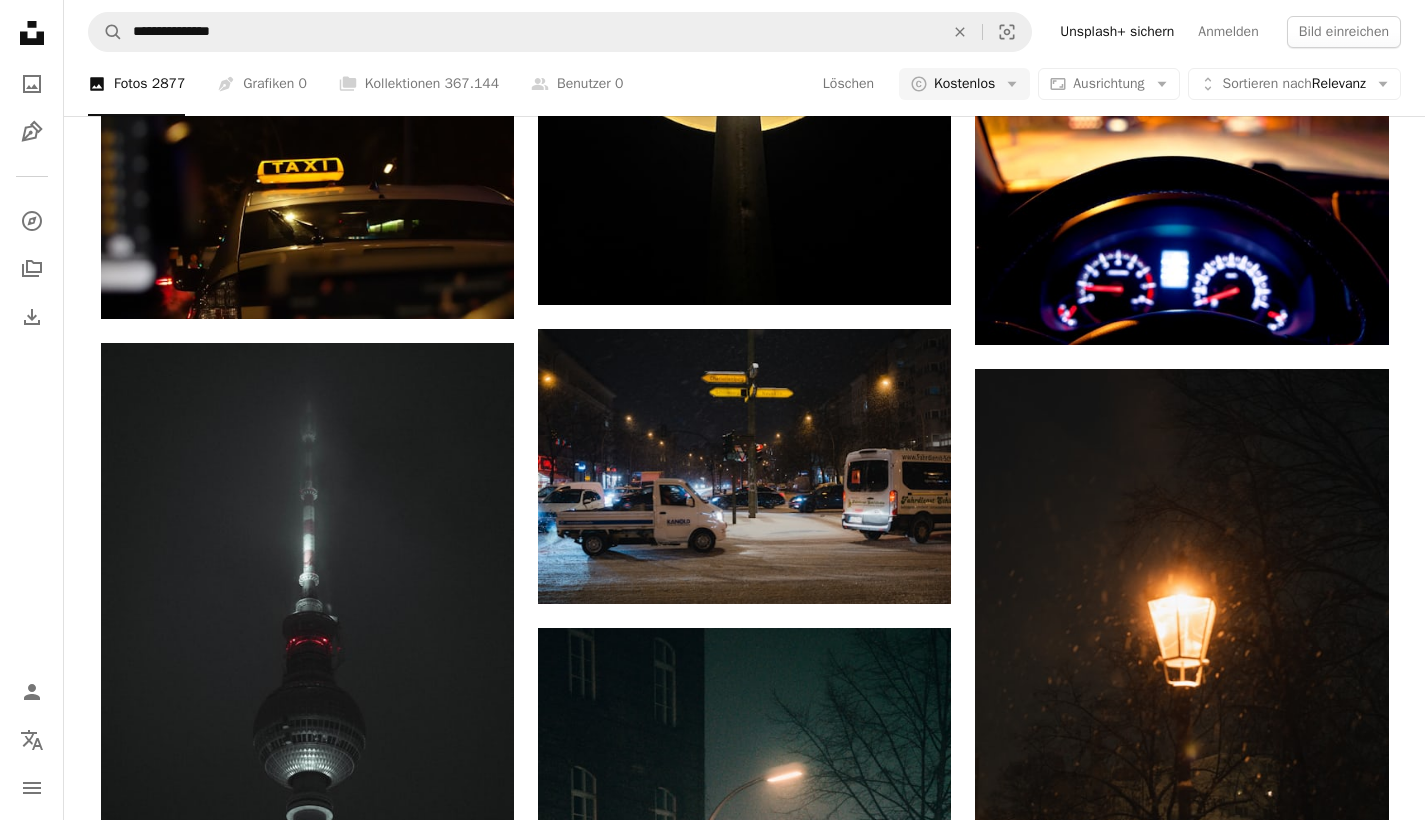 scroll, scrollTop: 14484, scrollLeft: 0, axis: vertical 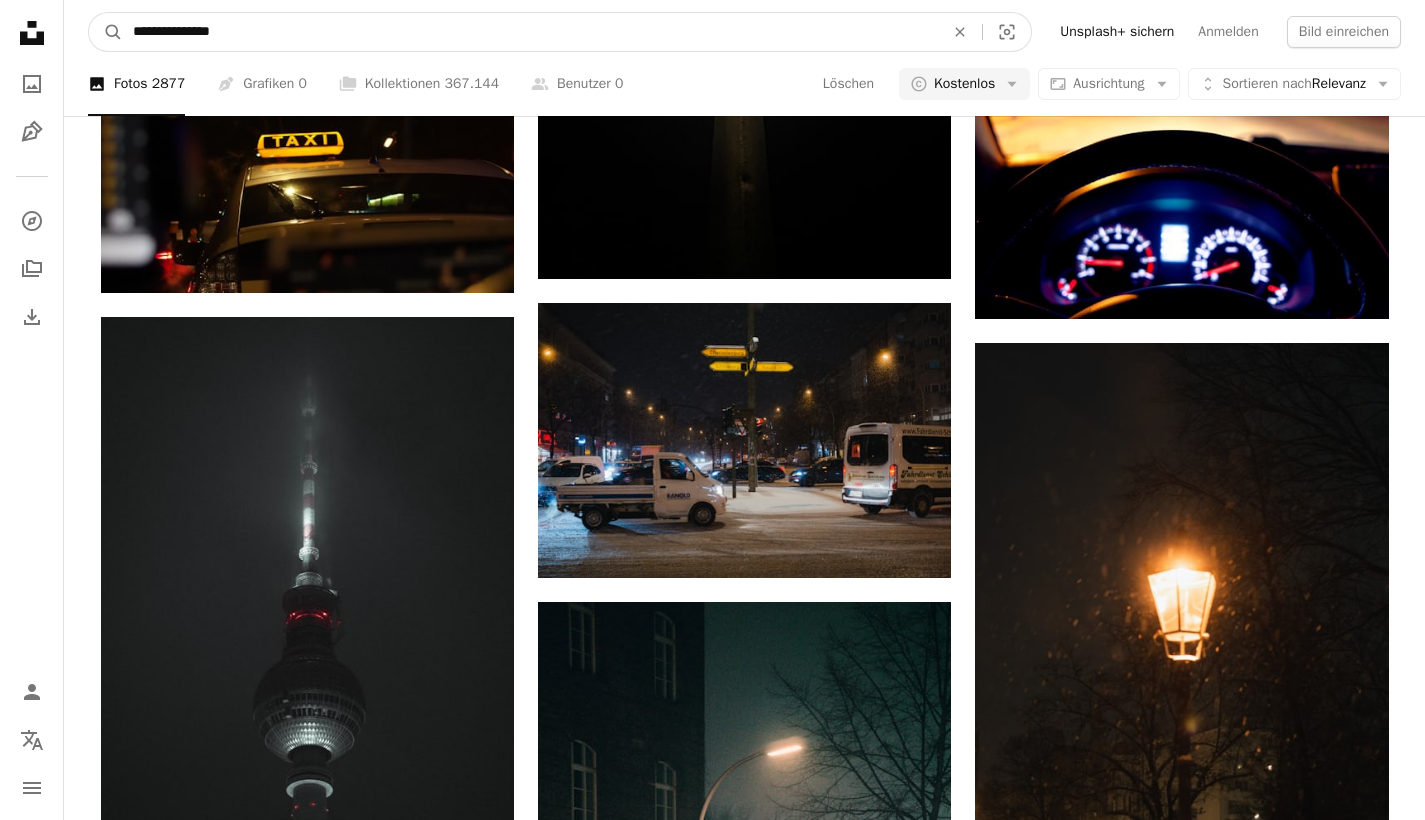 click on "**********" at bounding box center (530, 32) 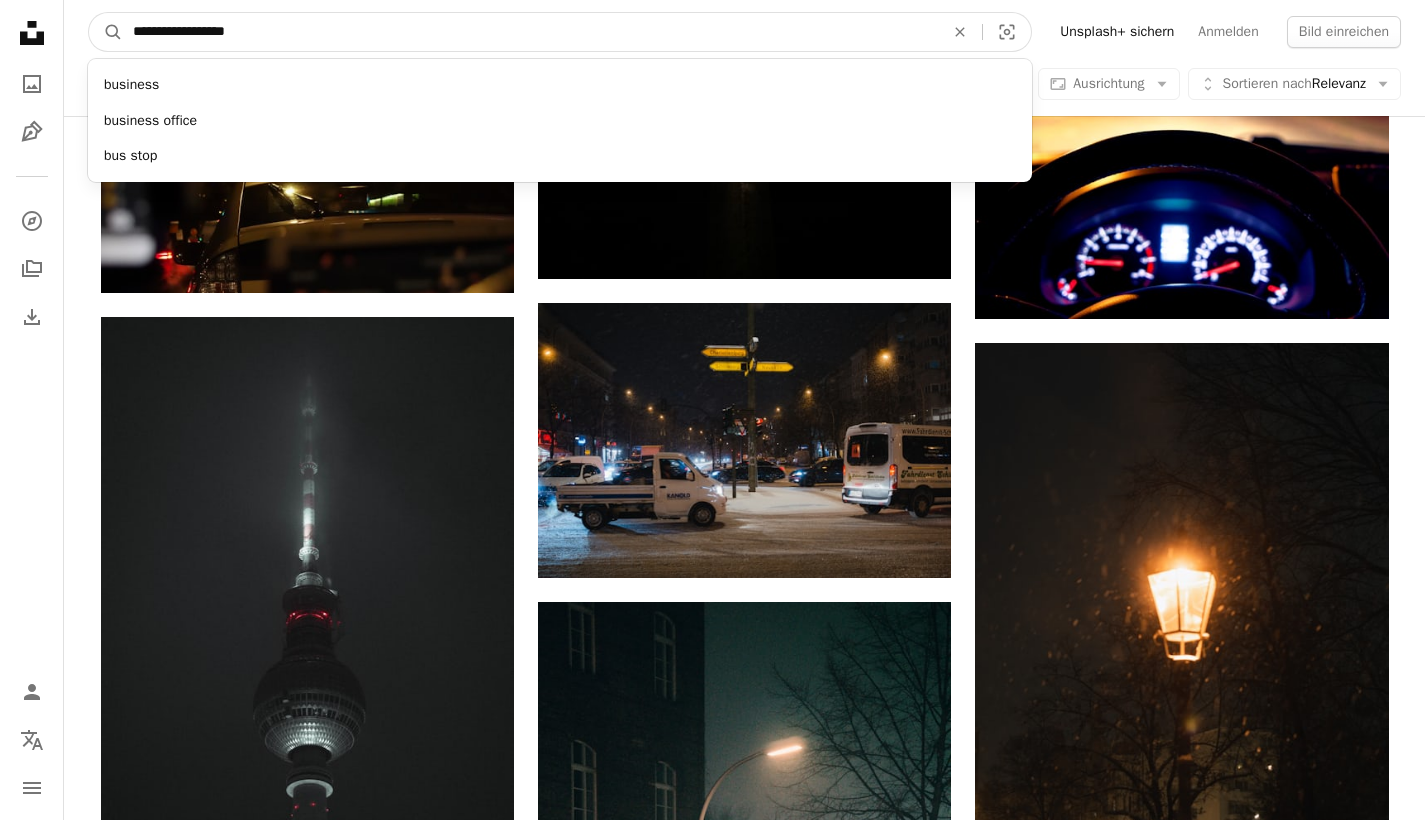 type on "**********" 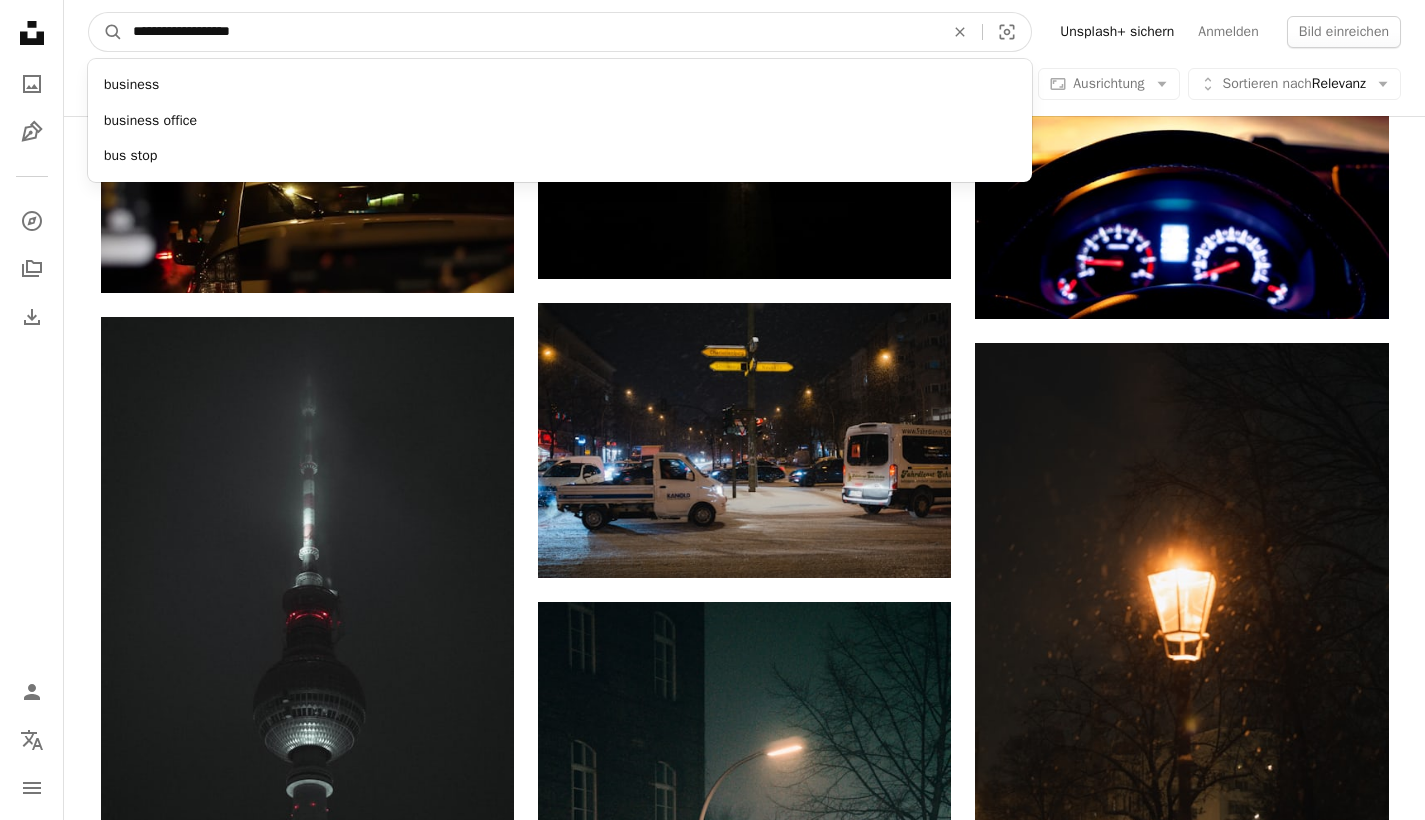 click on "A magnifying glass" at bounding box center [106, 32] 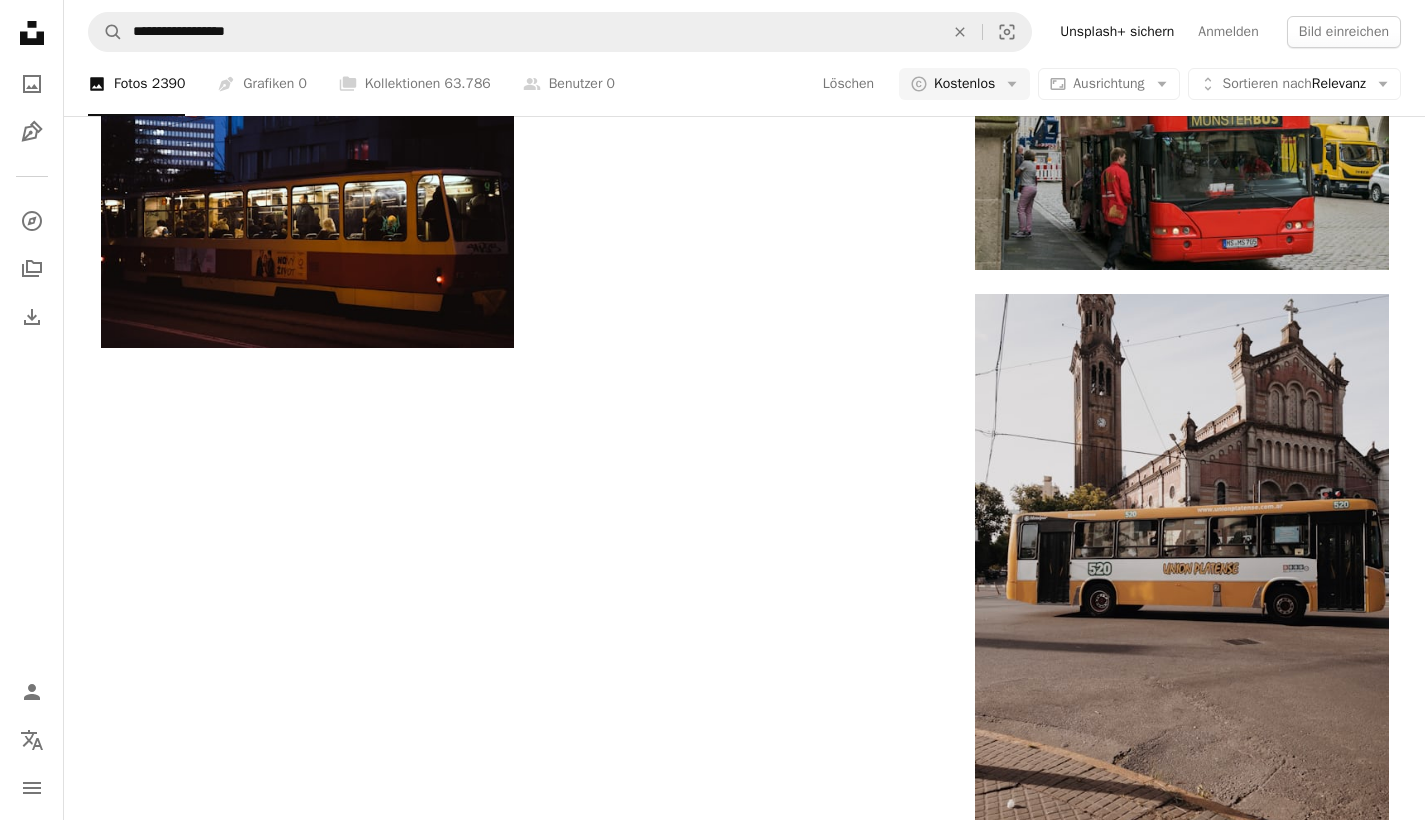 scroll, scrollTop: 3447, scrollLeft: 0, axis: vertical 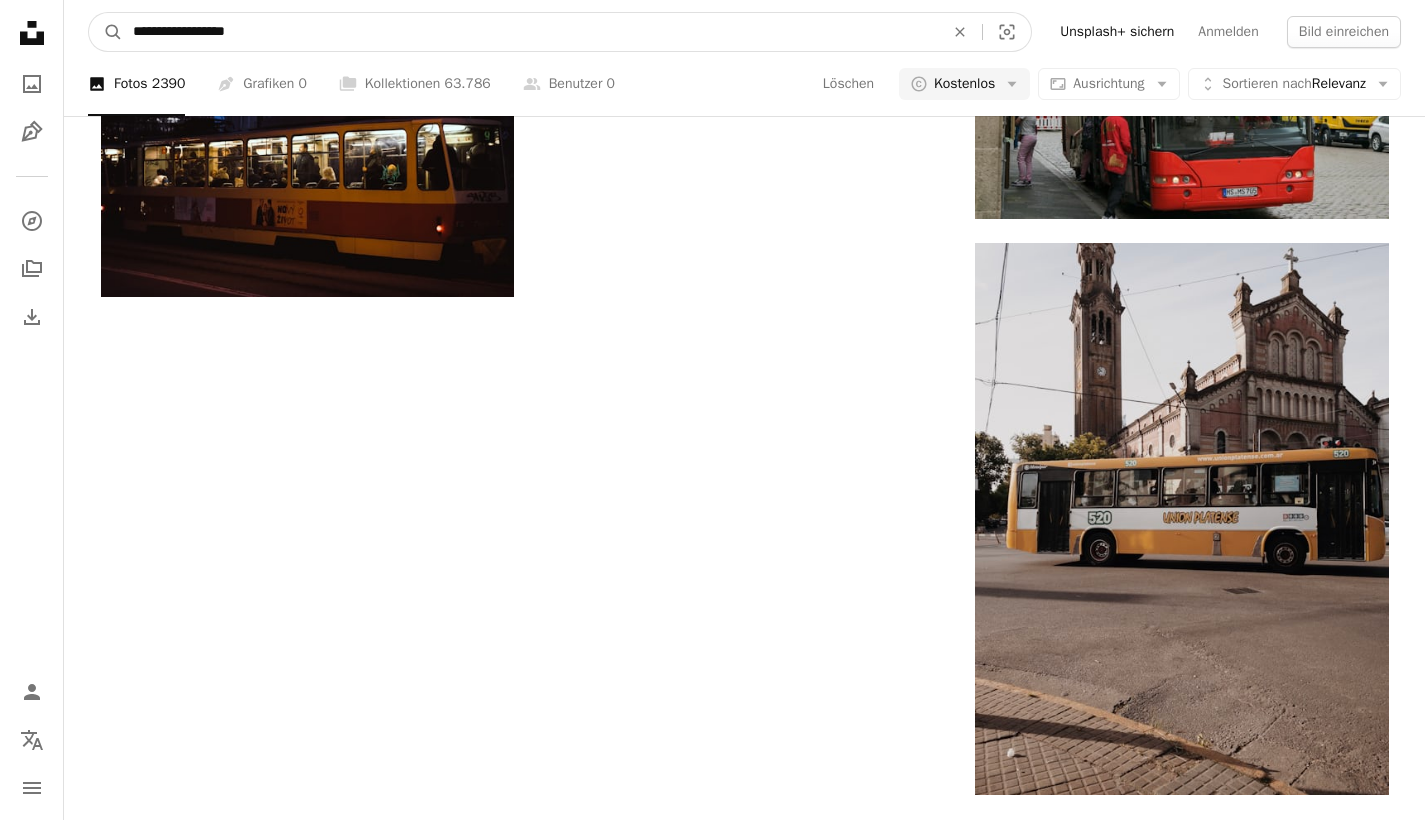 drag, startPoint x: 162, startPoint y: 23, endPoint x: 496, endPoint y: 30, distance: 334.07333 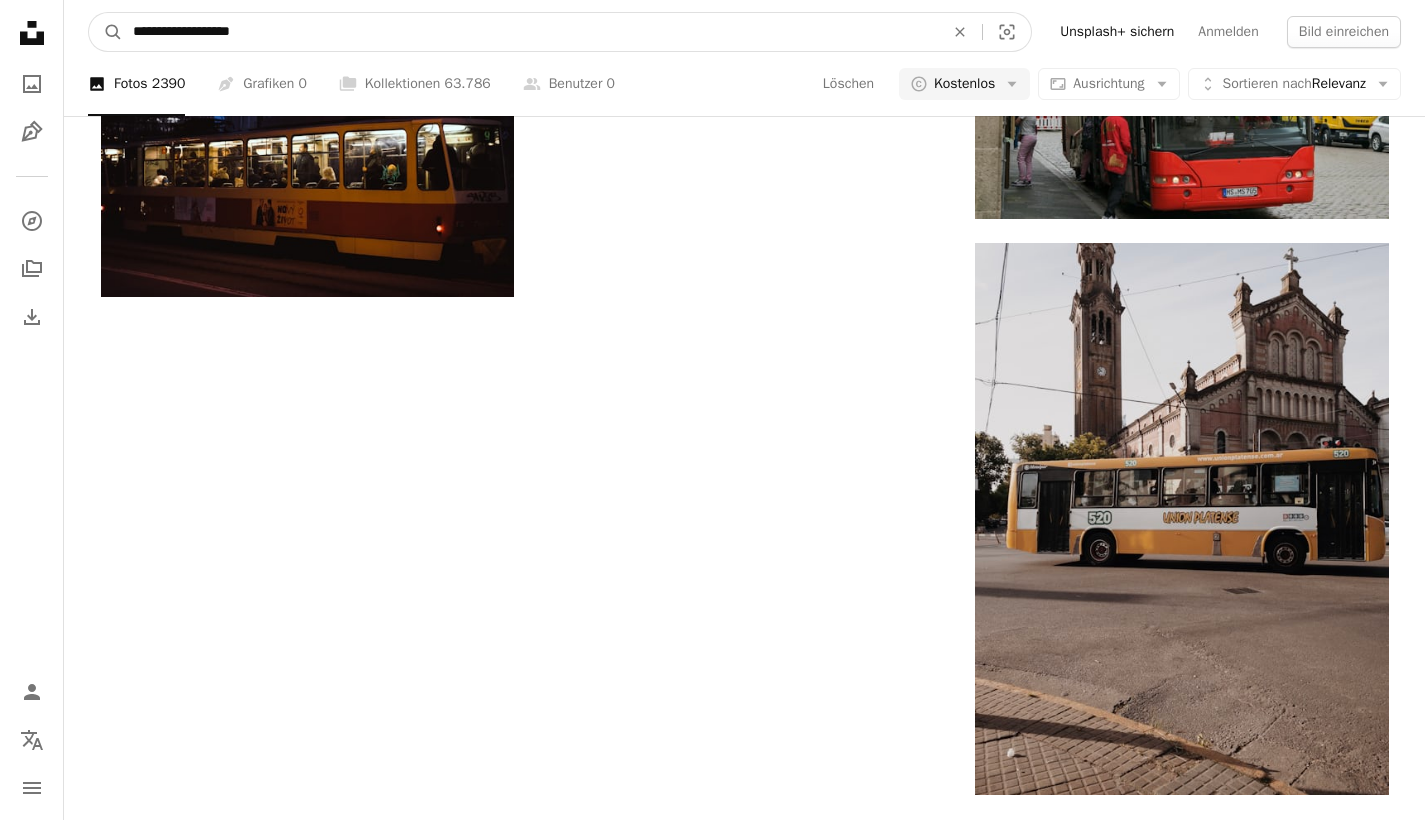 click on "A magnifying glass" at bounding box center (106, 32) 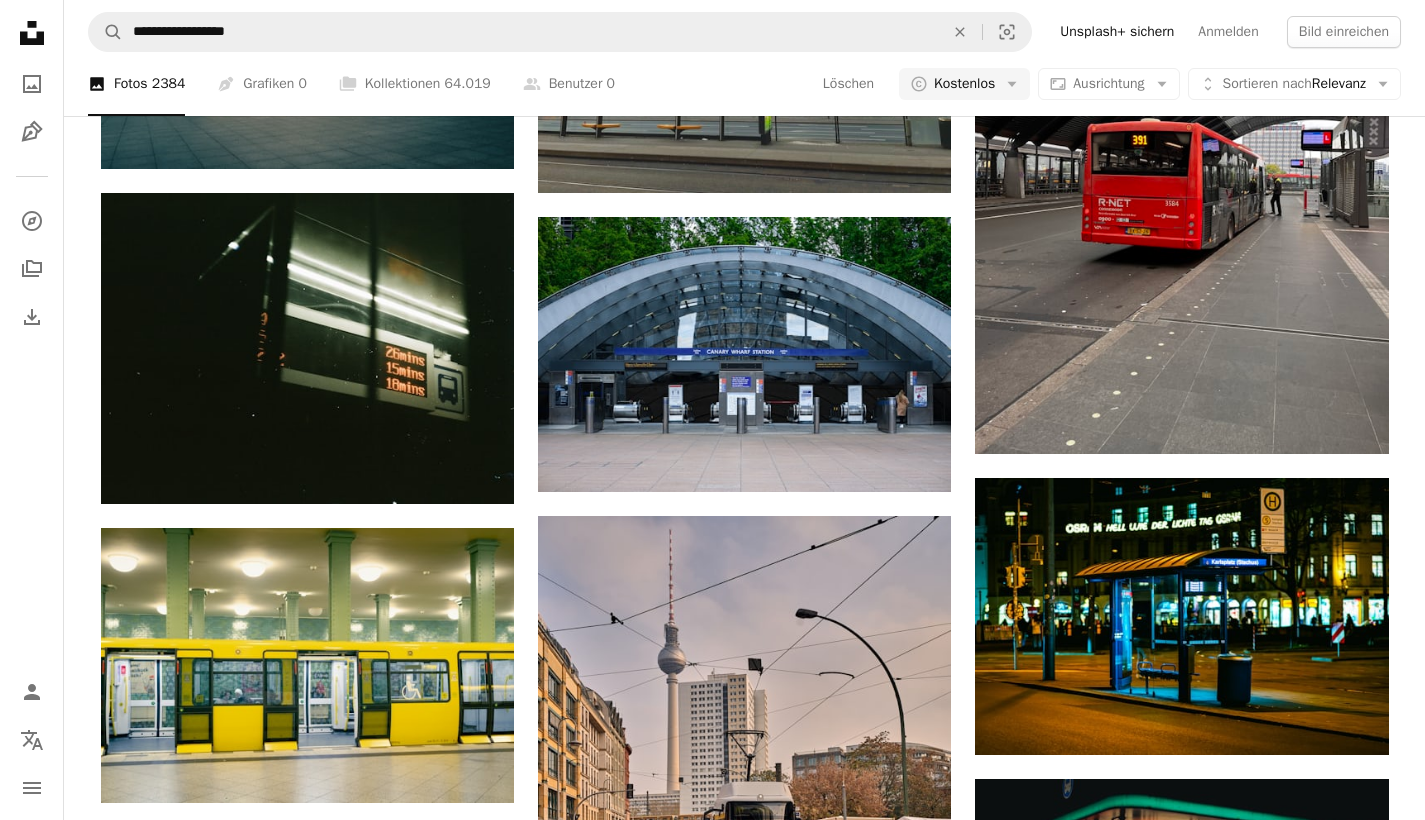scroll, scrollTop: 1202, scrollLeft: 0, axis: vertical 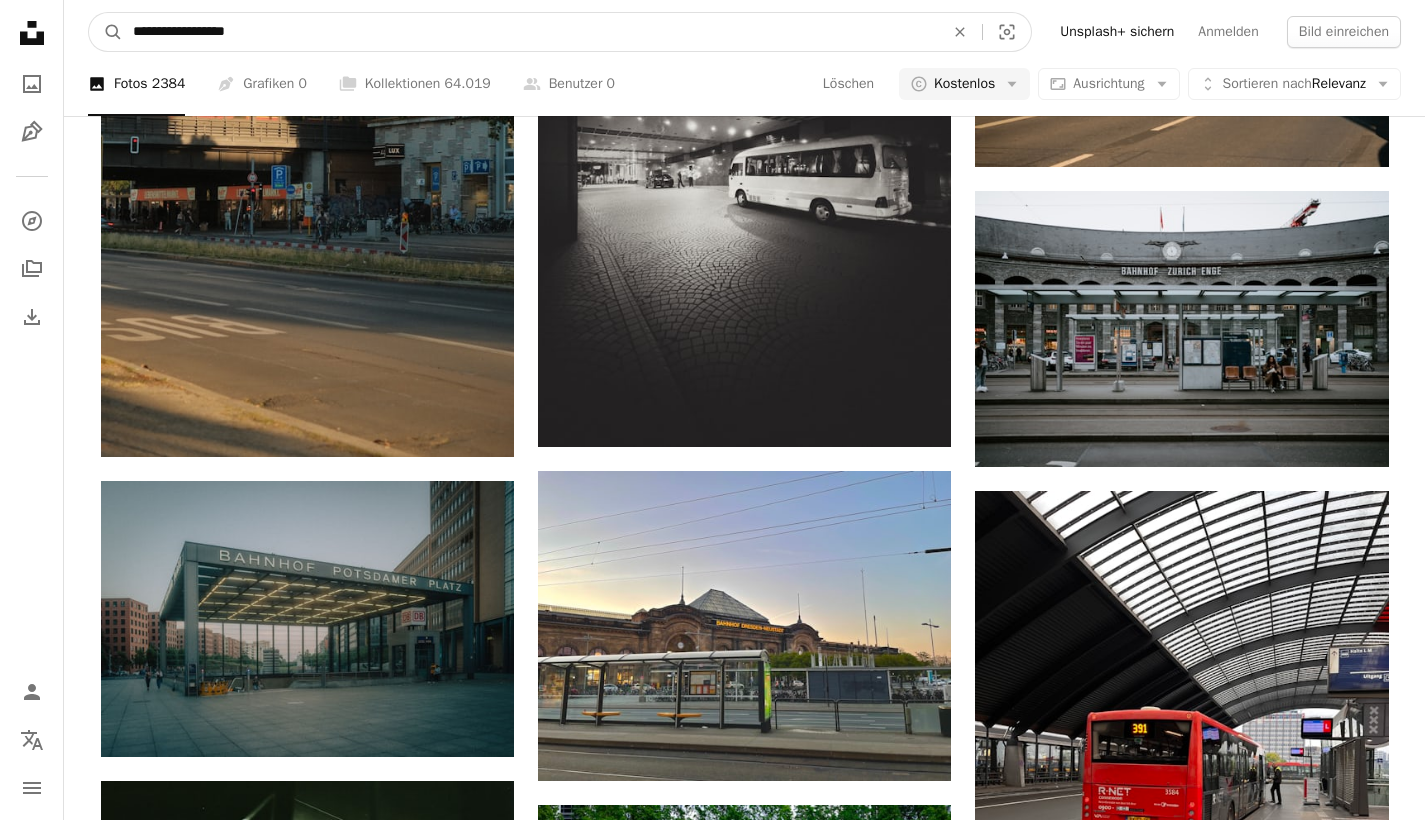 drag, startPoint x: 161, startPoint y: 32, endPoint x: 417, endPoint y: 31, distance: 256.00195 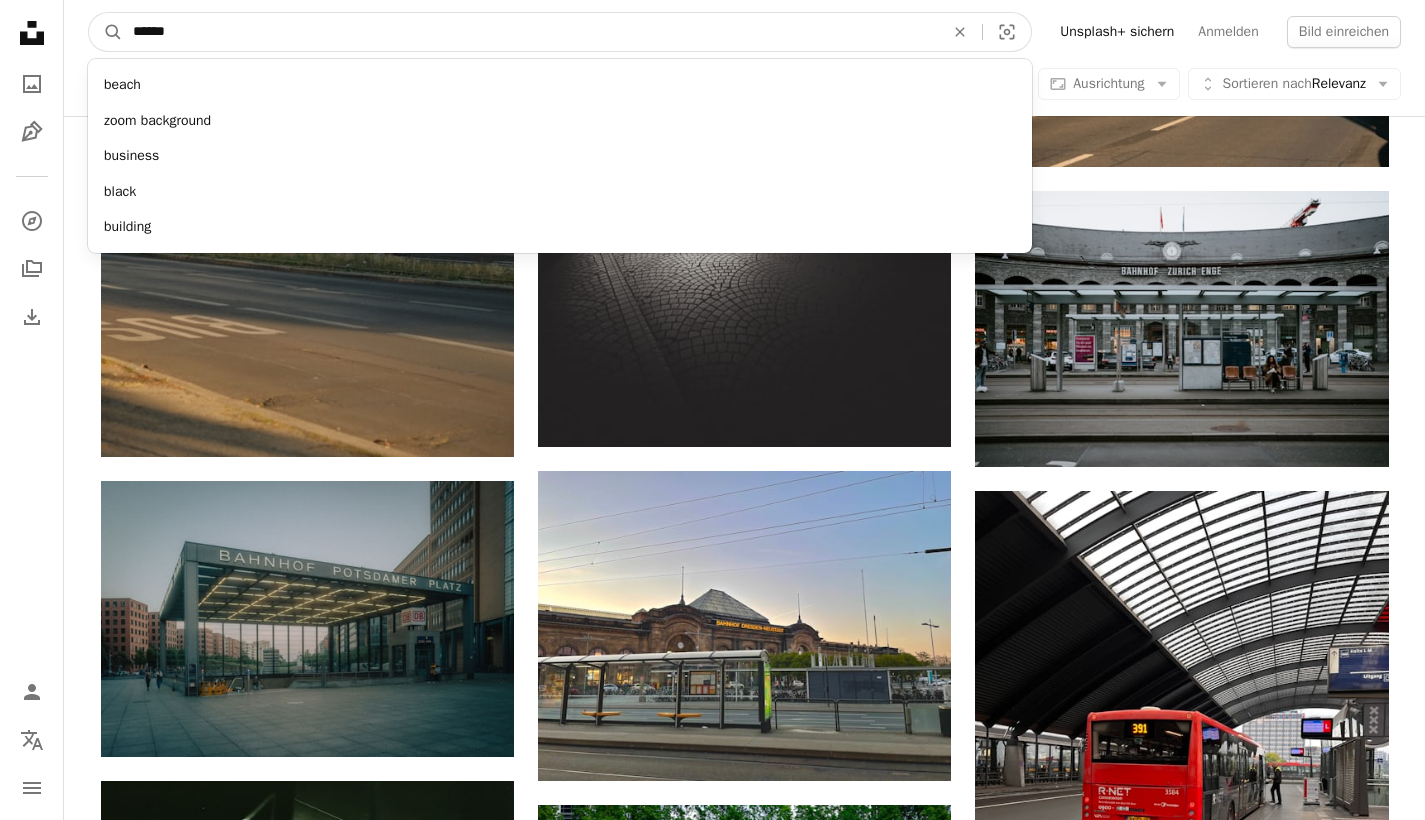 type on "******" 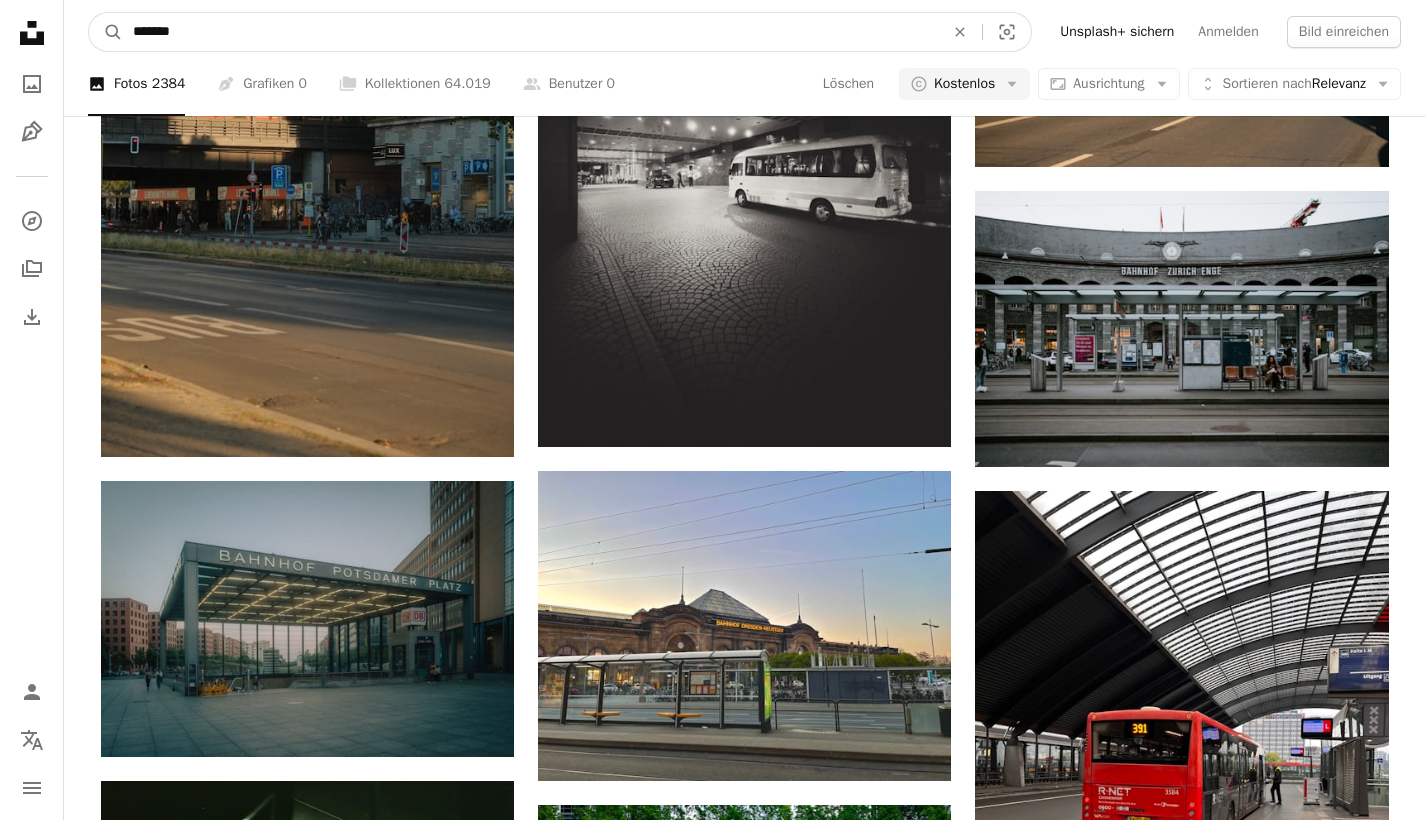 click on "A magnifying glass" at bounding box center [106, 32] 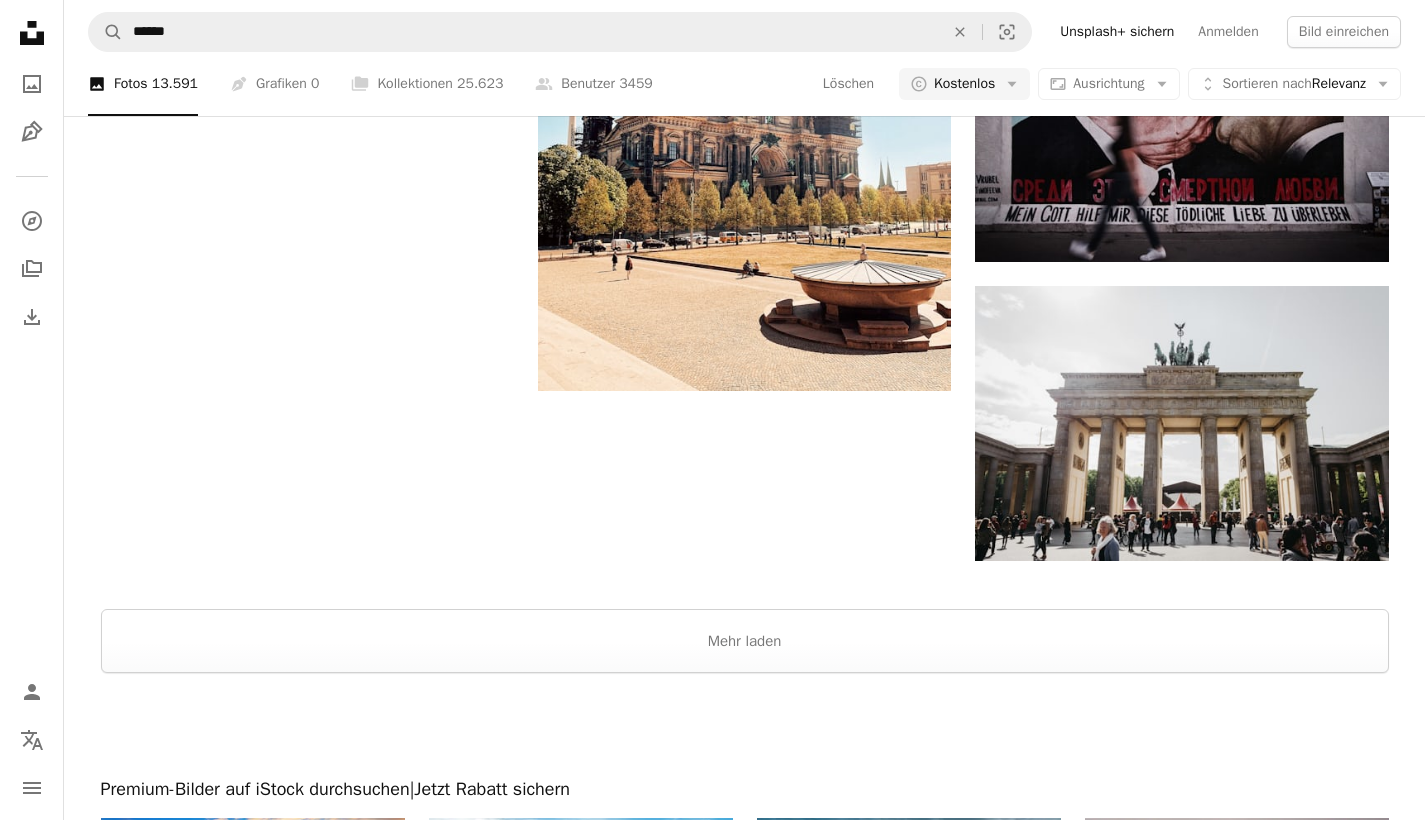 scroll, scrollTop: 3160, scrollLeft: 0, axis: vertical 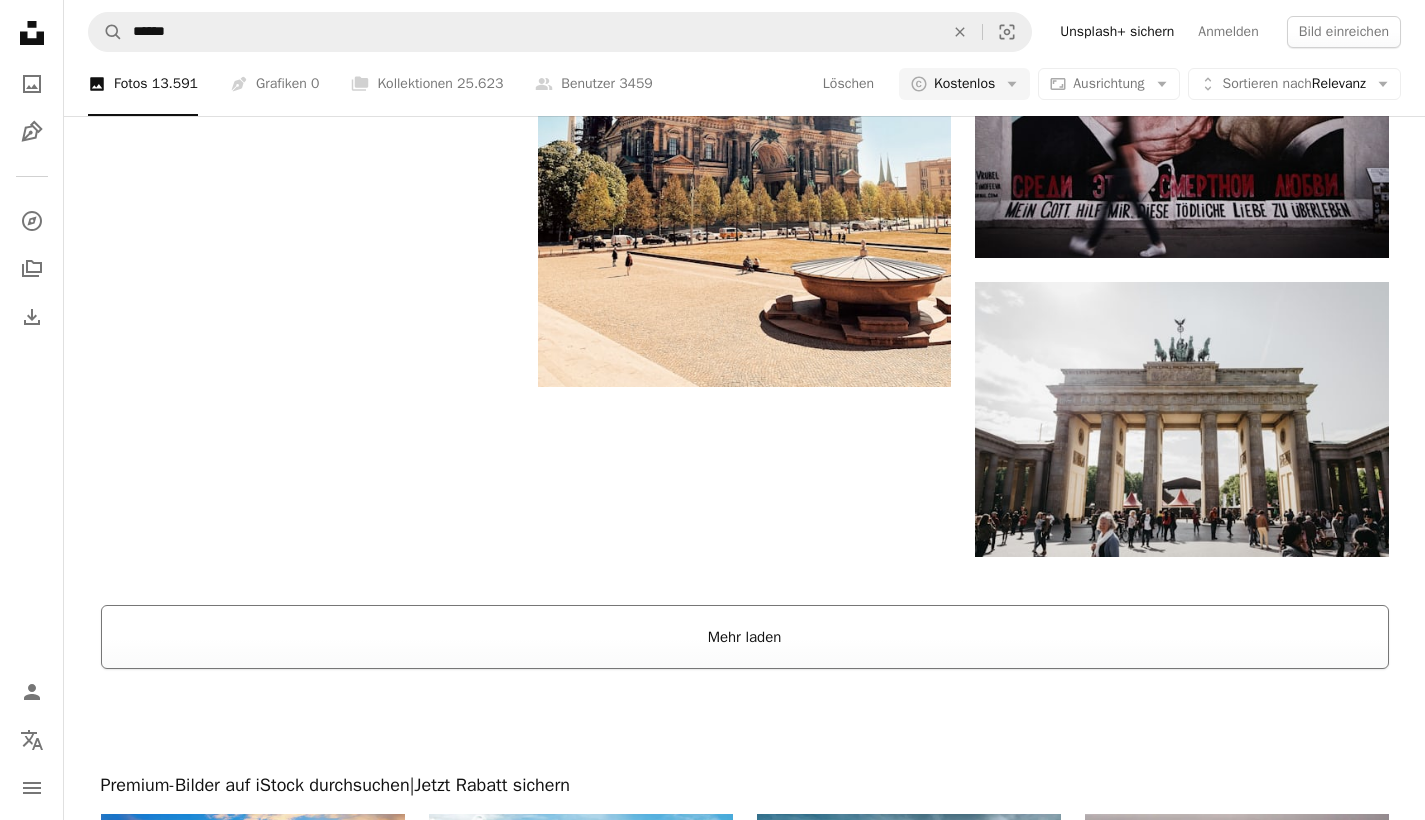 click on "Mehr laden" at bounding box center [745, 637] 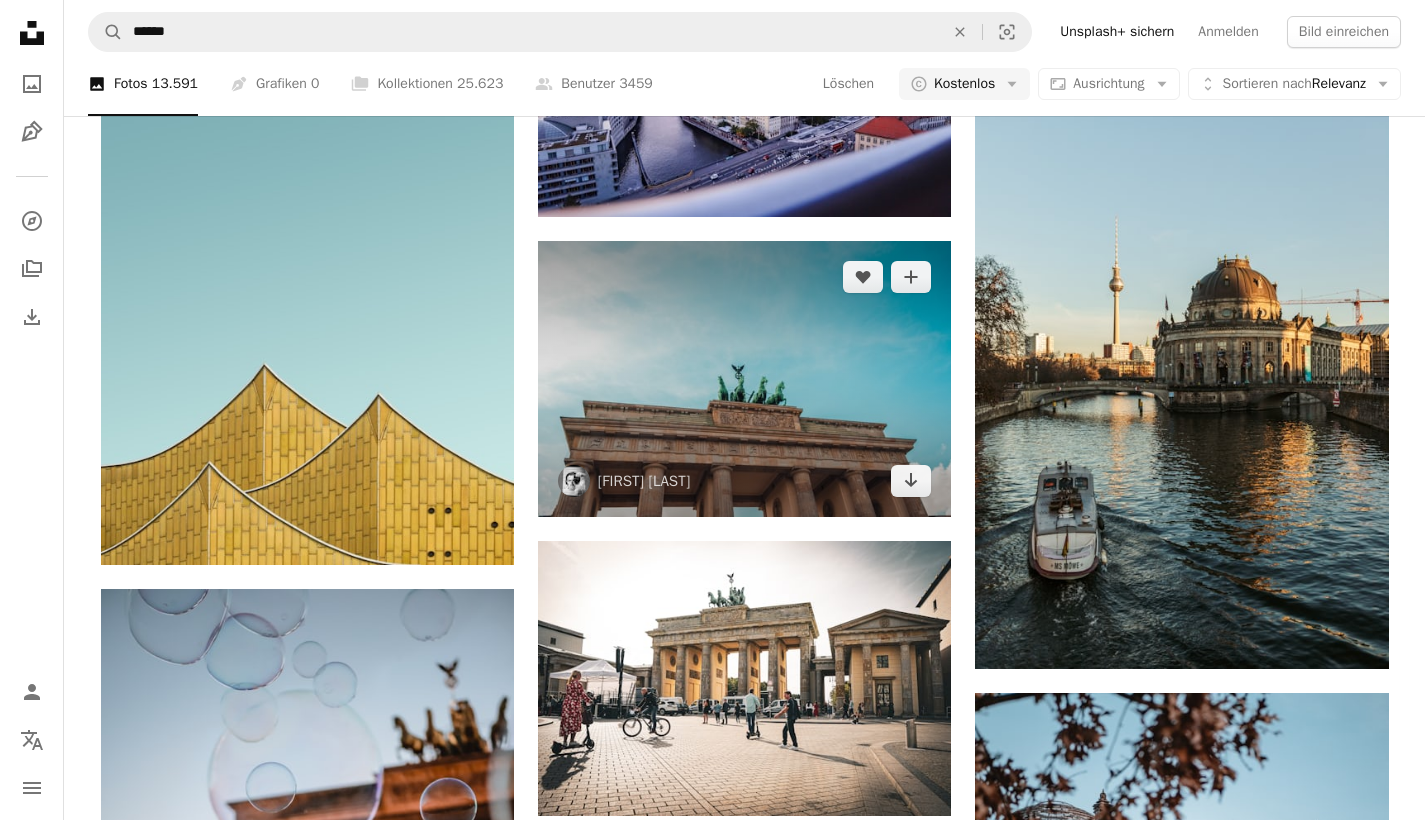 scroll, scrollTop: 5784, scrollLeft: 0, axis: vertical 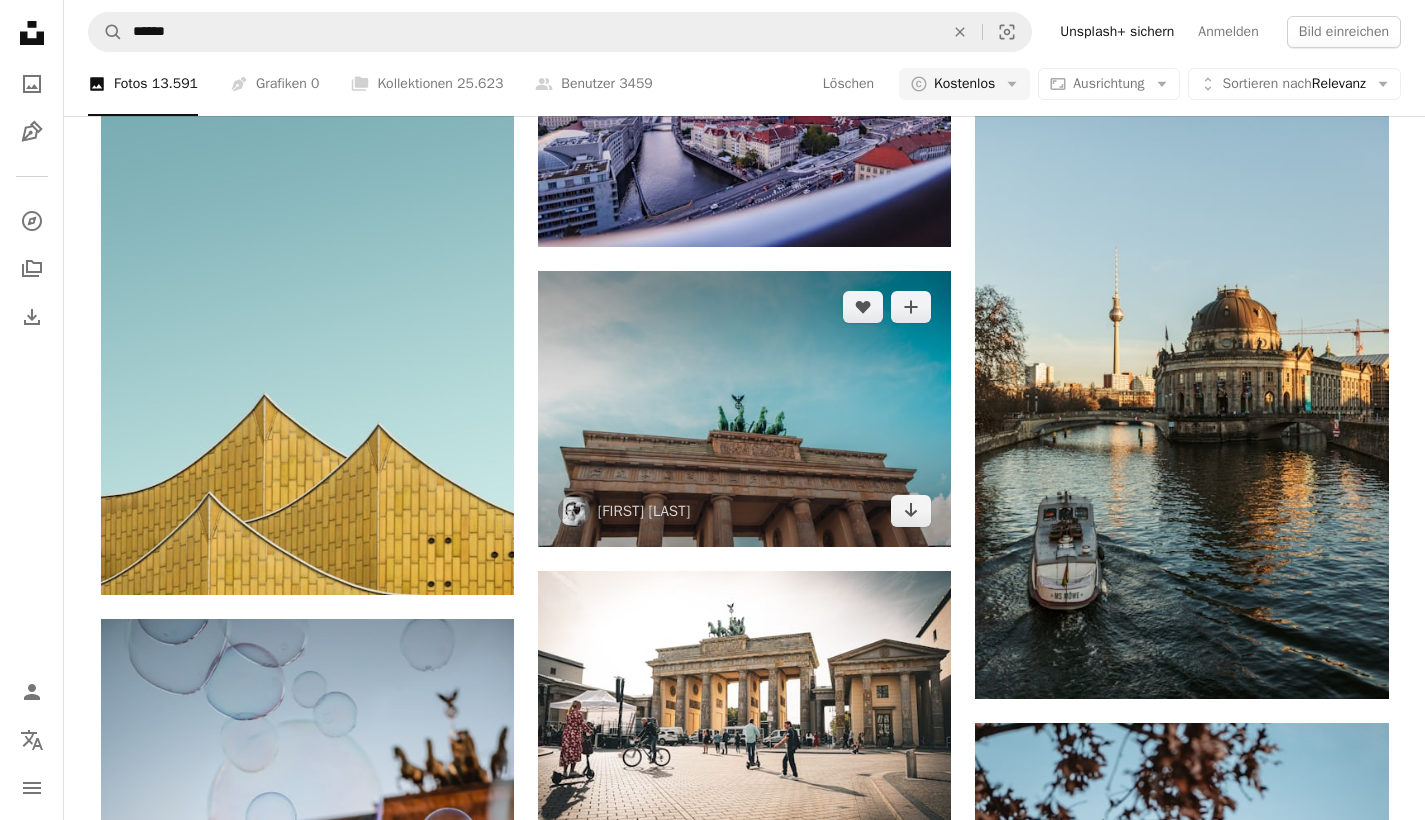 click at bounding box center [744, 409] 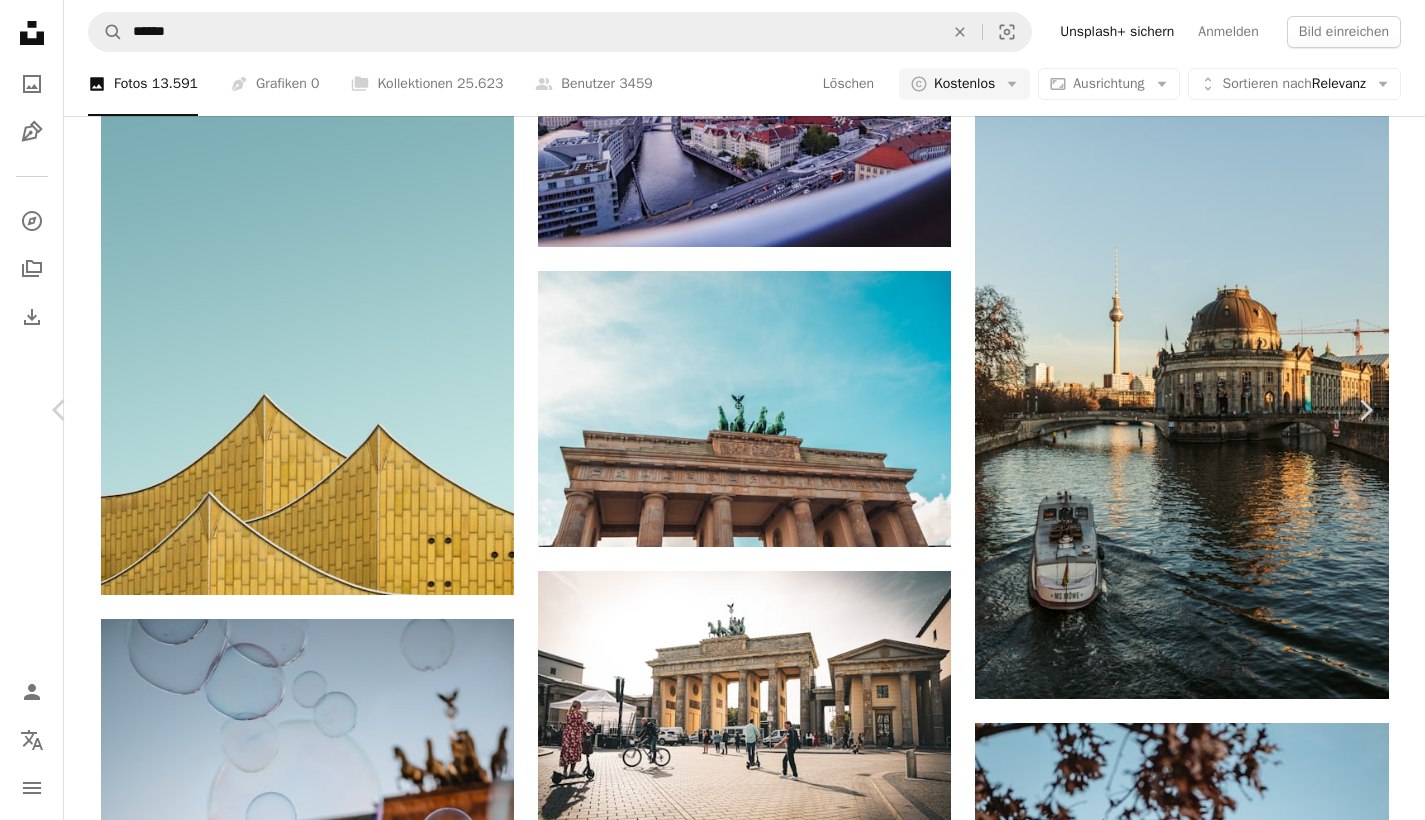 click on "Kostenlos herunterladen" at bounding box center [1144, 4603] 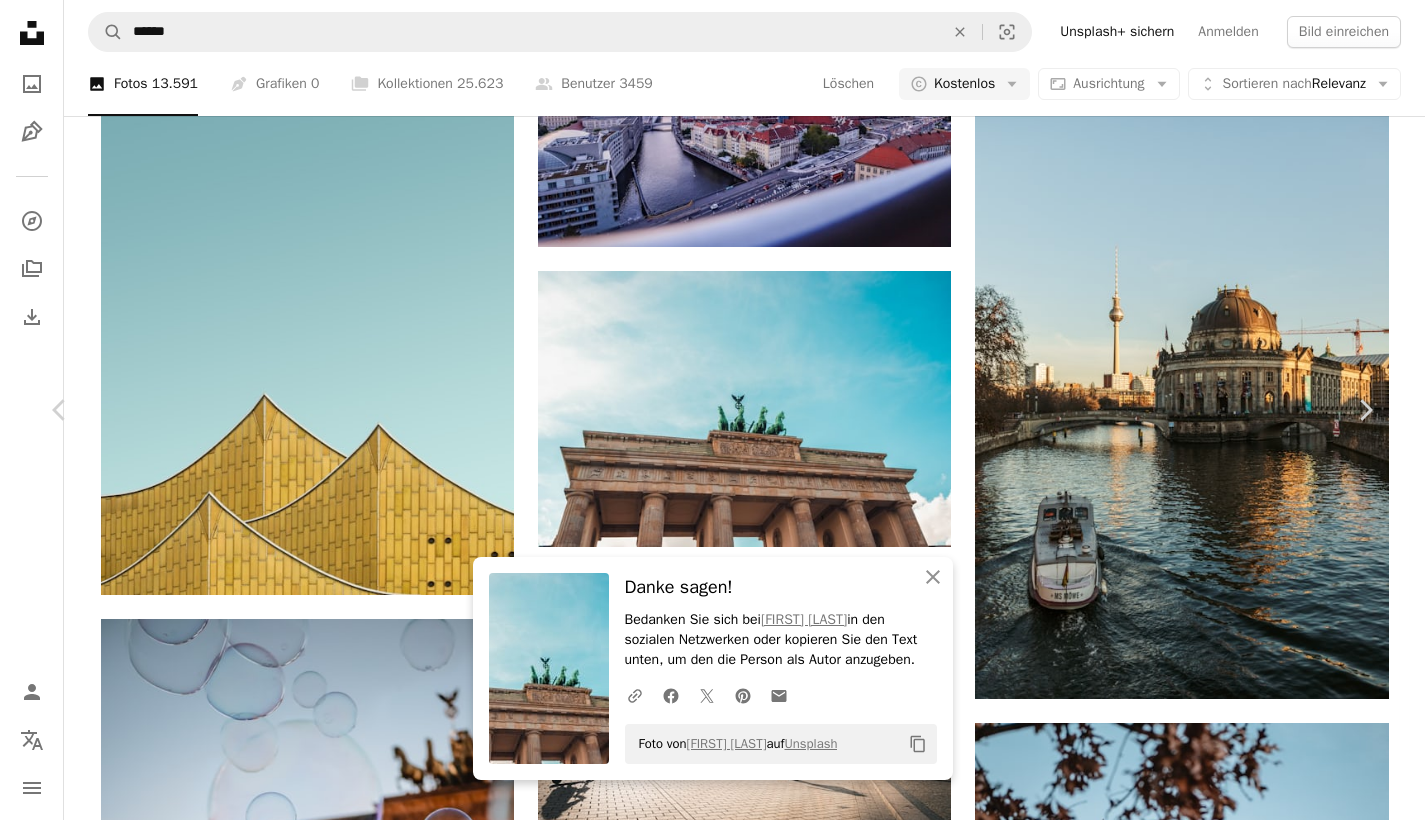 click 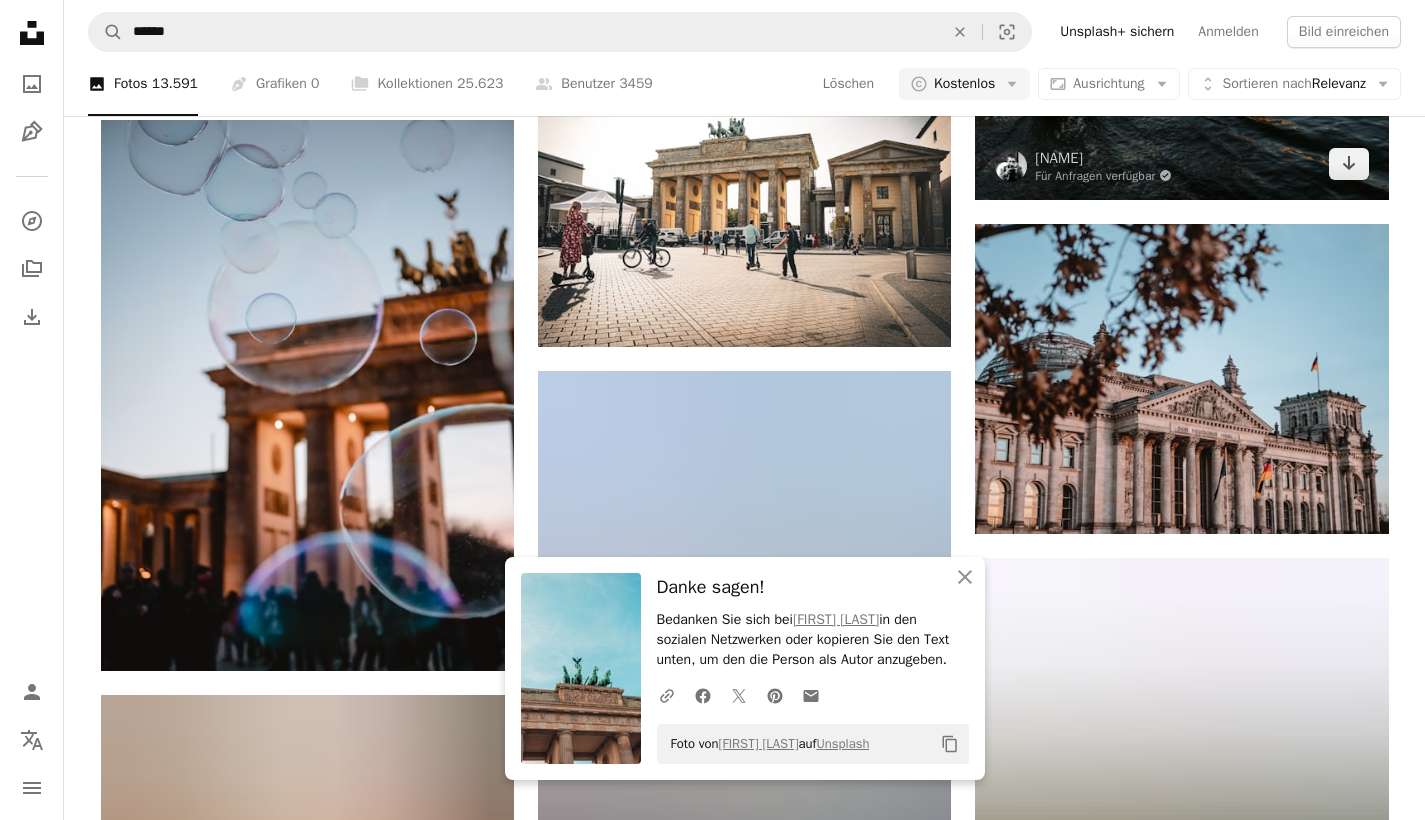 scroll, scrollTop: 6318, scrollLeft: 0, axis: vertical 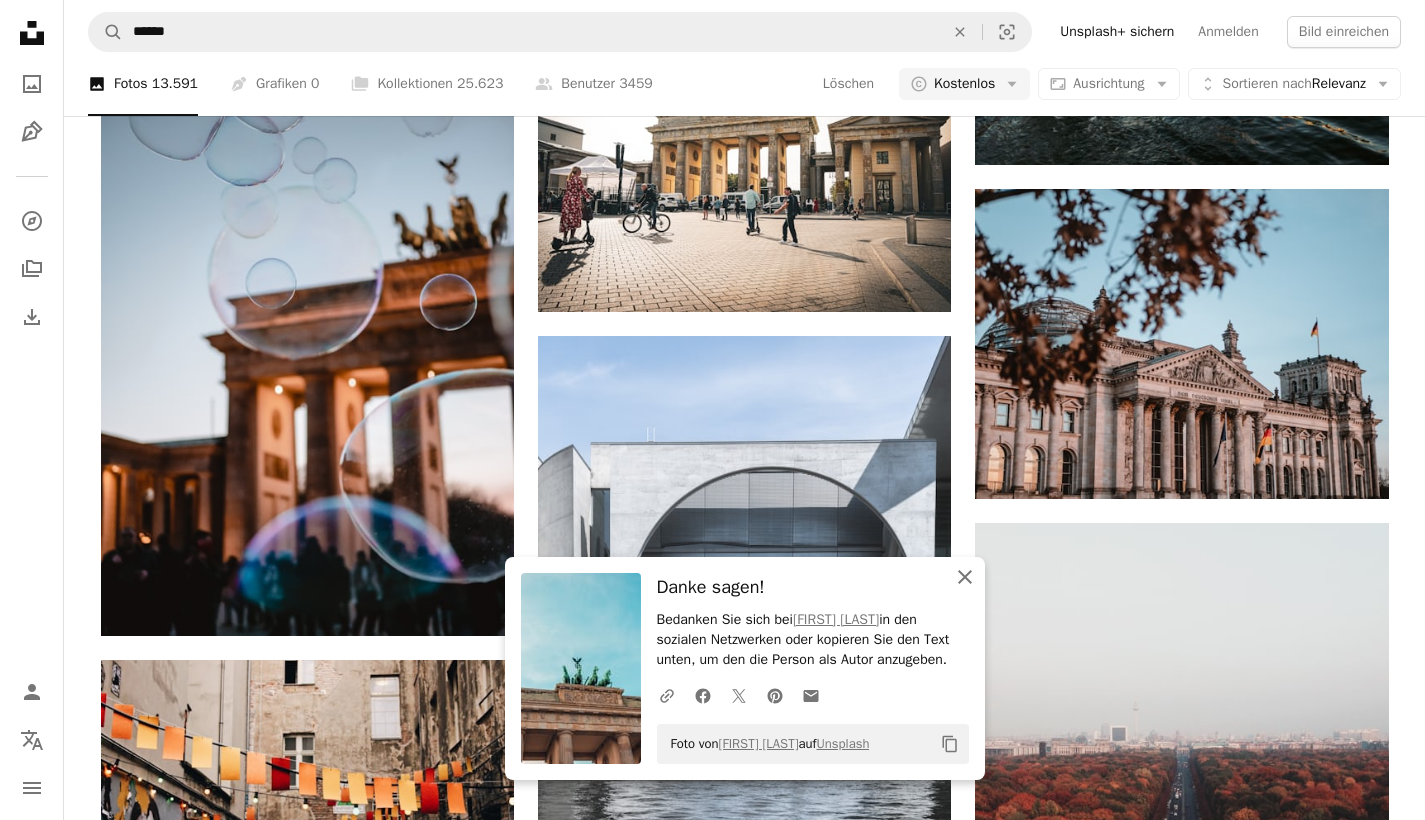 click on "An X shape" 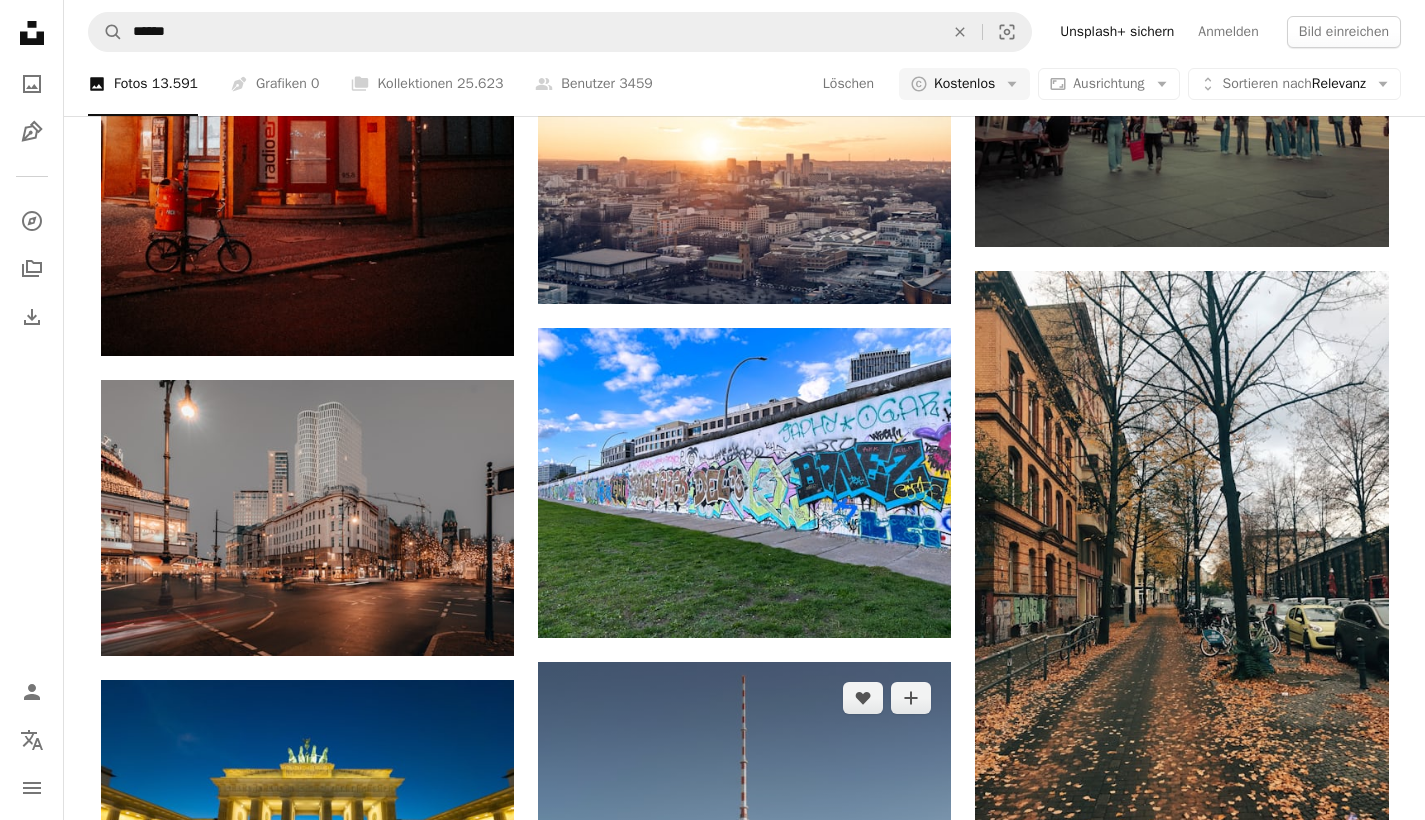 scroll, scrollTop: 26161, scrollLeft: 0, axis: vertical 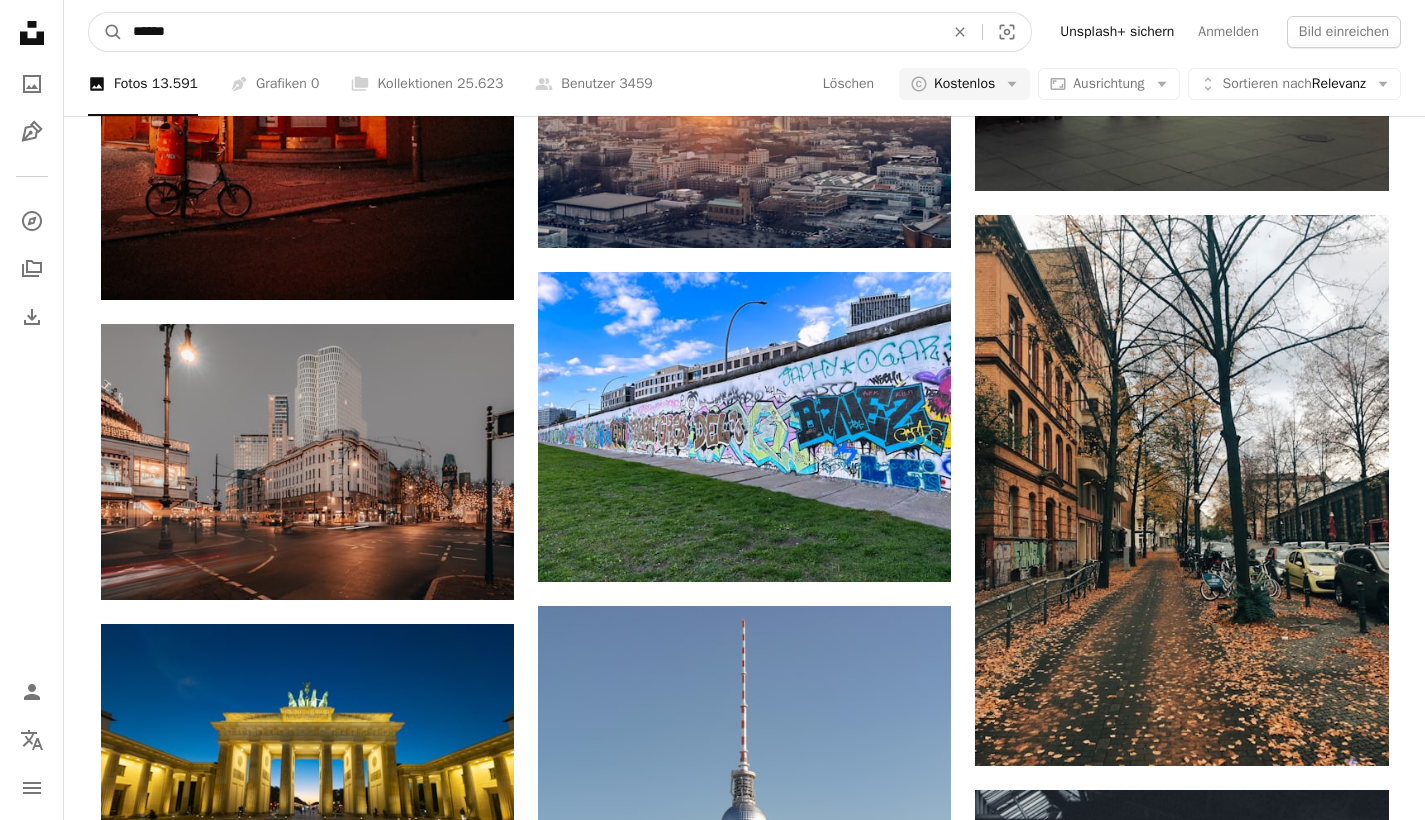 click on "******" at bounding box center (530, 32) 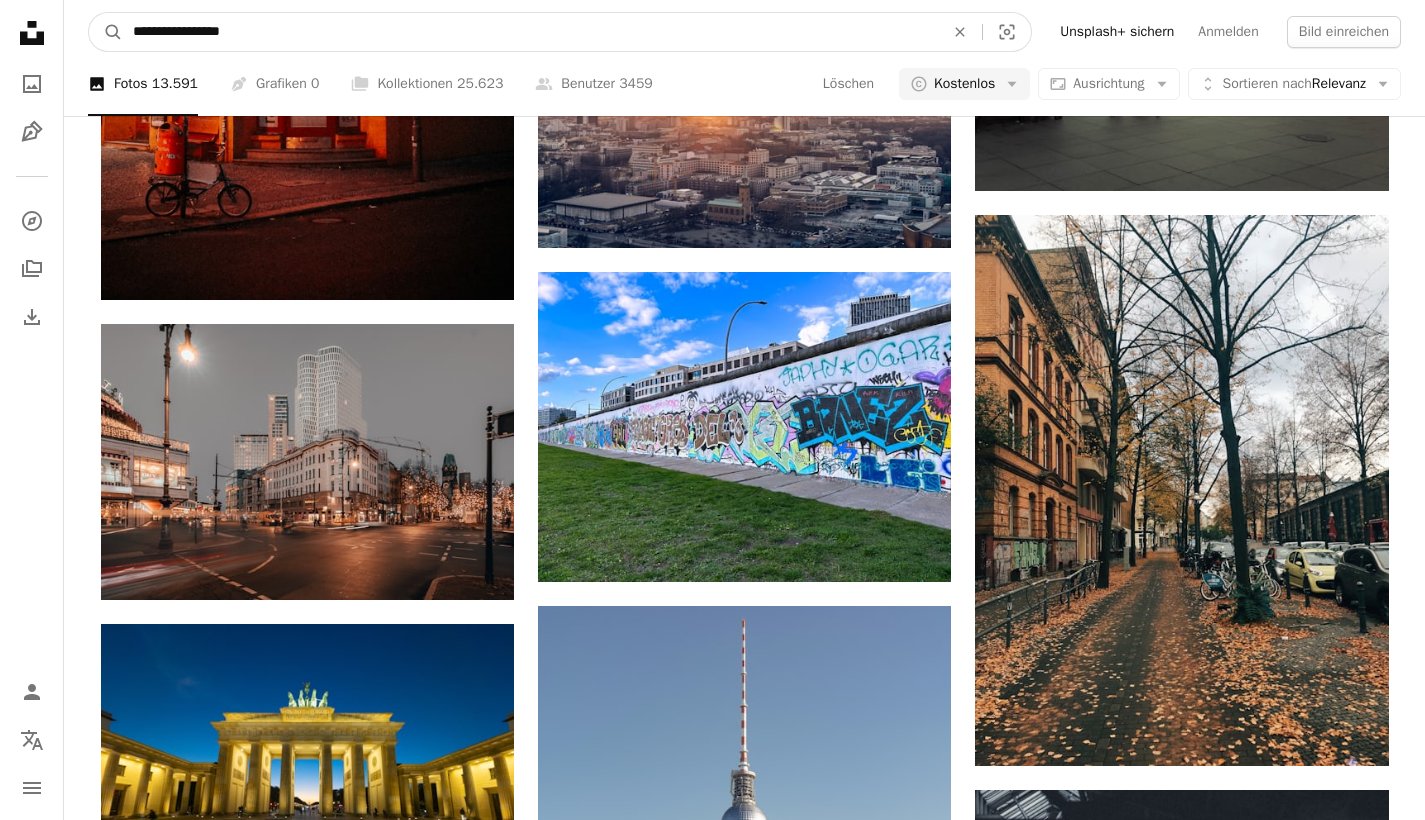 type on "**********" 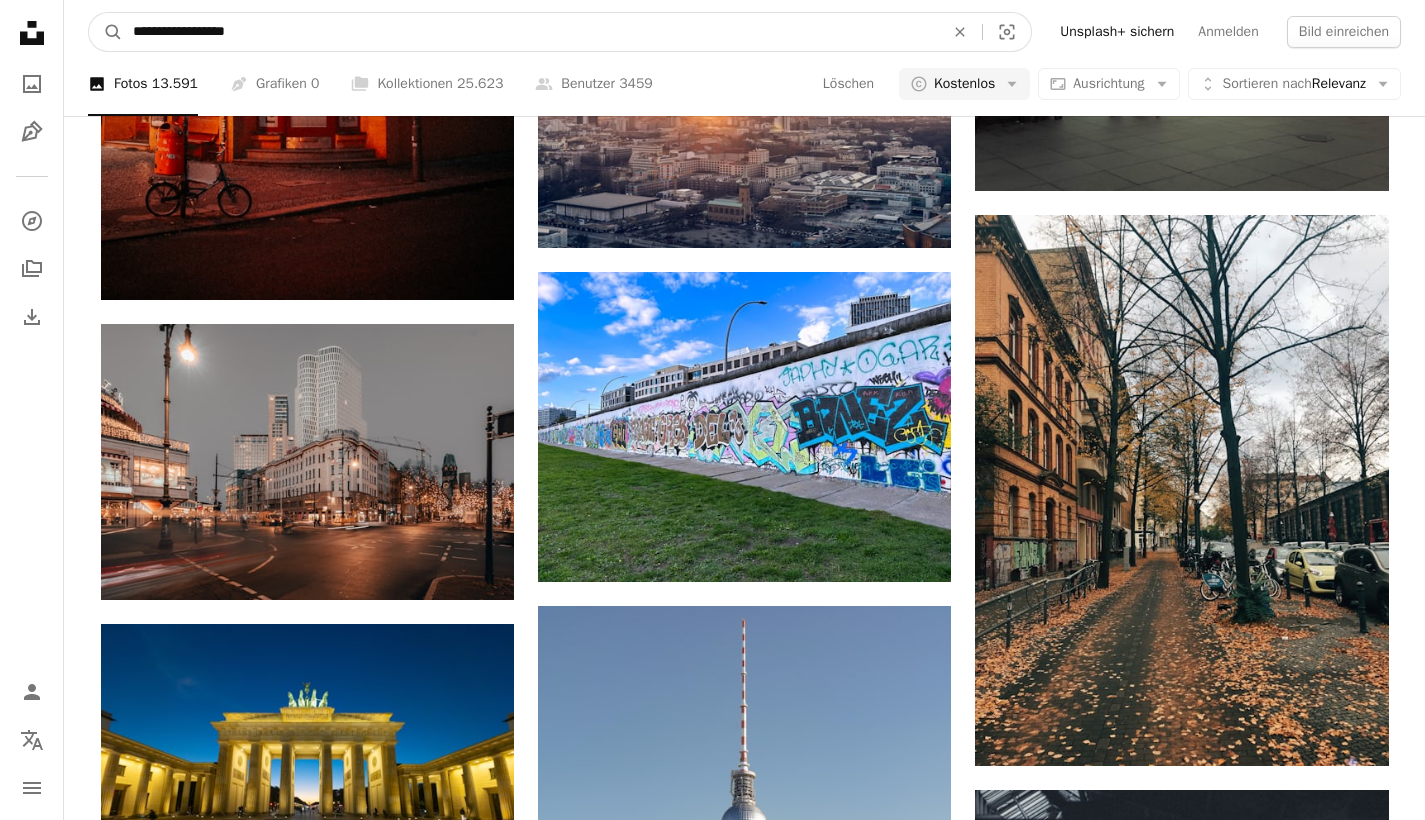 click on "A magnifying glass" at bounding box center (106, 32) 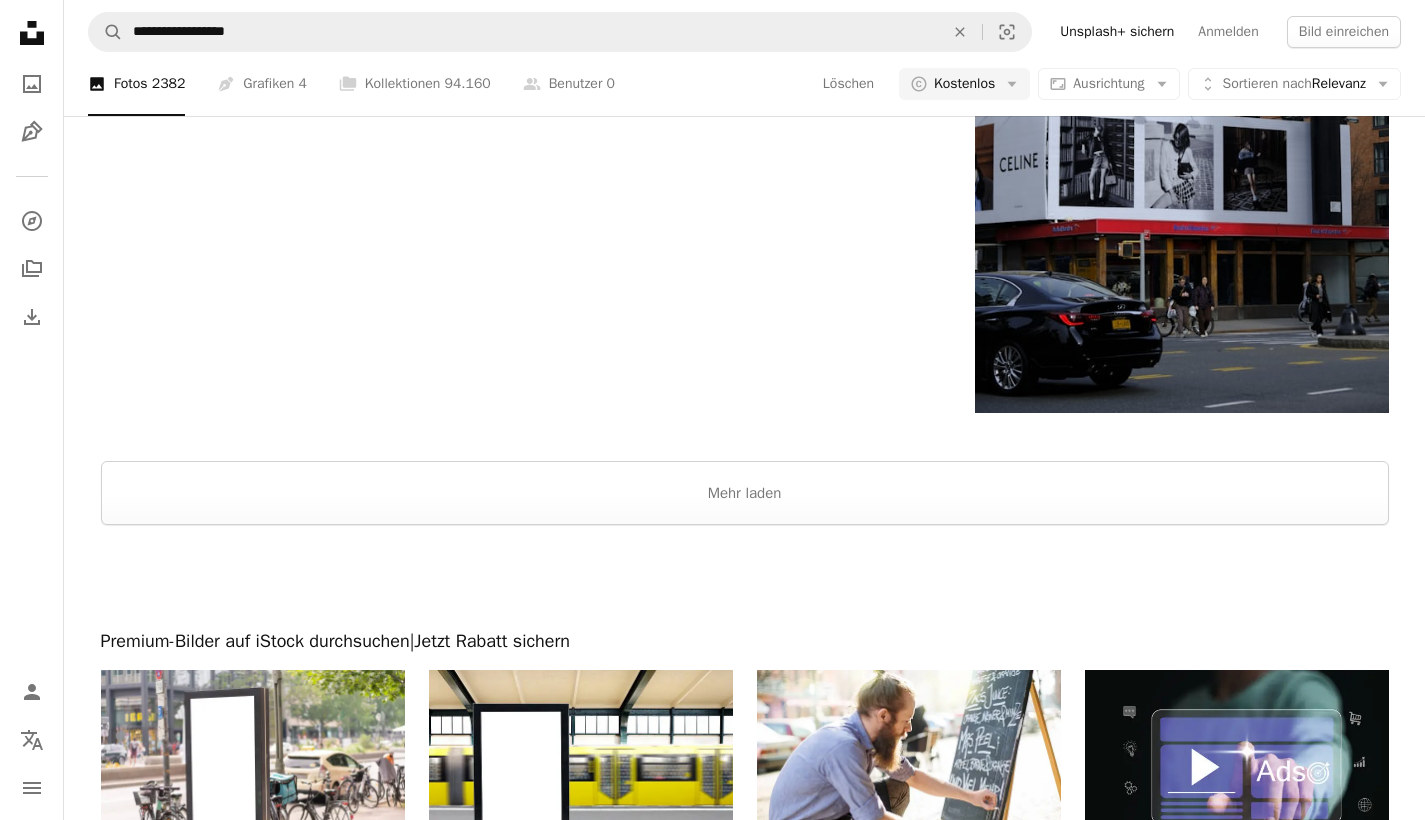 scroll, scrollTop: 4401, scrollLeft: 0, axis: vertical 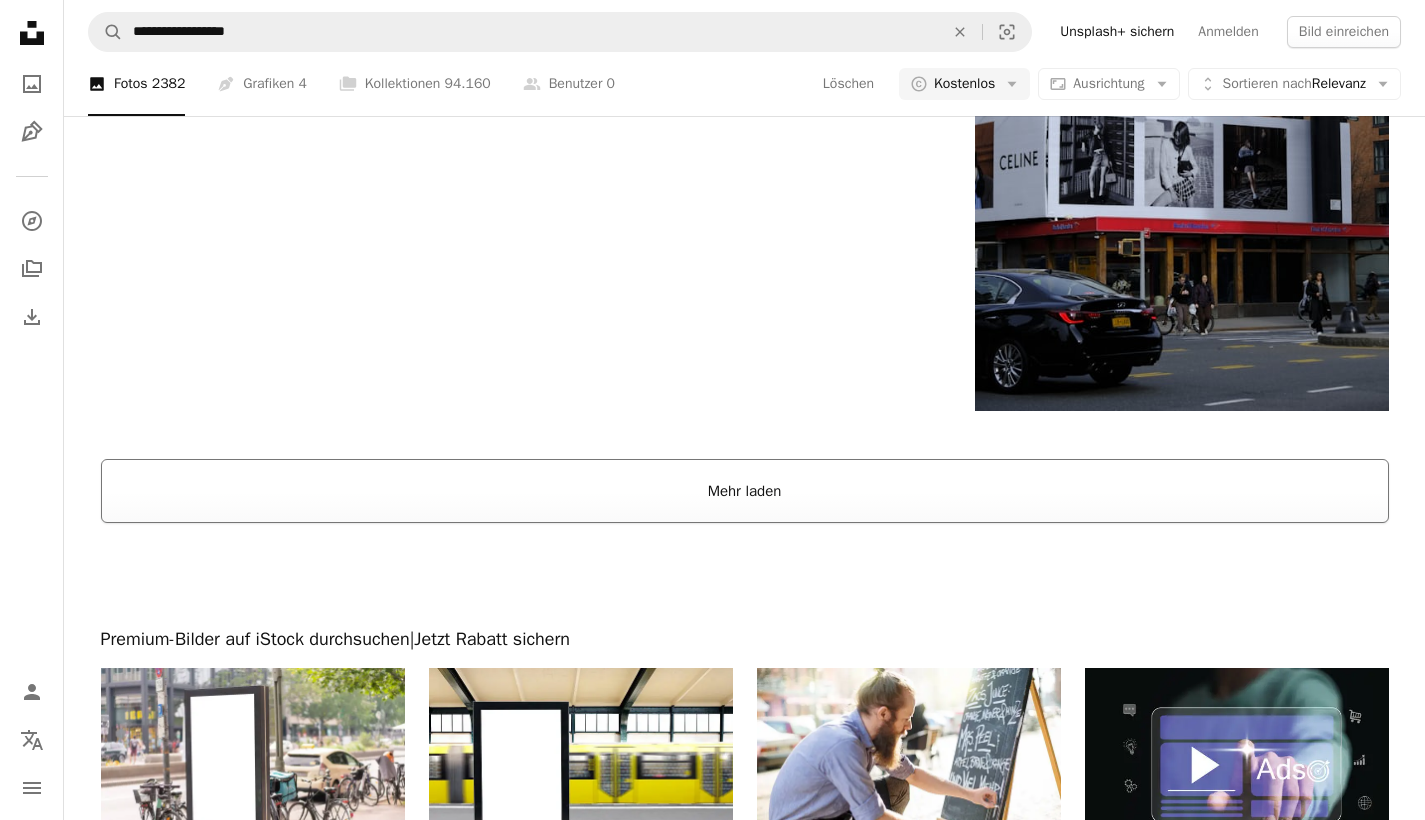 click on "Mehr laden" at bounding box center (745, 491) 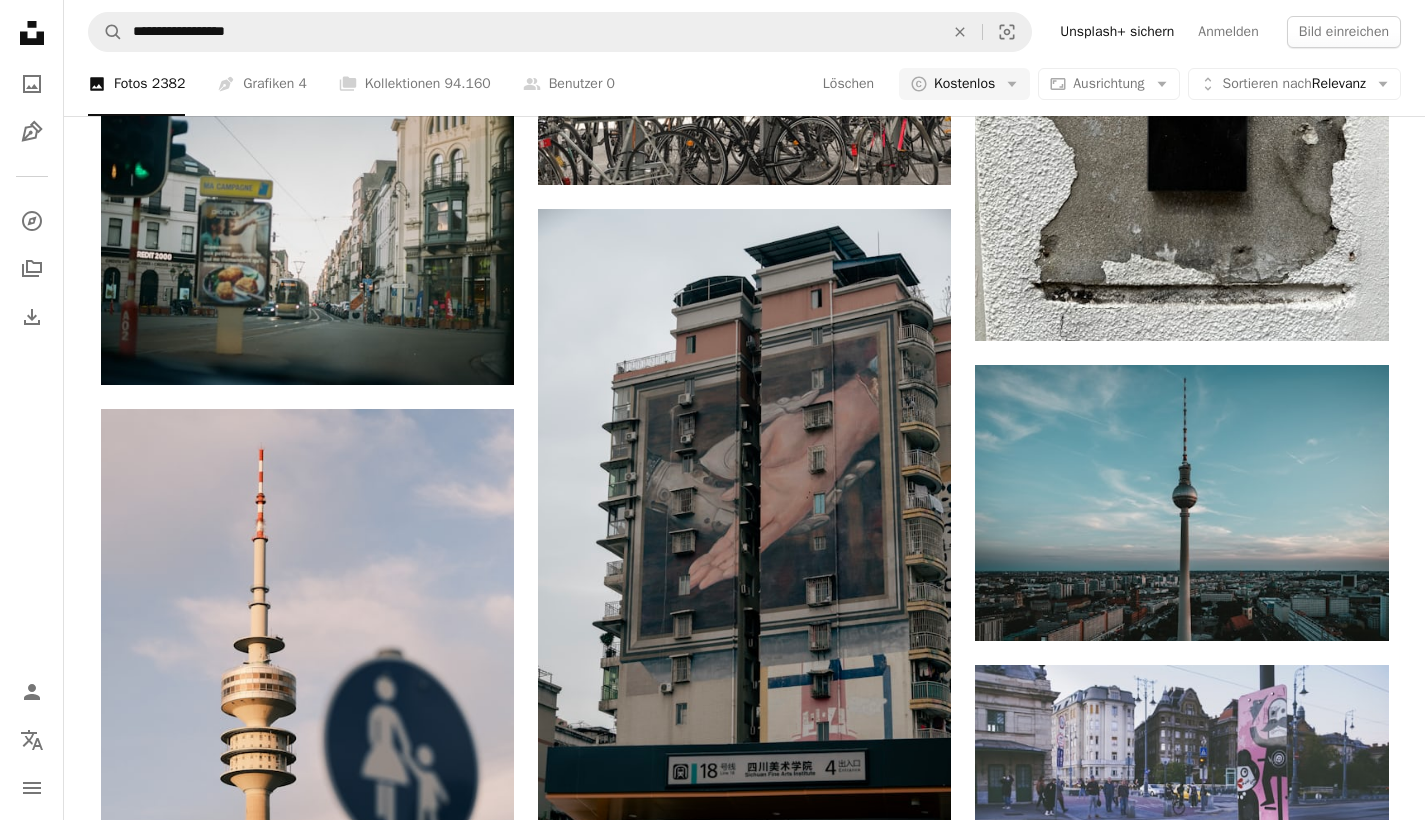 scroll, scrollTop: 15136, scrollLeft: 0, axis: vertical 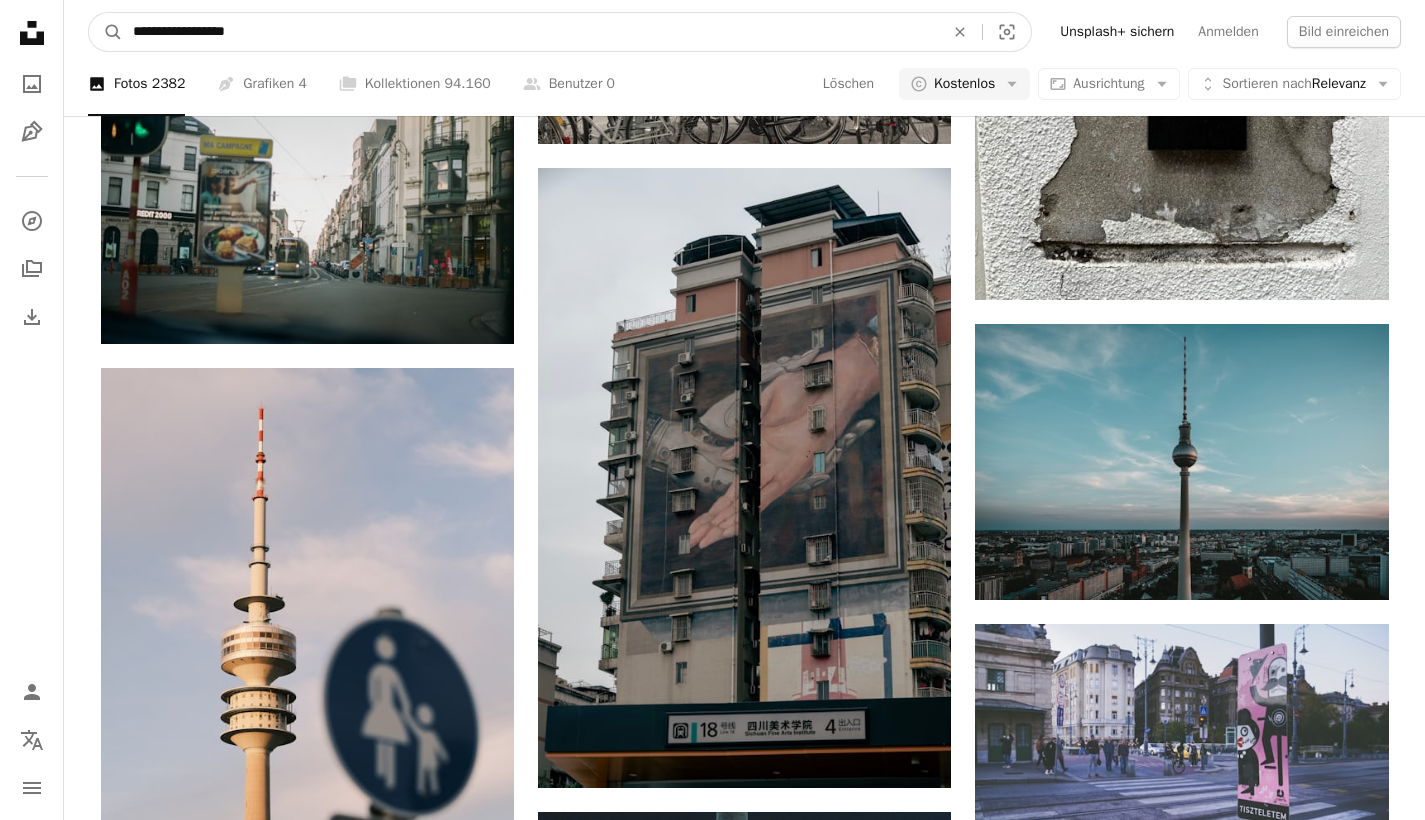 drag, startPoint x: 272, startPoint y: 40, endPoint x: -26, endPoint y: 40, distance: 298 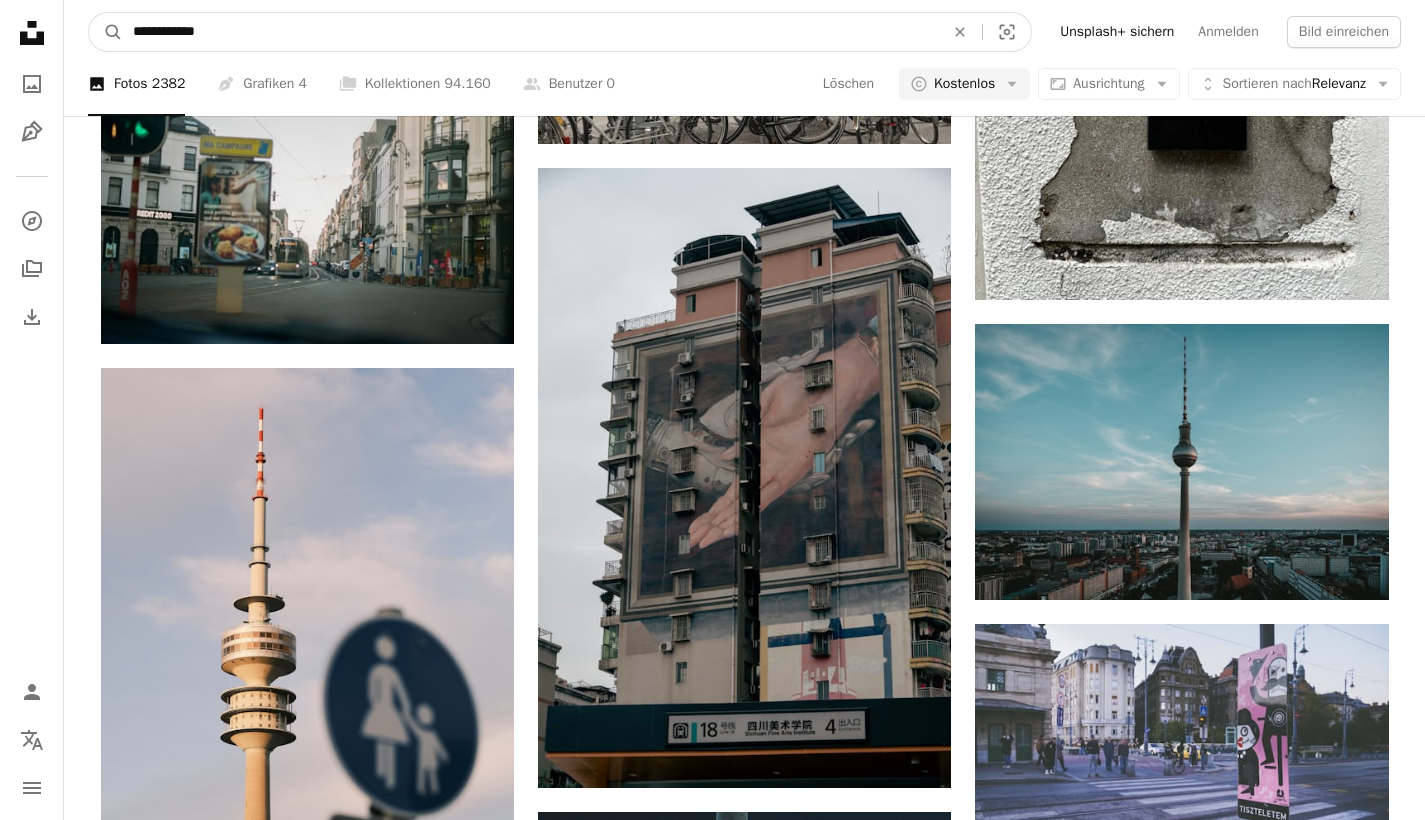 type on "**********" 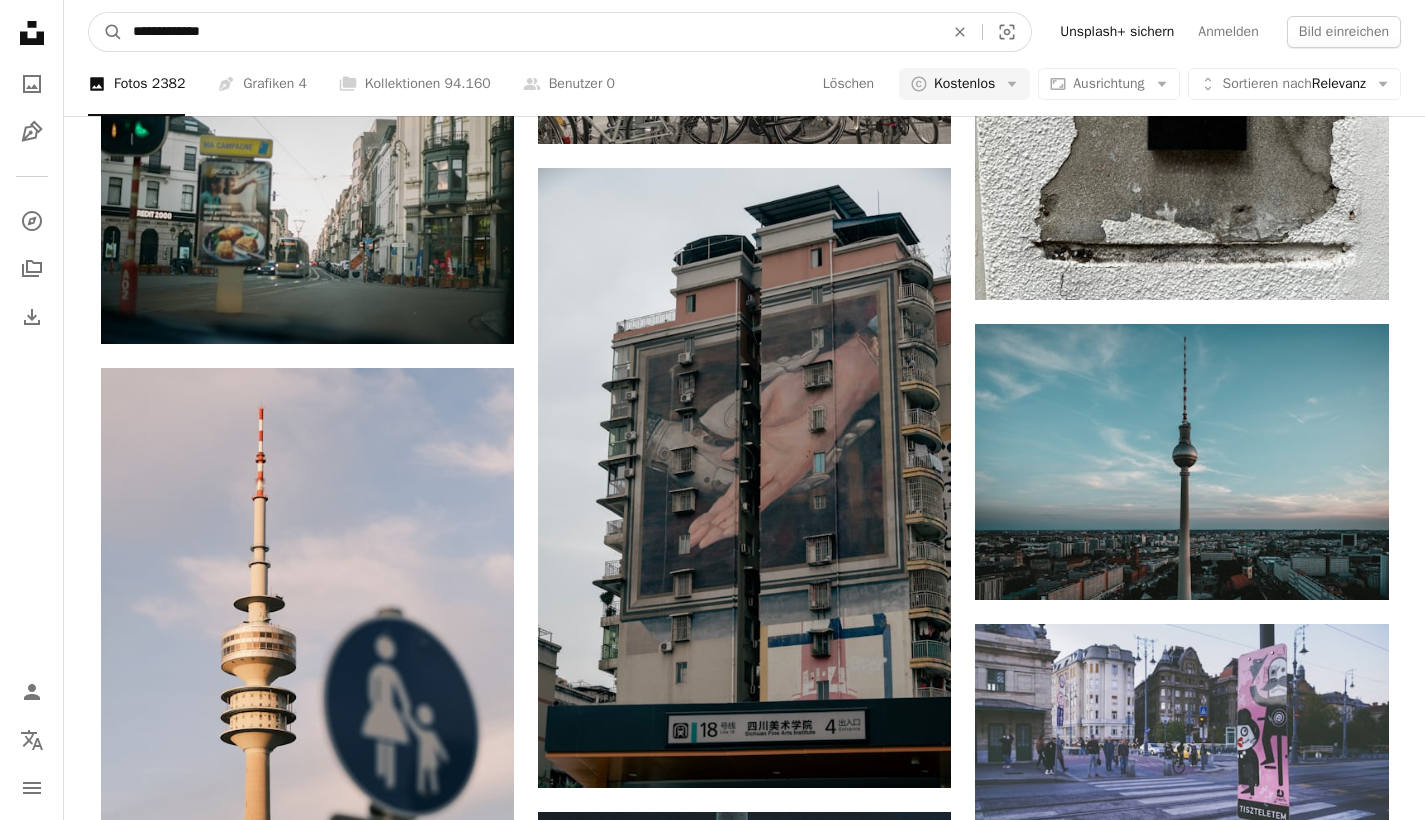 click on "A magnifying glass" at bounding box center [106, 32] 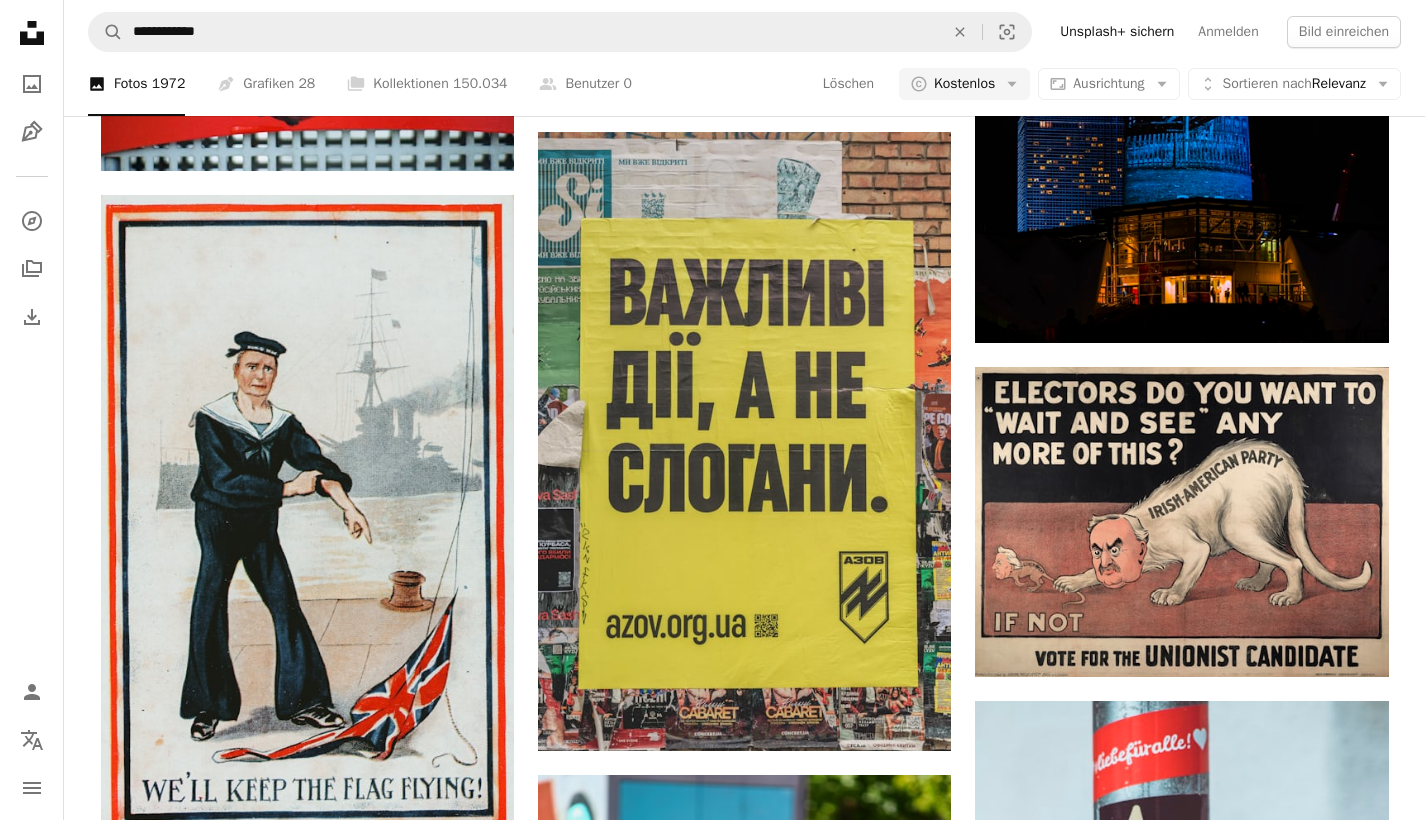 scroll, scrollTop: 886, scrollLeft: 0, axis: vertical 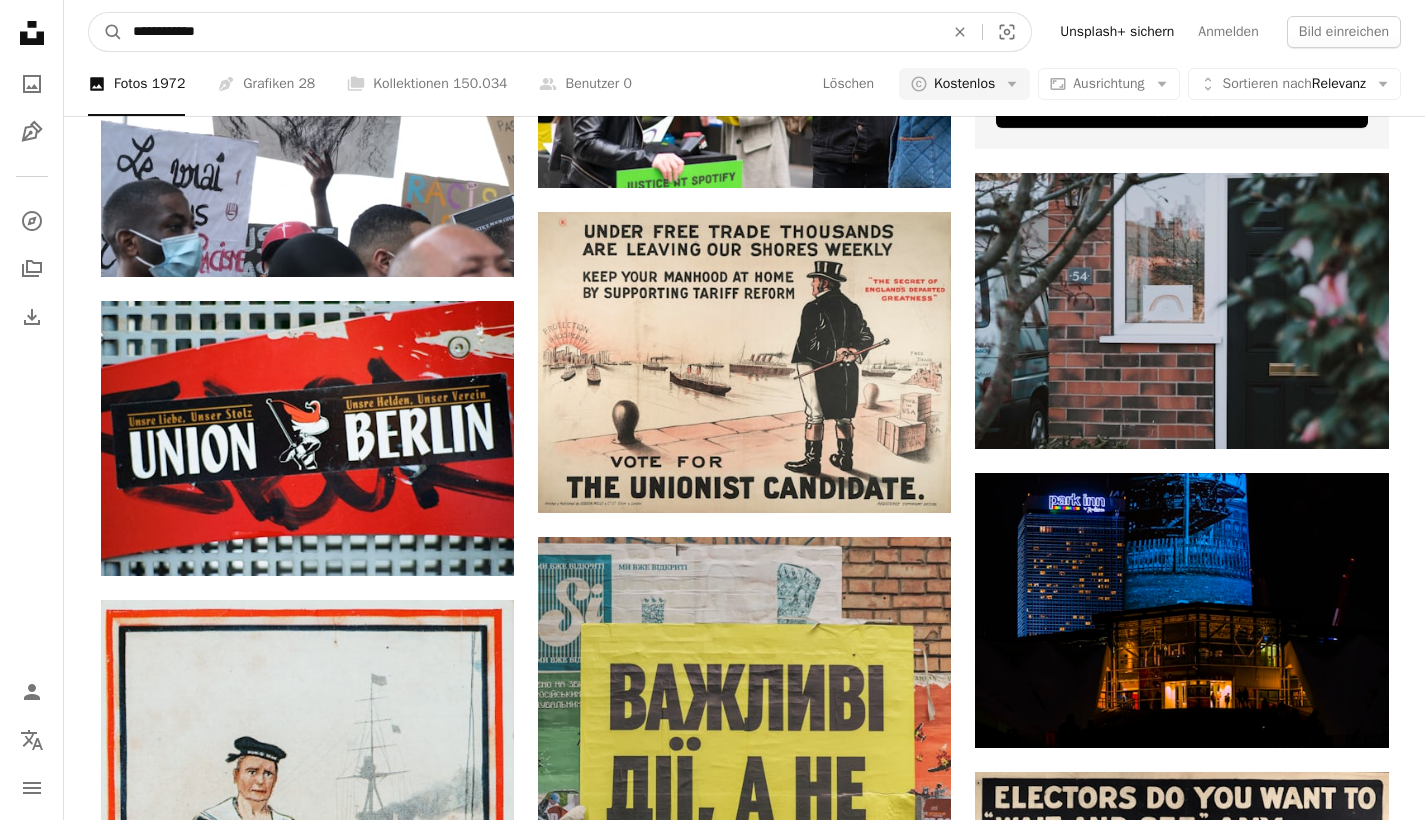 click on "**********" at bounding box center (530, 32) 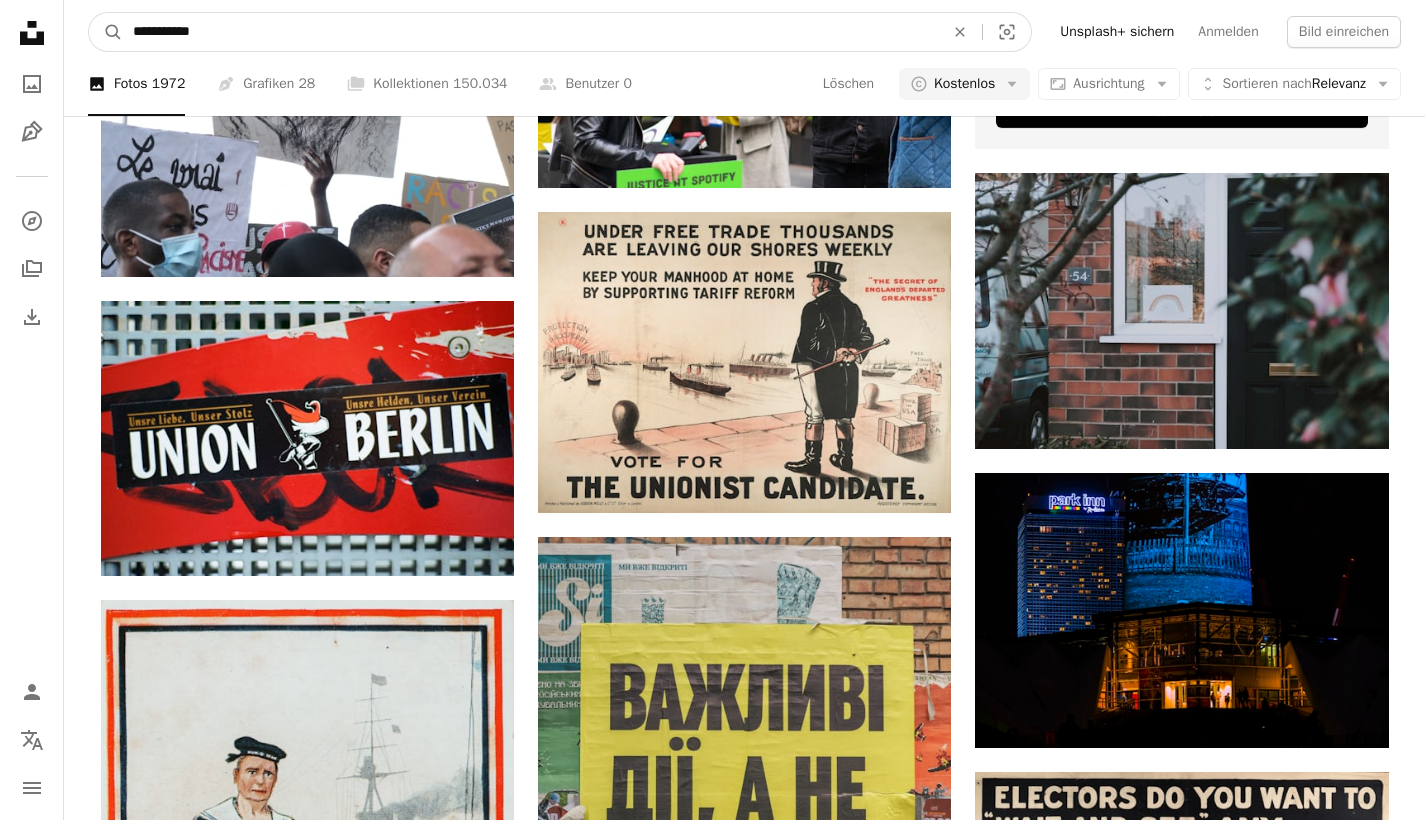 type on "**********" 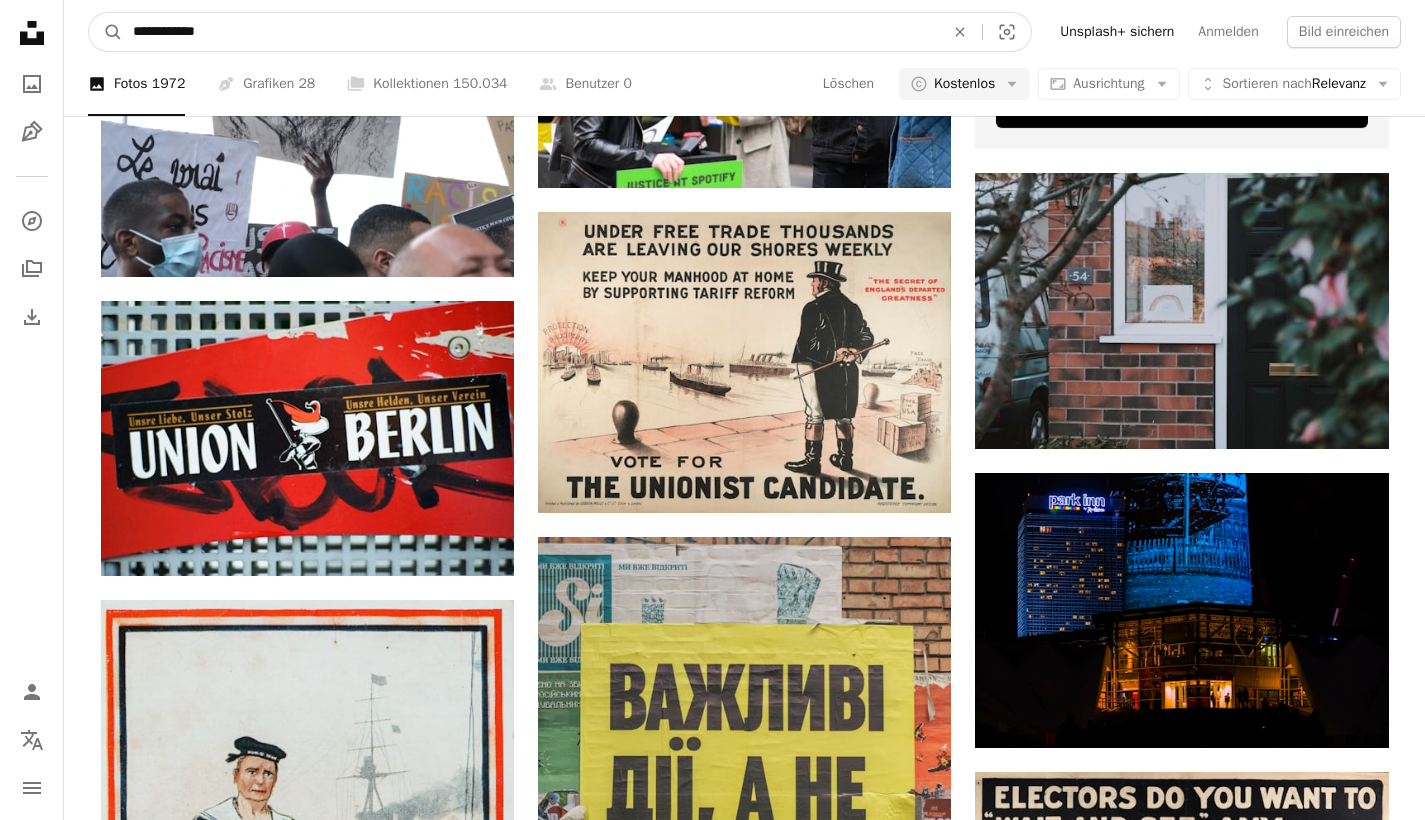 click on "A magnifying glass" at bounding box center (106, 32) 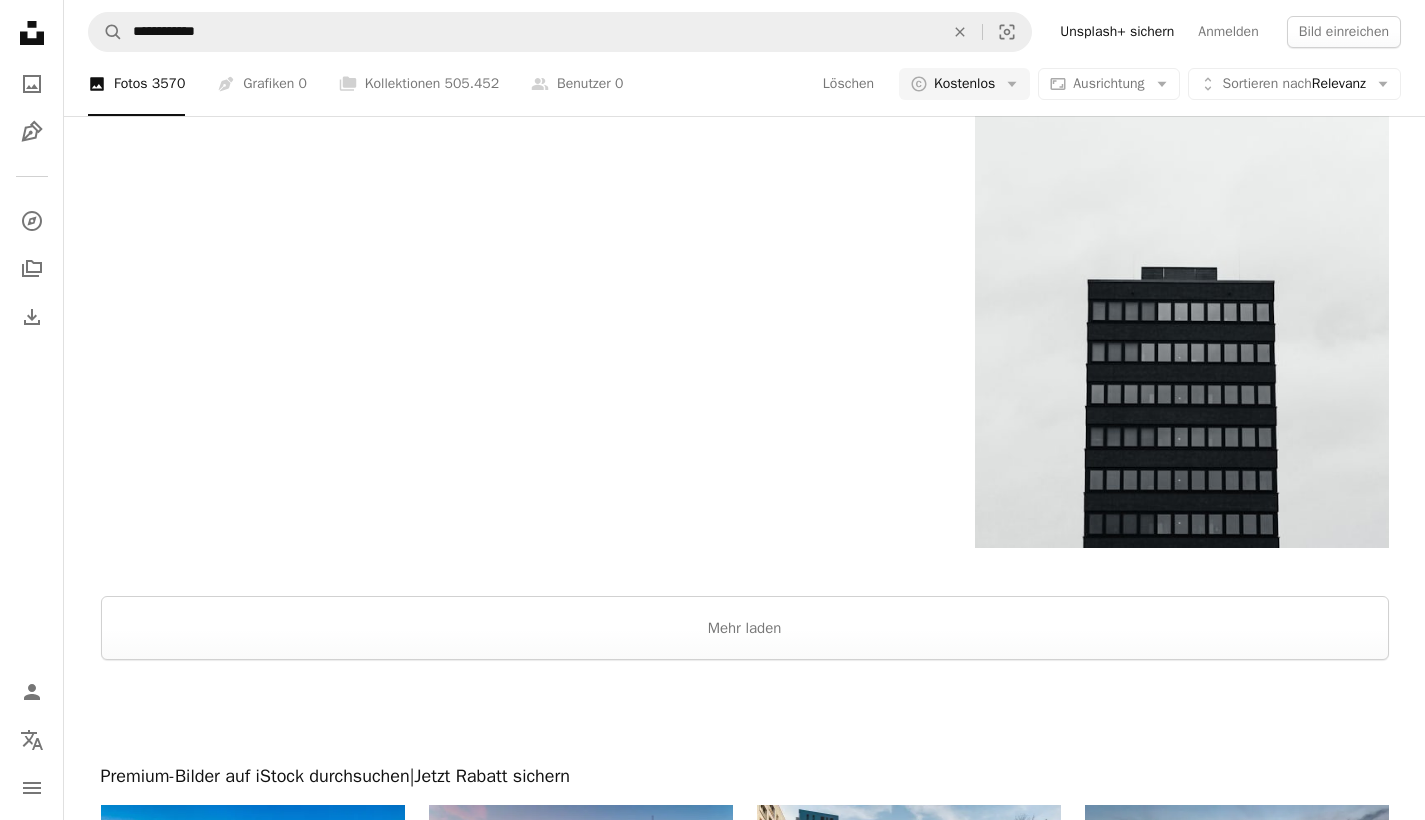 scroll, scrollTop: 4594, scrollLeft: 0, axis: vertical 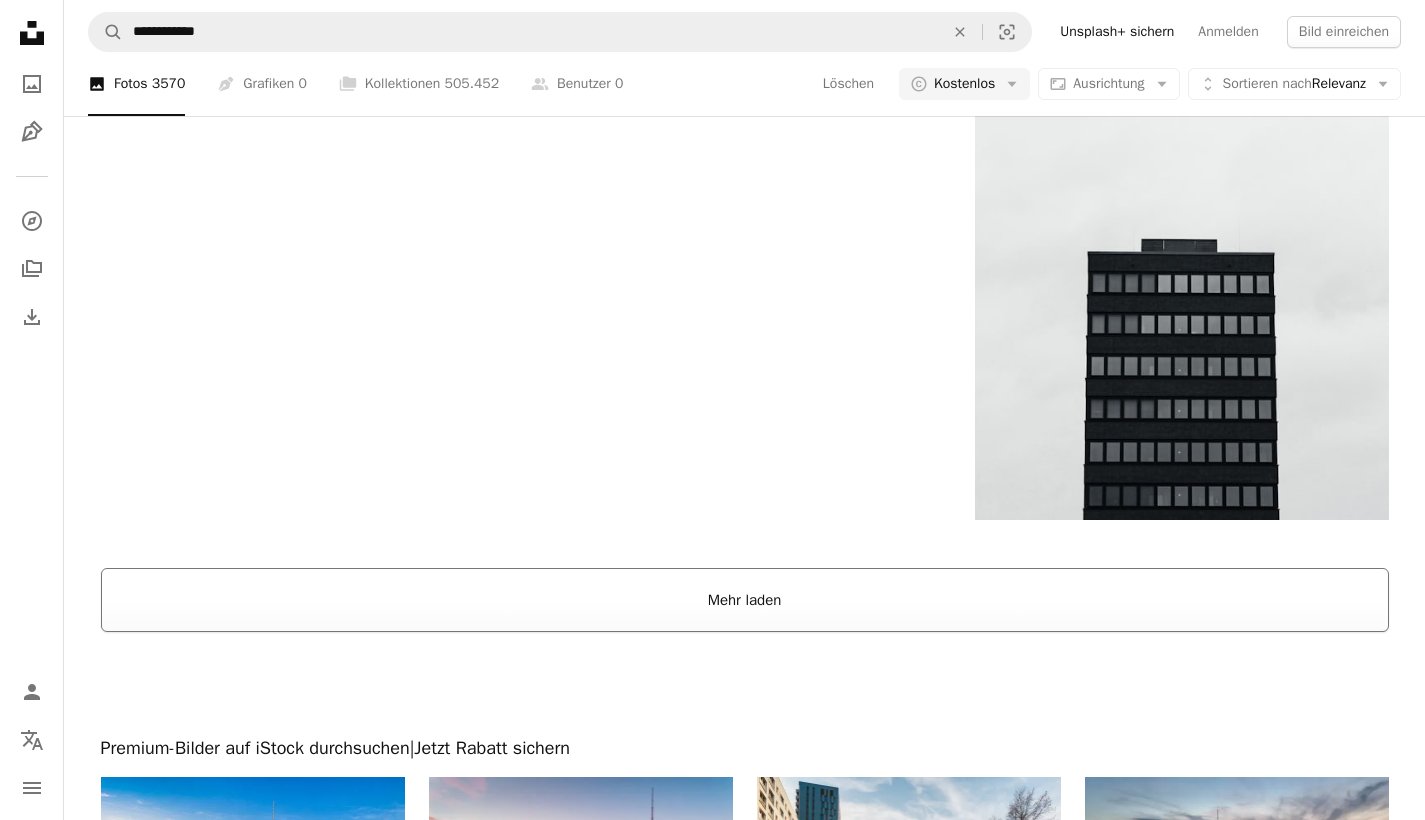 click on "Mehr laden" at bounding box center [745, 600] 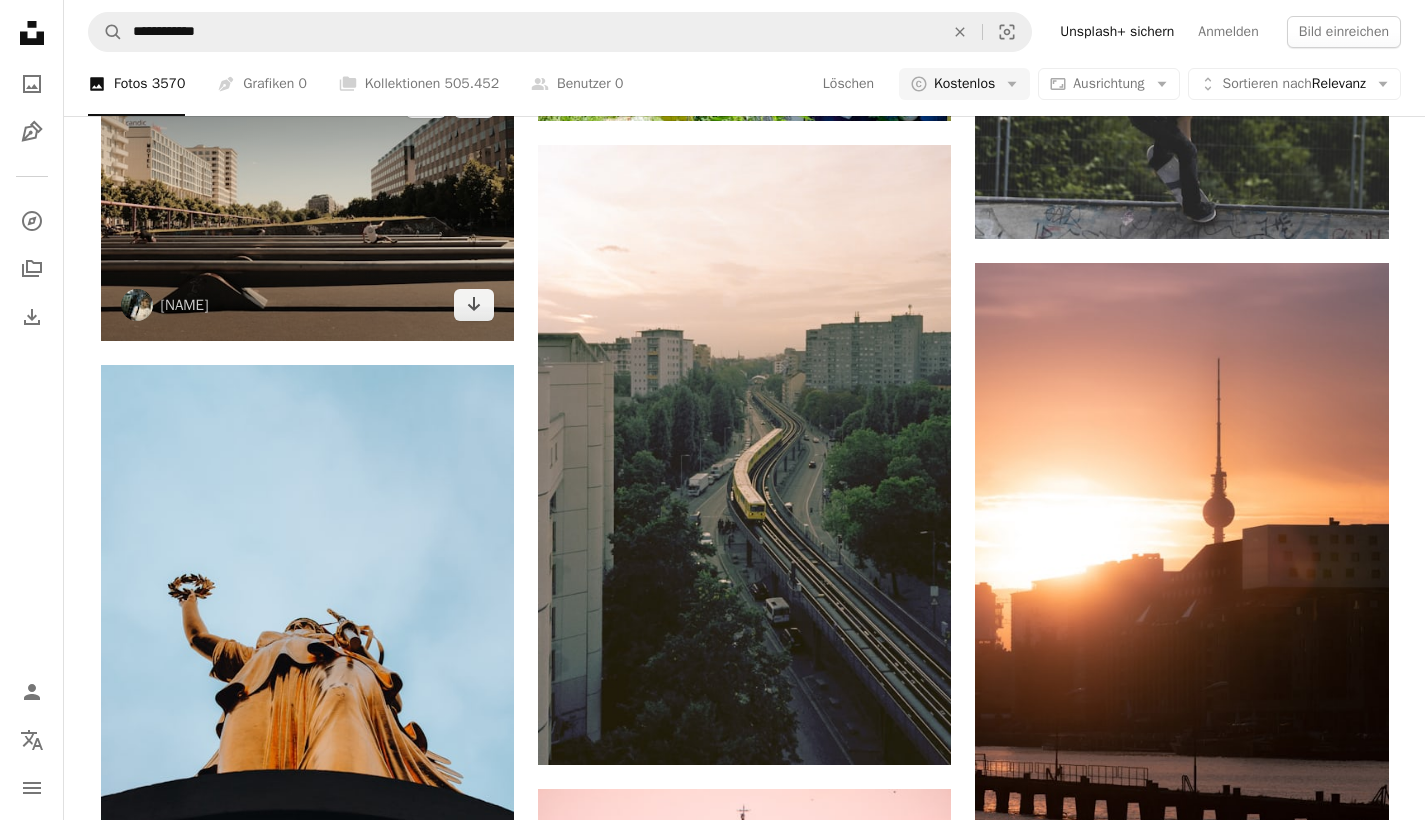 scroll, scrollTop: 12858, scrollLeft: 0, axis: vertical 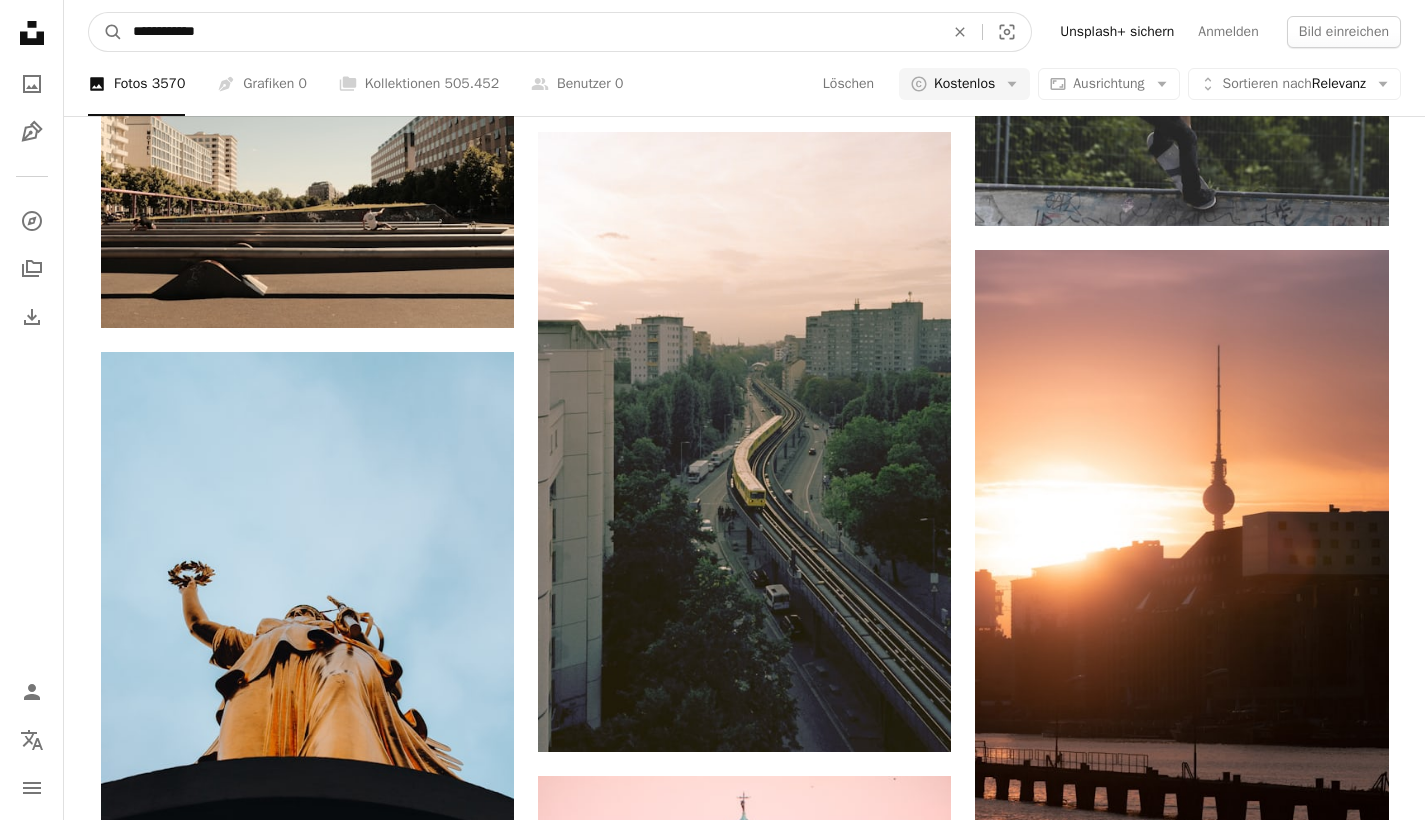 click on "**********" at bounding box center (530, 32) 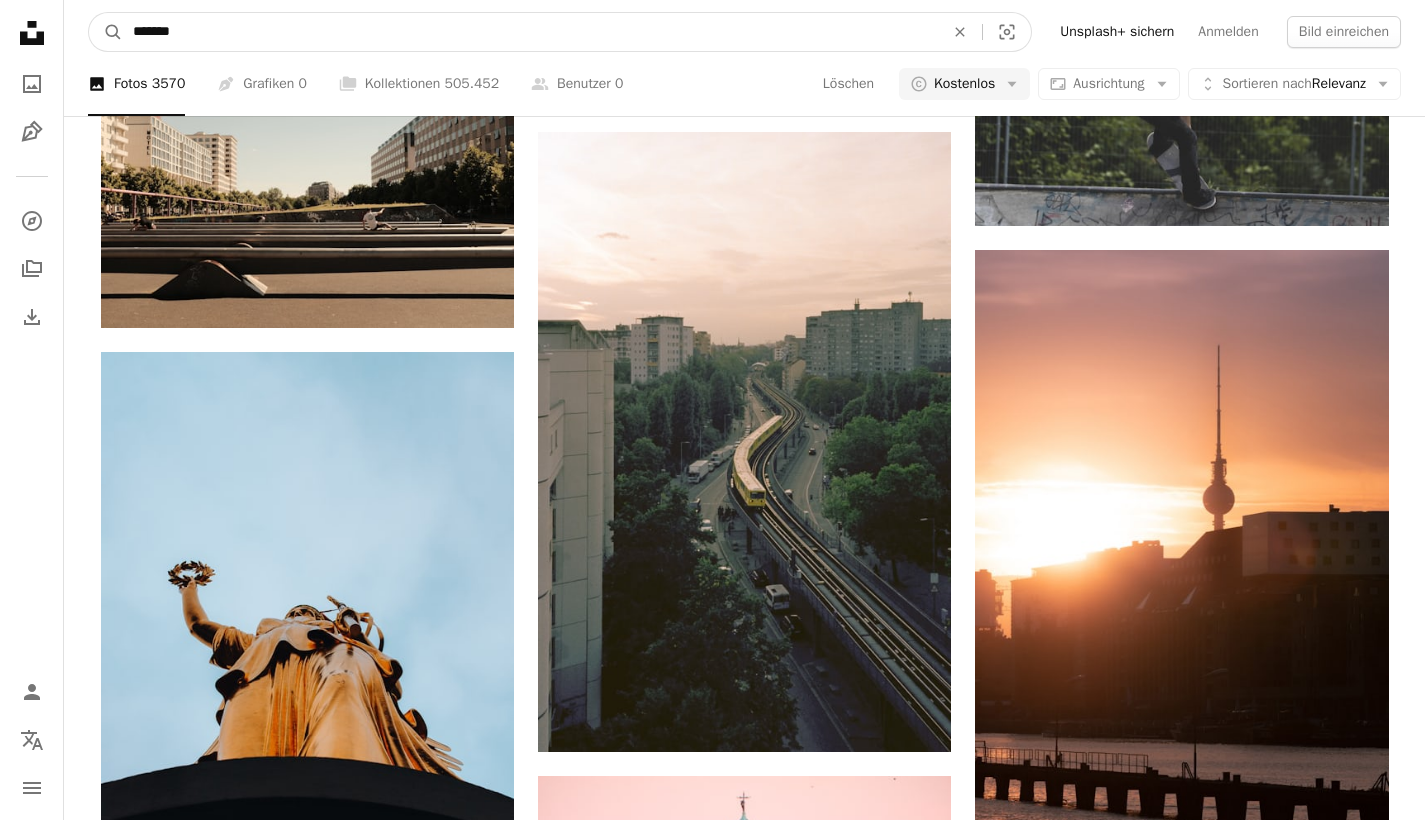 type on "*******" 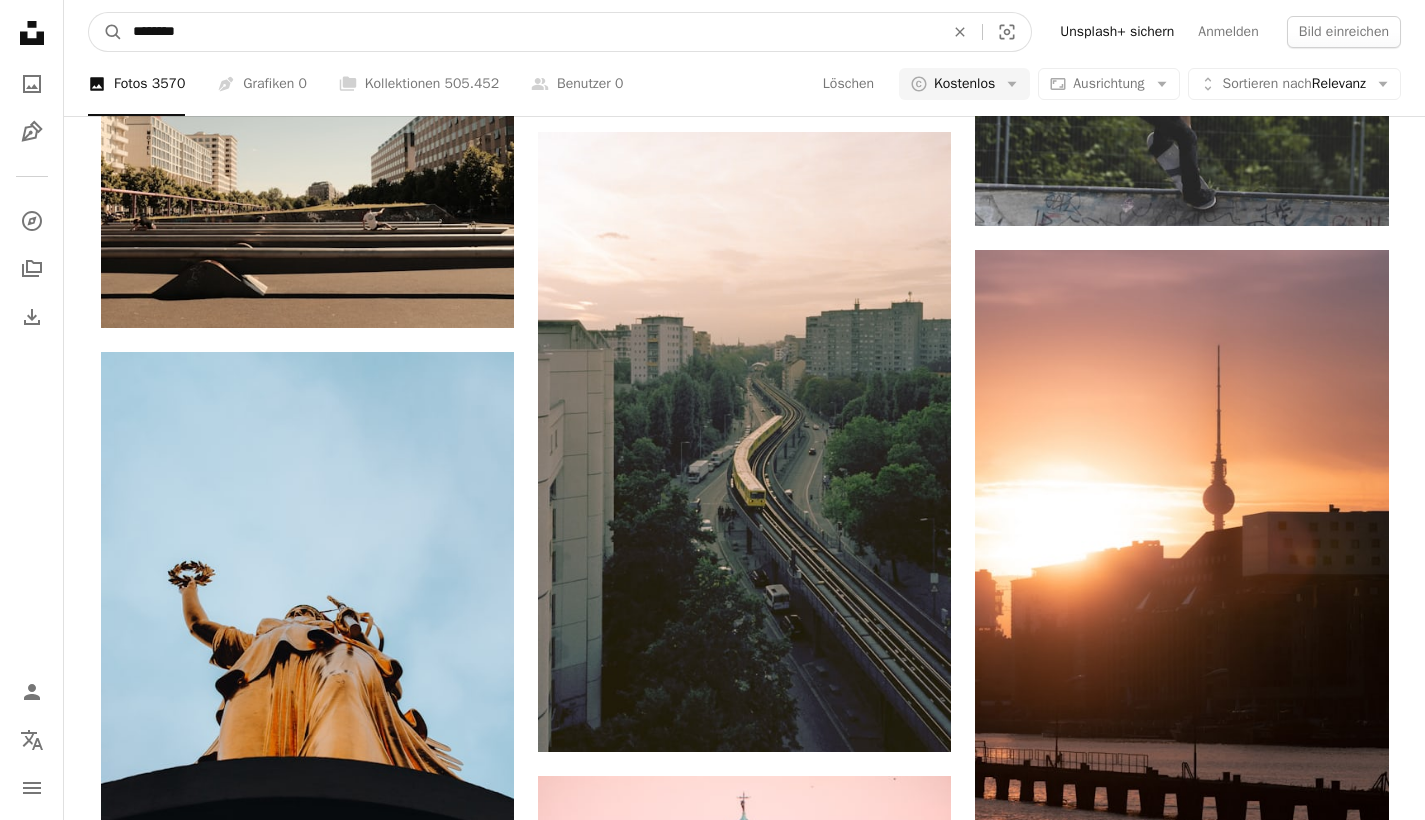 click on "A magnifying glass" at bounding box center [106, 32] 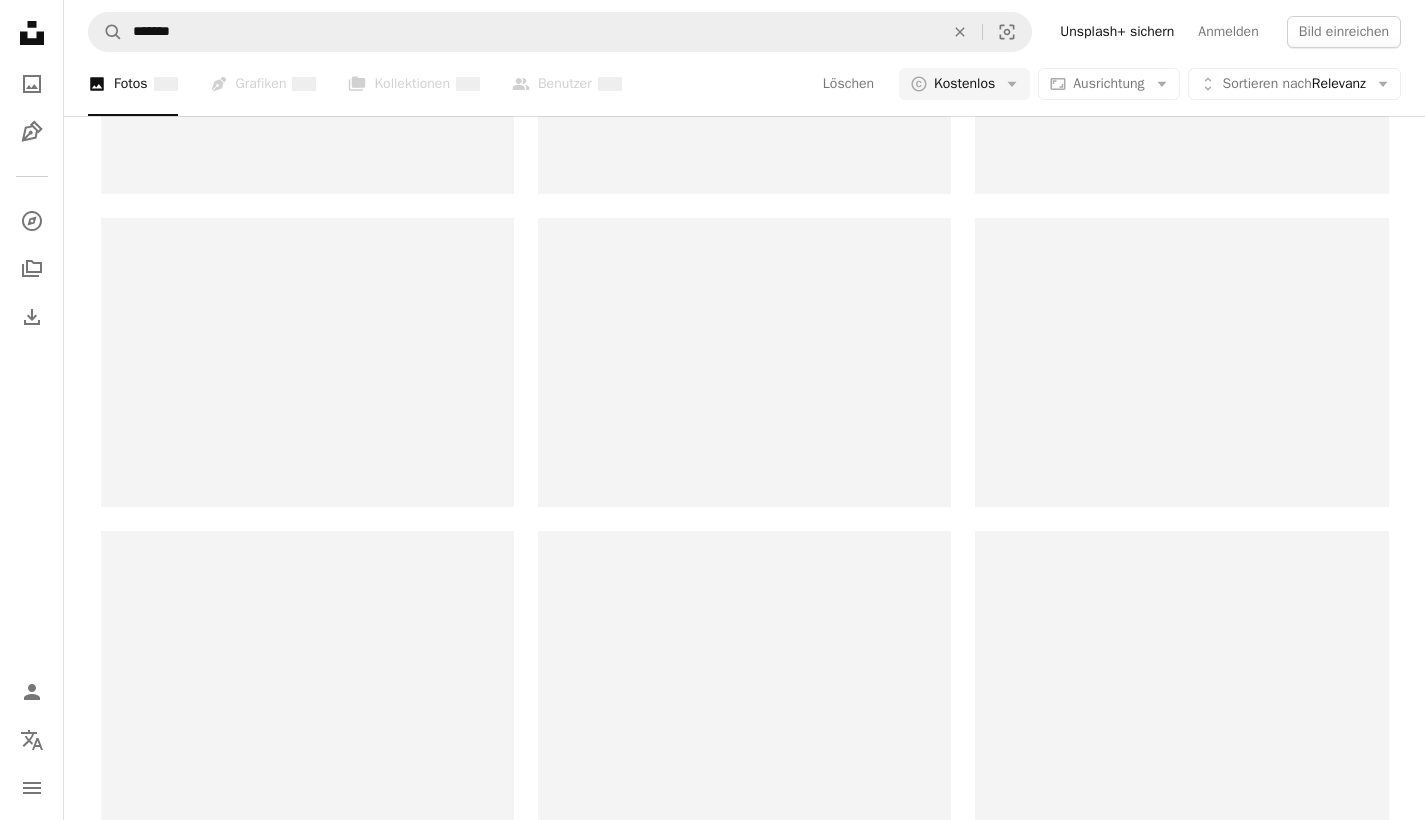 scroll, scrollTop: 0, scrollLeft: 0, axis: both 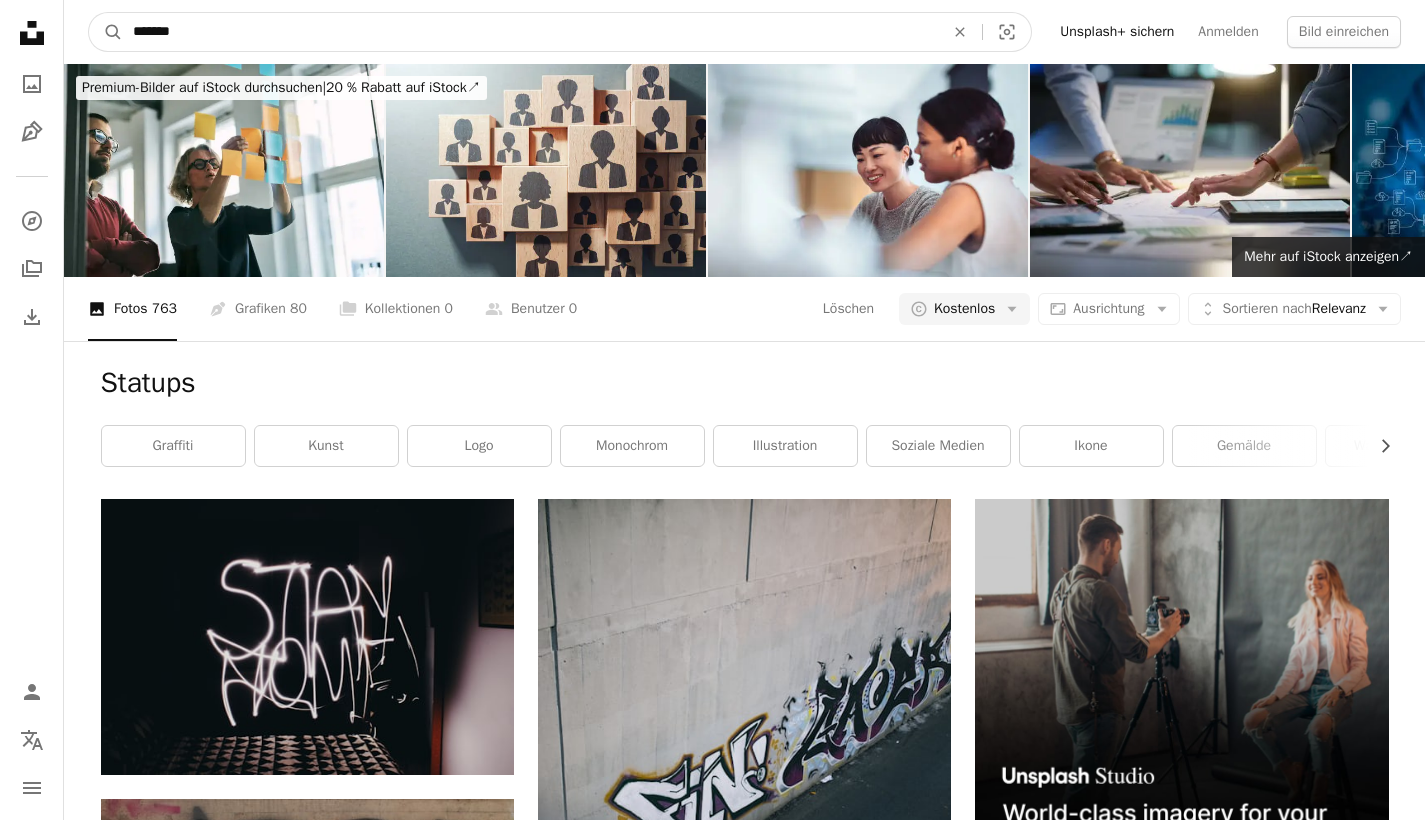click on "*******" at bounding box center (530, 32) 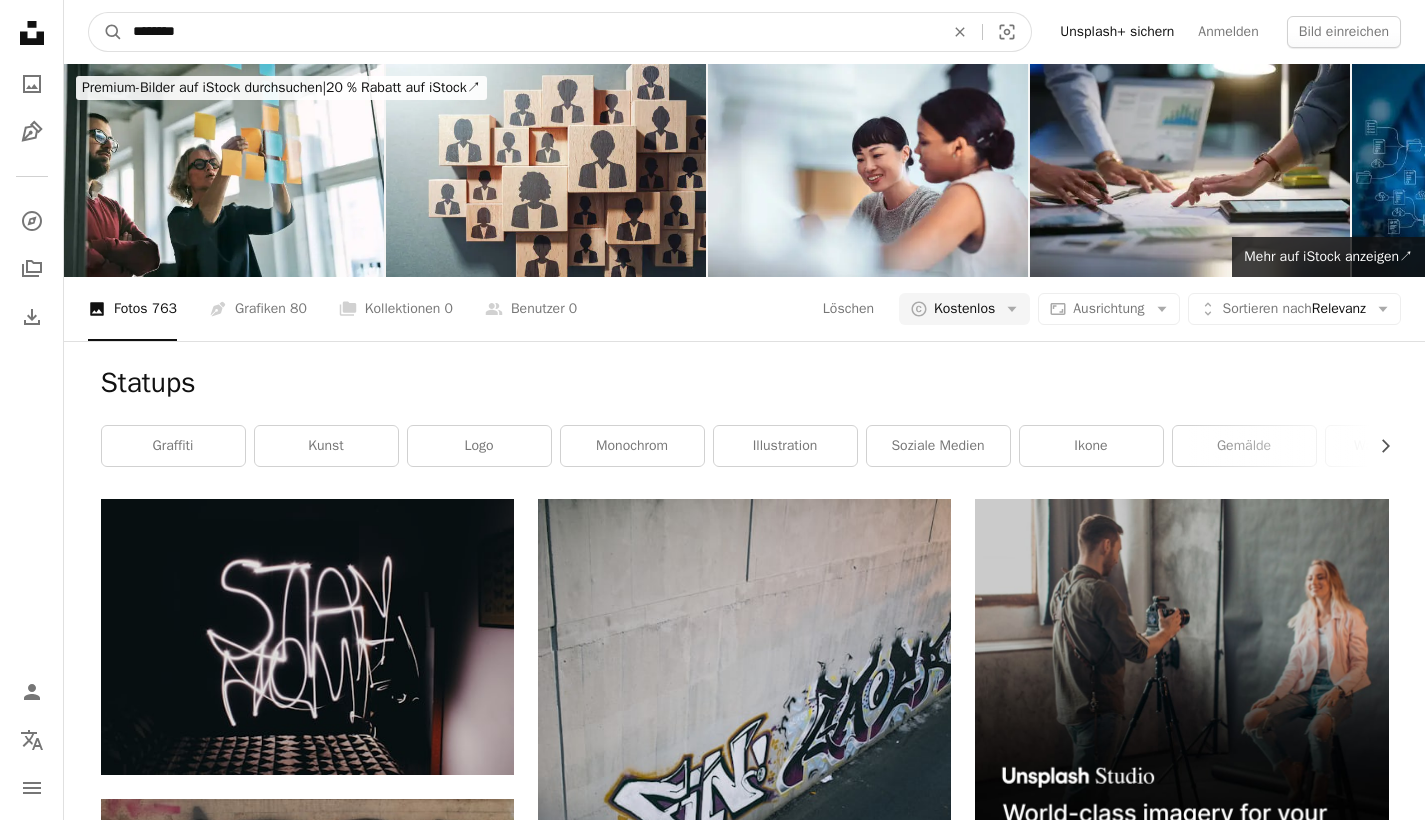 type on "********" 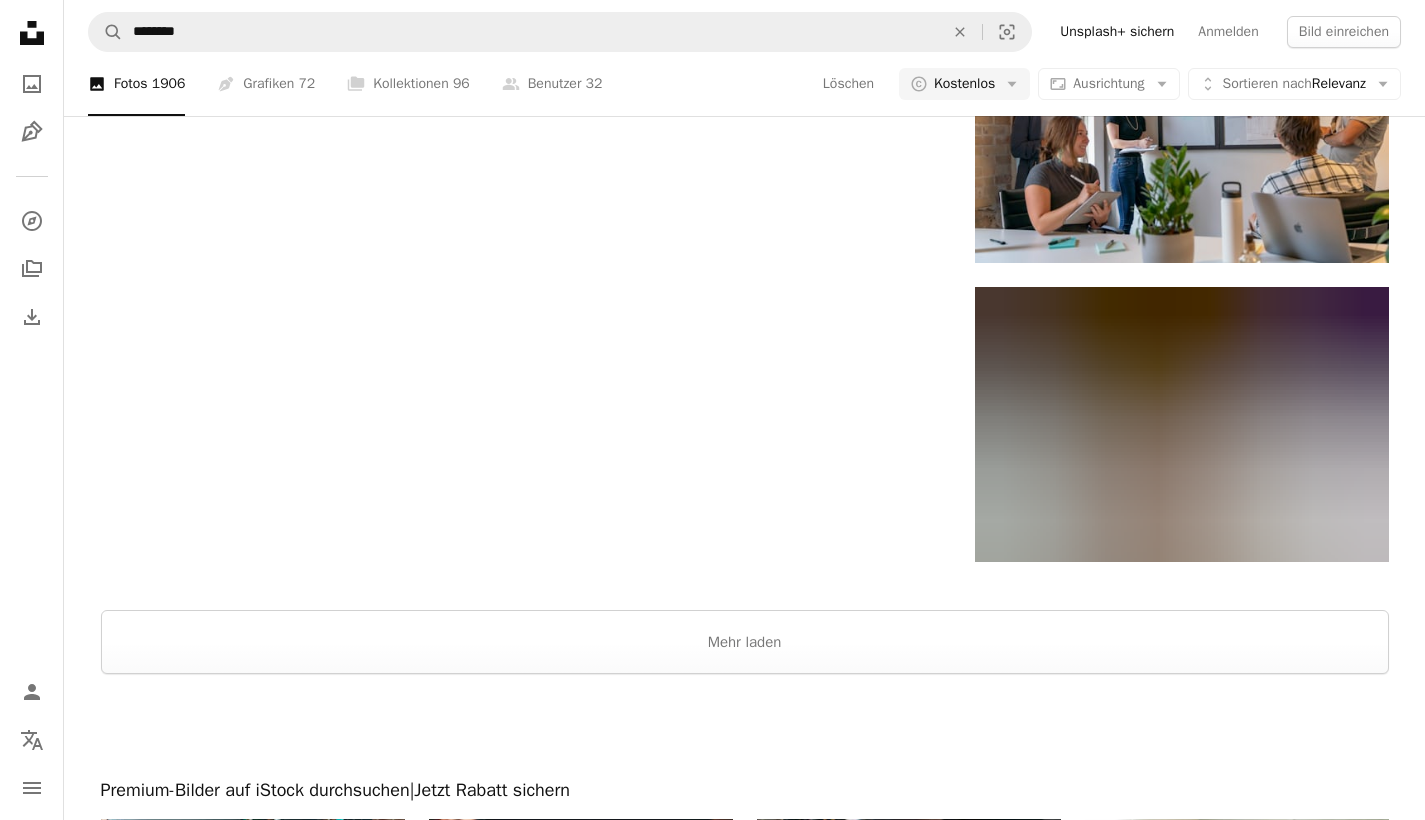 scroll, scrollTop: 2660, scrollLeft: 0, axis: vertical 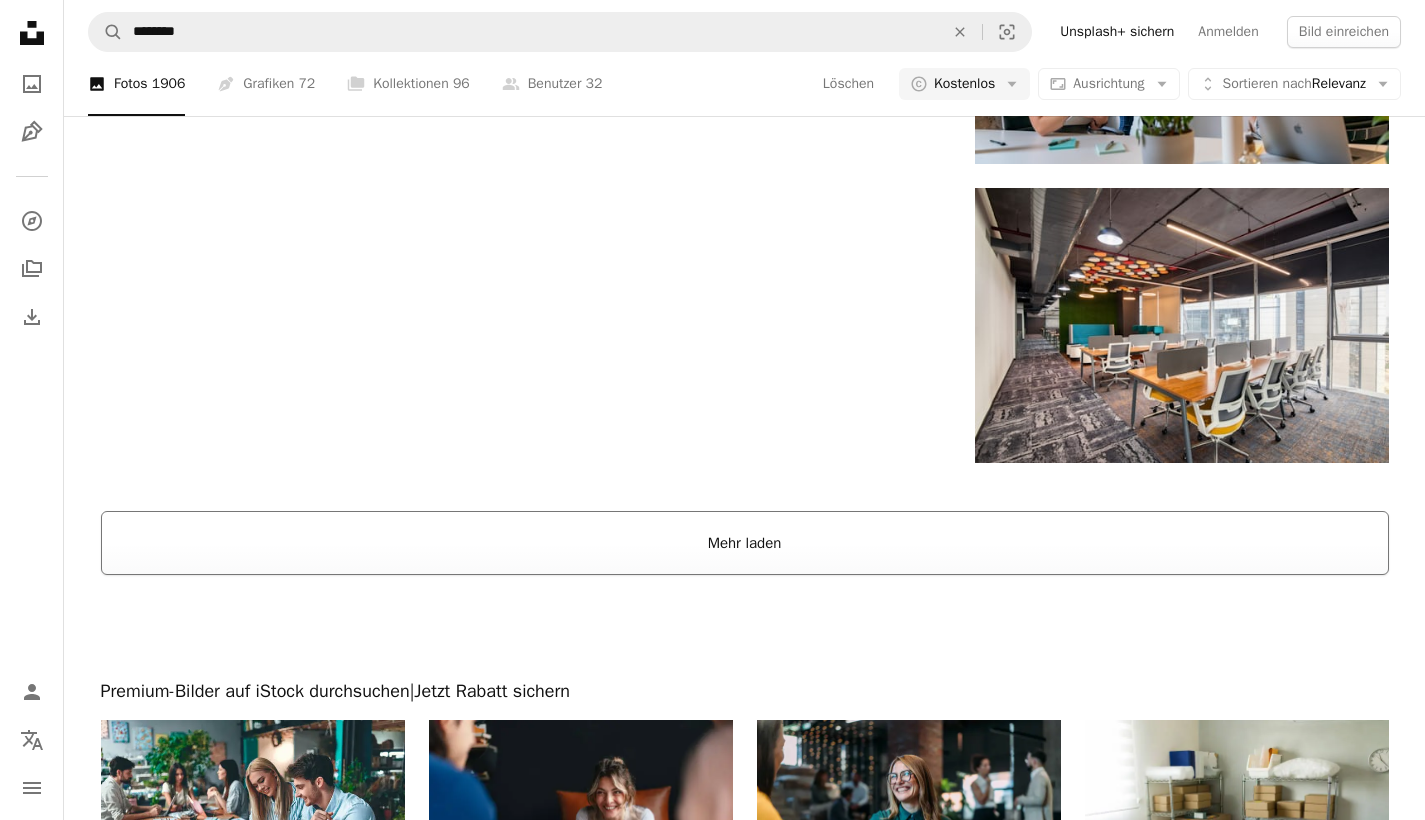 click on "Mehr laden" at bounding box center (745, 543) 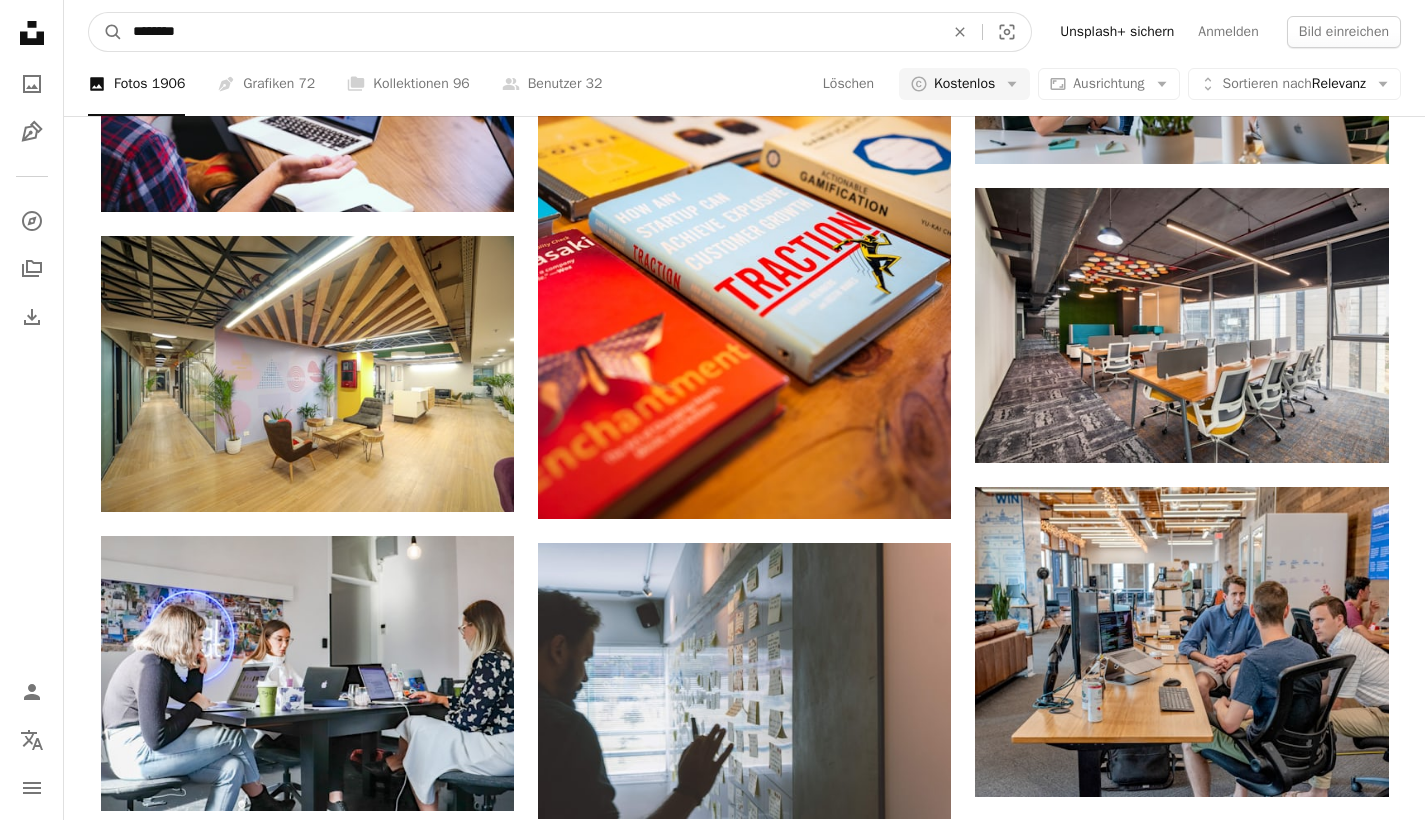click on "********" at bounding box center (530, 32) 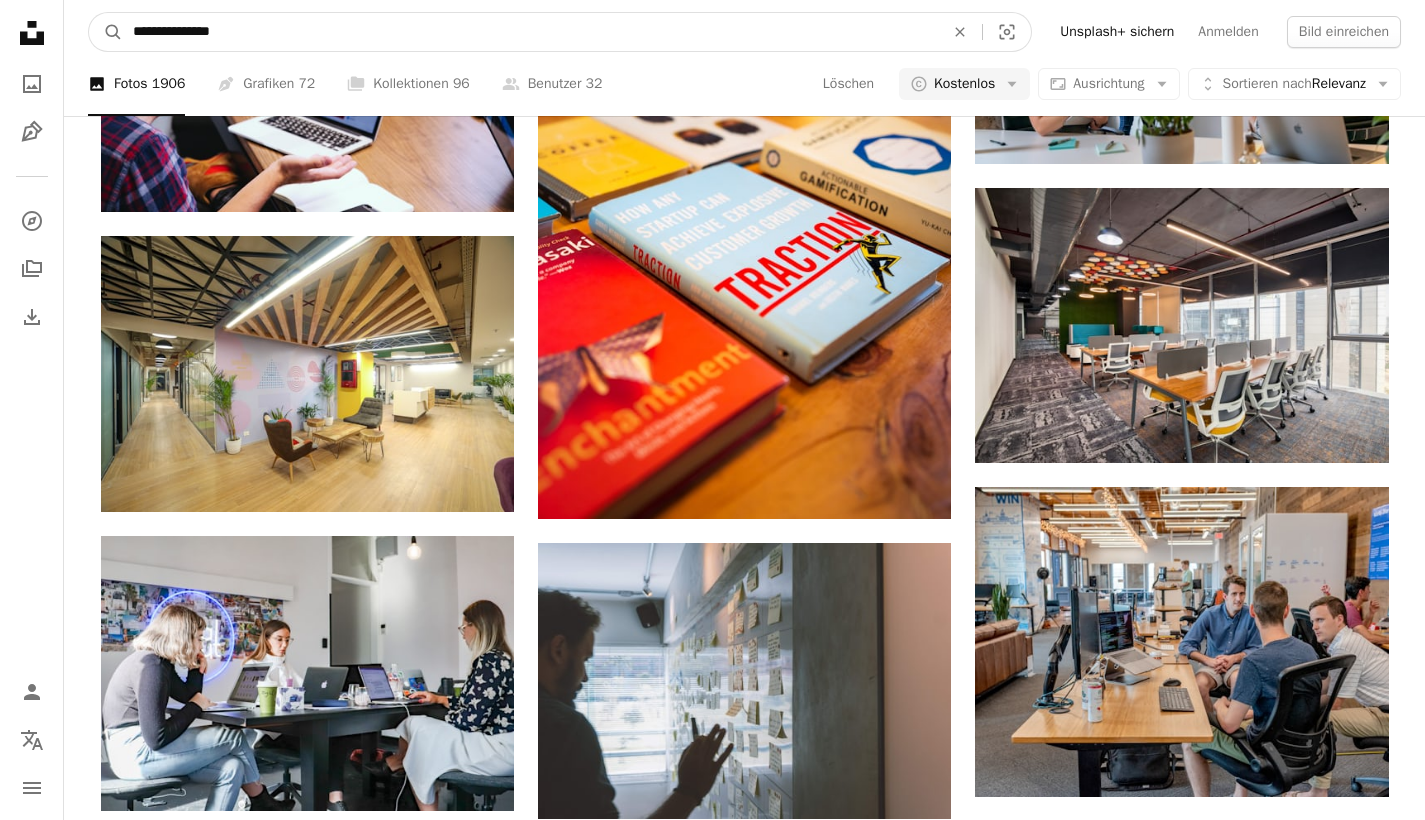 type on "**********" 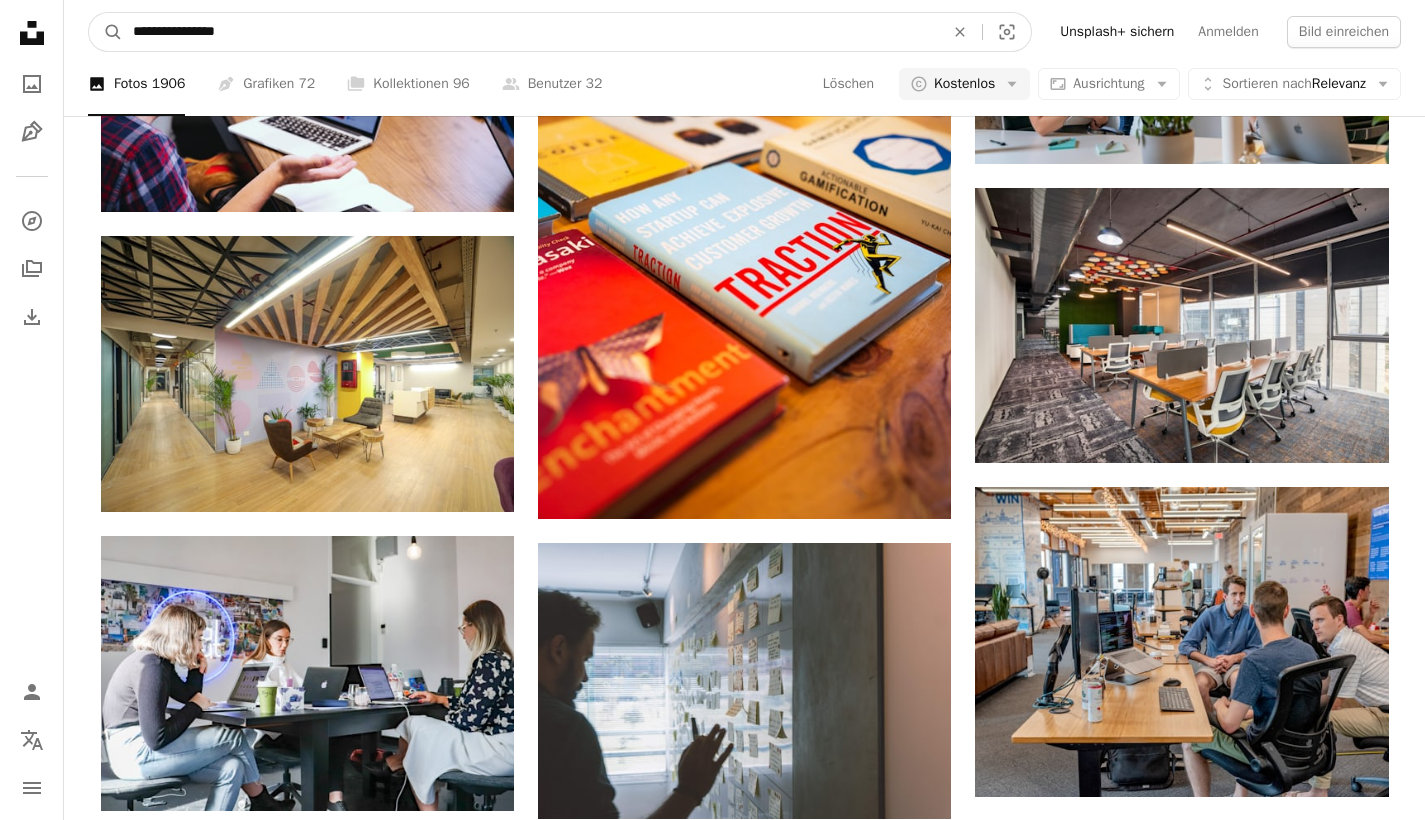 click on "A magnifying glass" at bounding box center [106, 32] 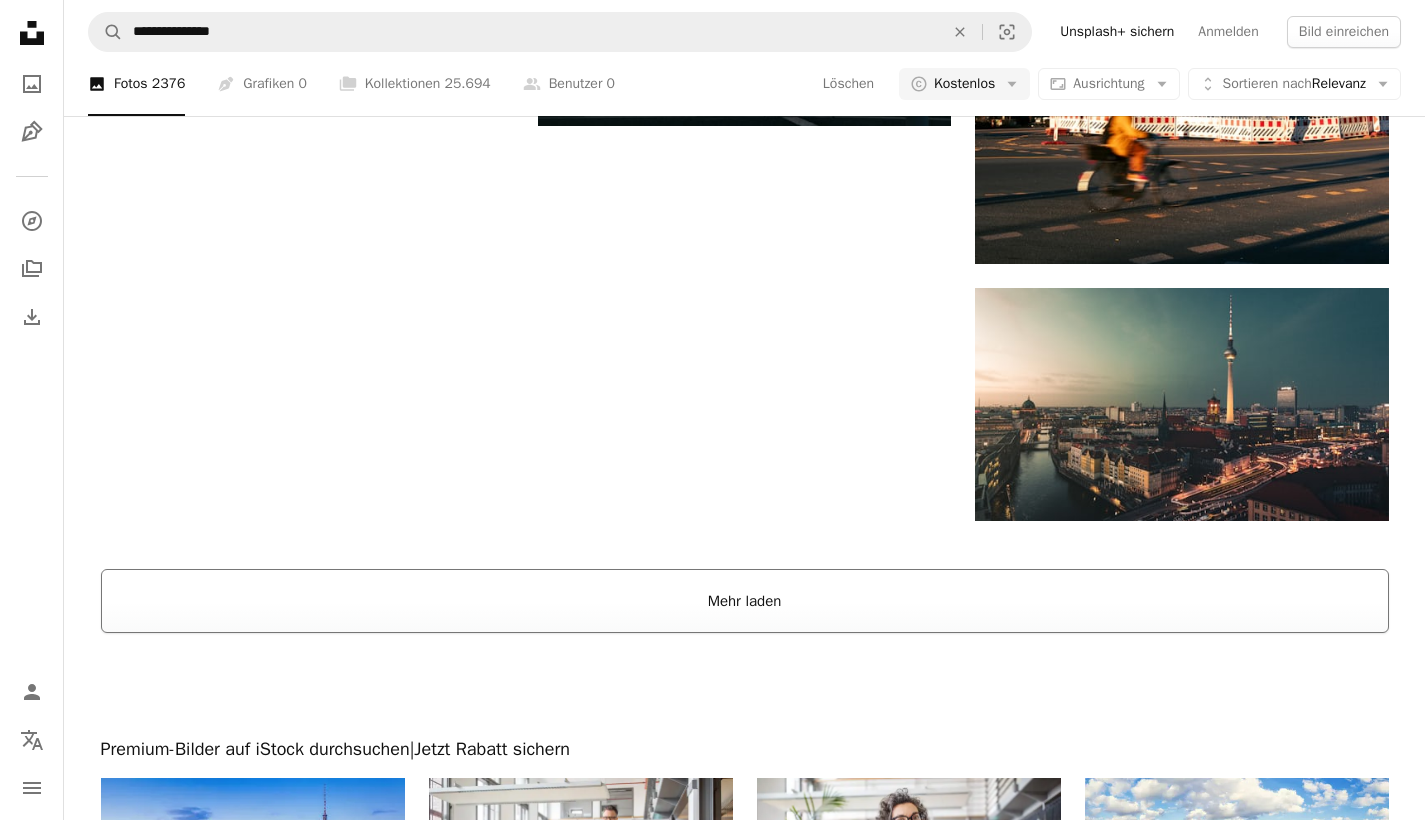 scroll, scrollTop: 4078, scrollLeft: 0, axis: vertical 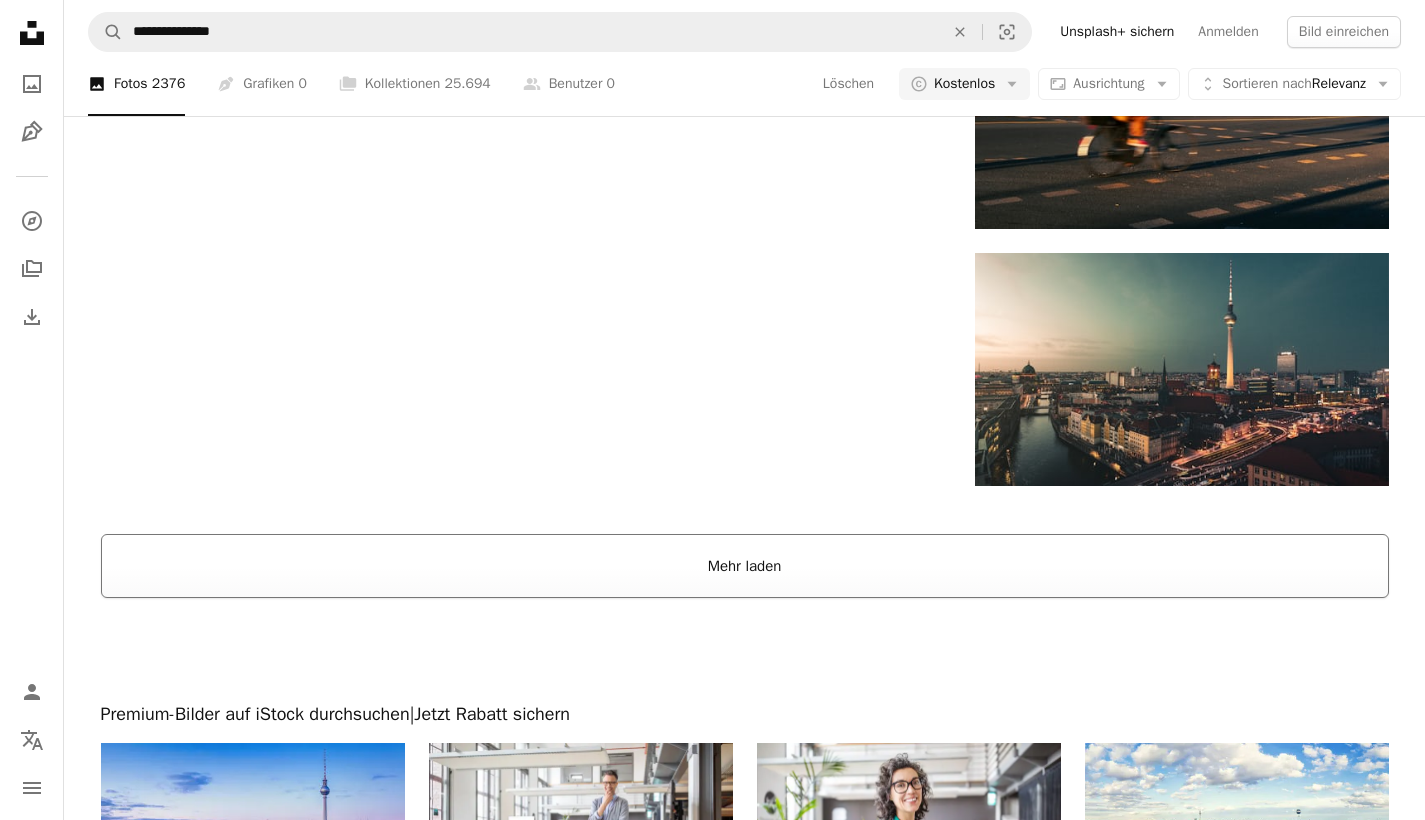 click on "Mehr laden" at bounding box center [745, 566] 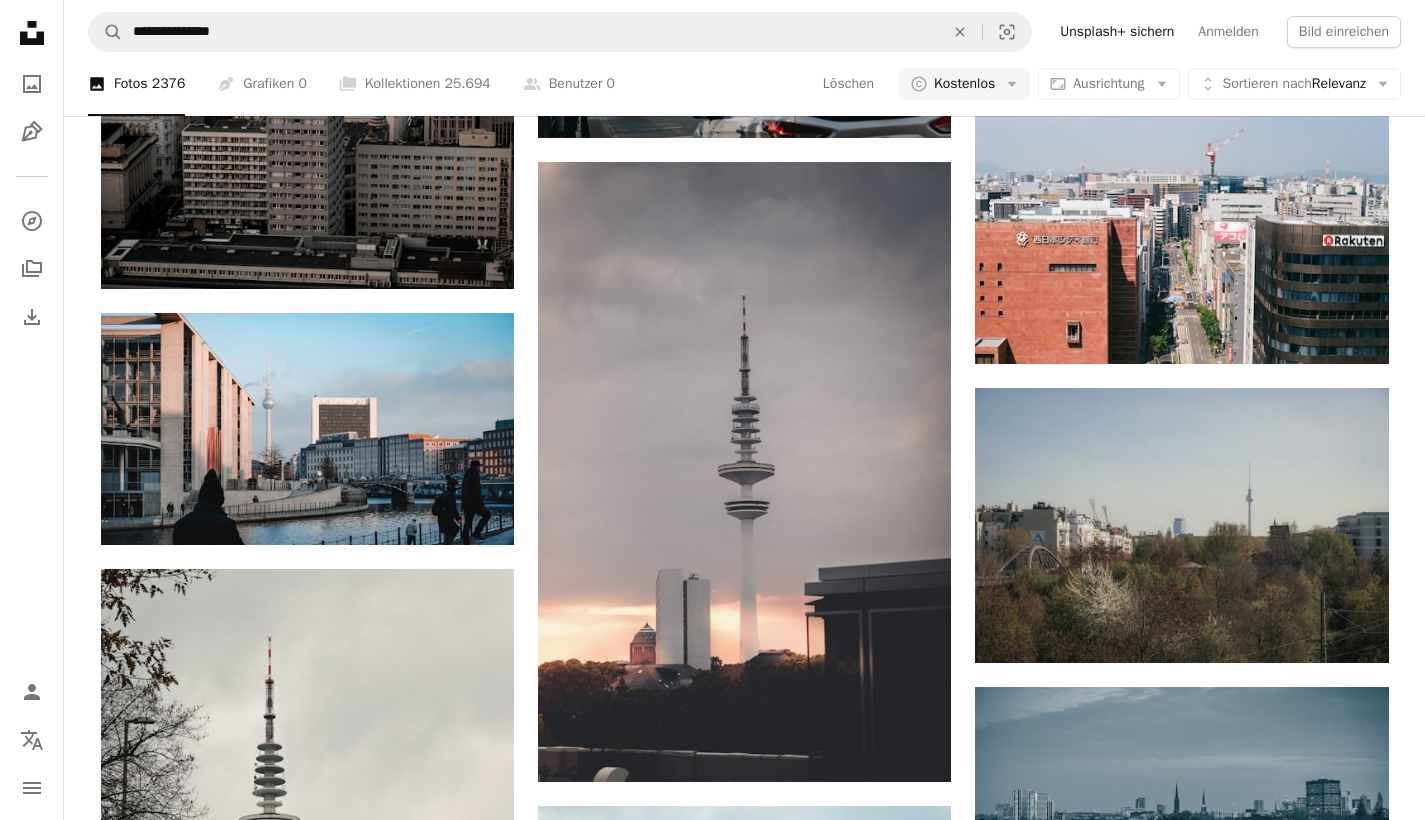 scroll, scrollTop: 18787, scrollLeft: 0, axis: vertical 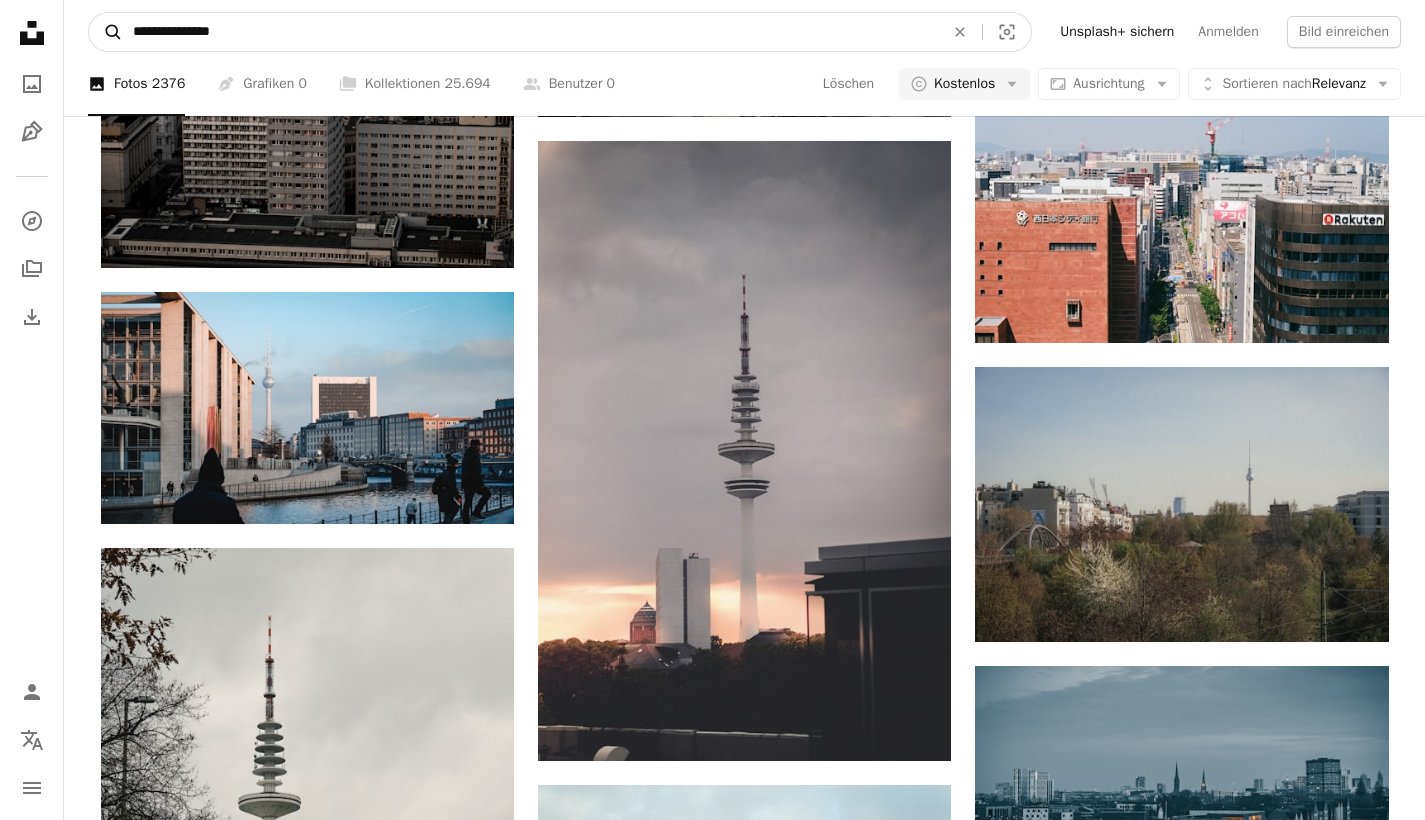 drag, startPoint x: 292, startPoint y: 29, endPoint x: 89, endPoint y: 29, distance: 203 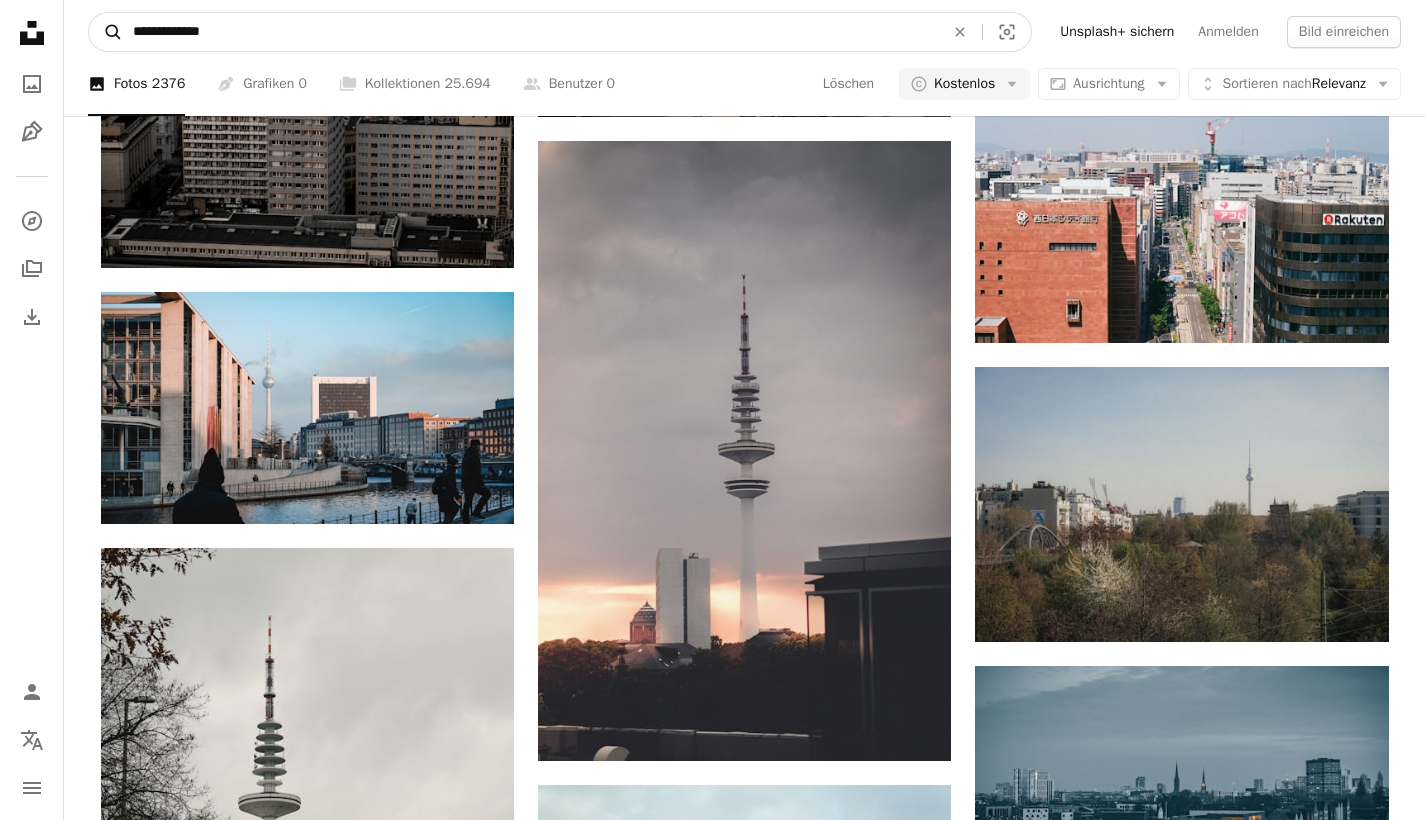 type on "**********" 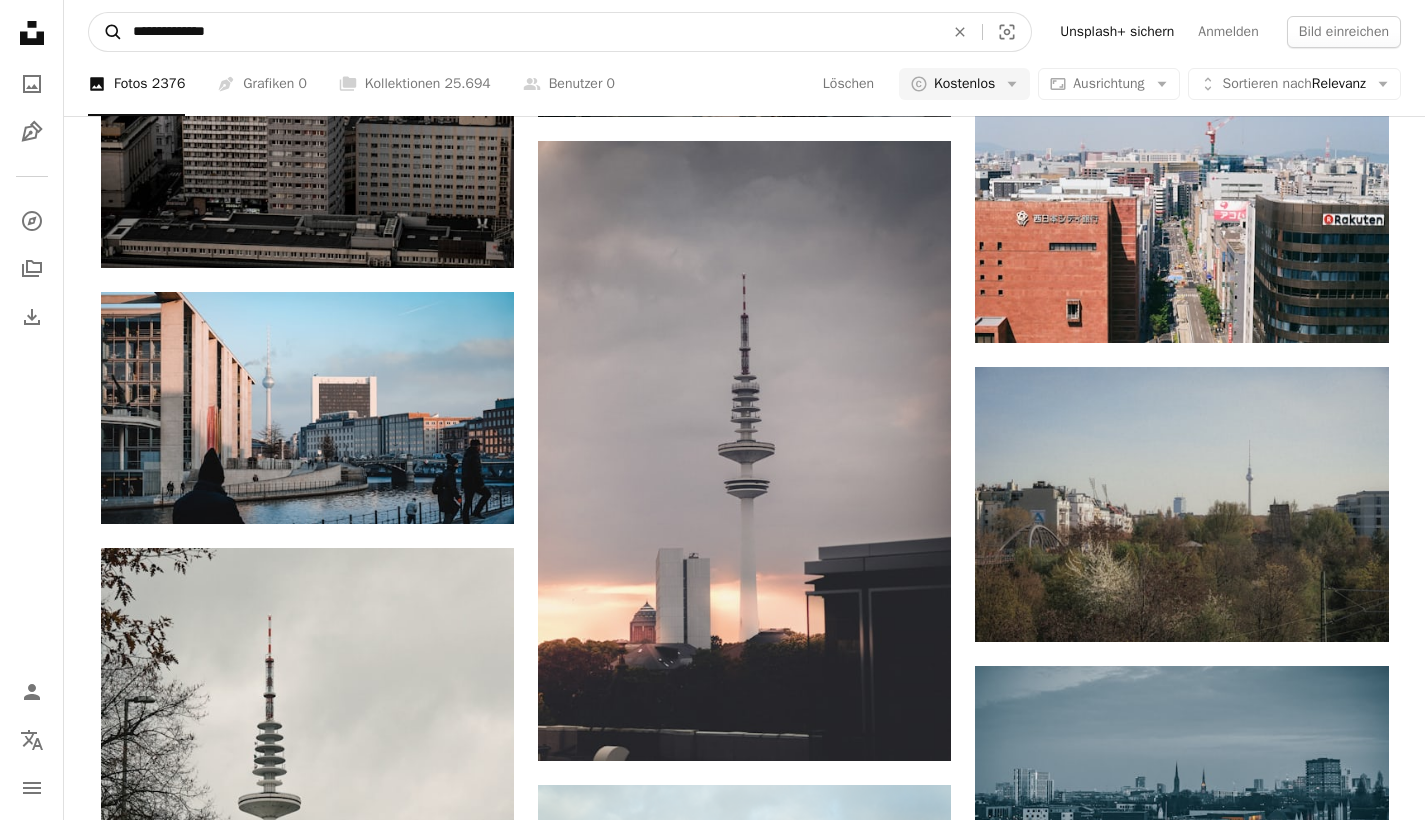 click on "A magnifying glass" at bounding box center (106, 32) 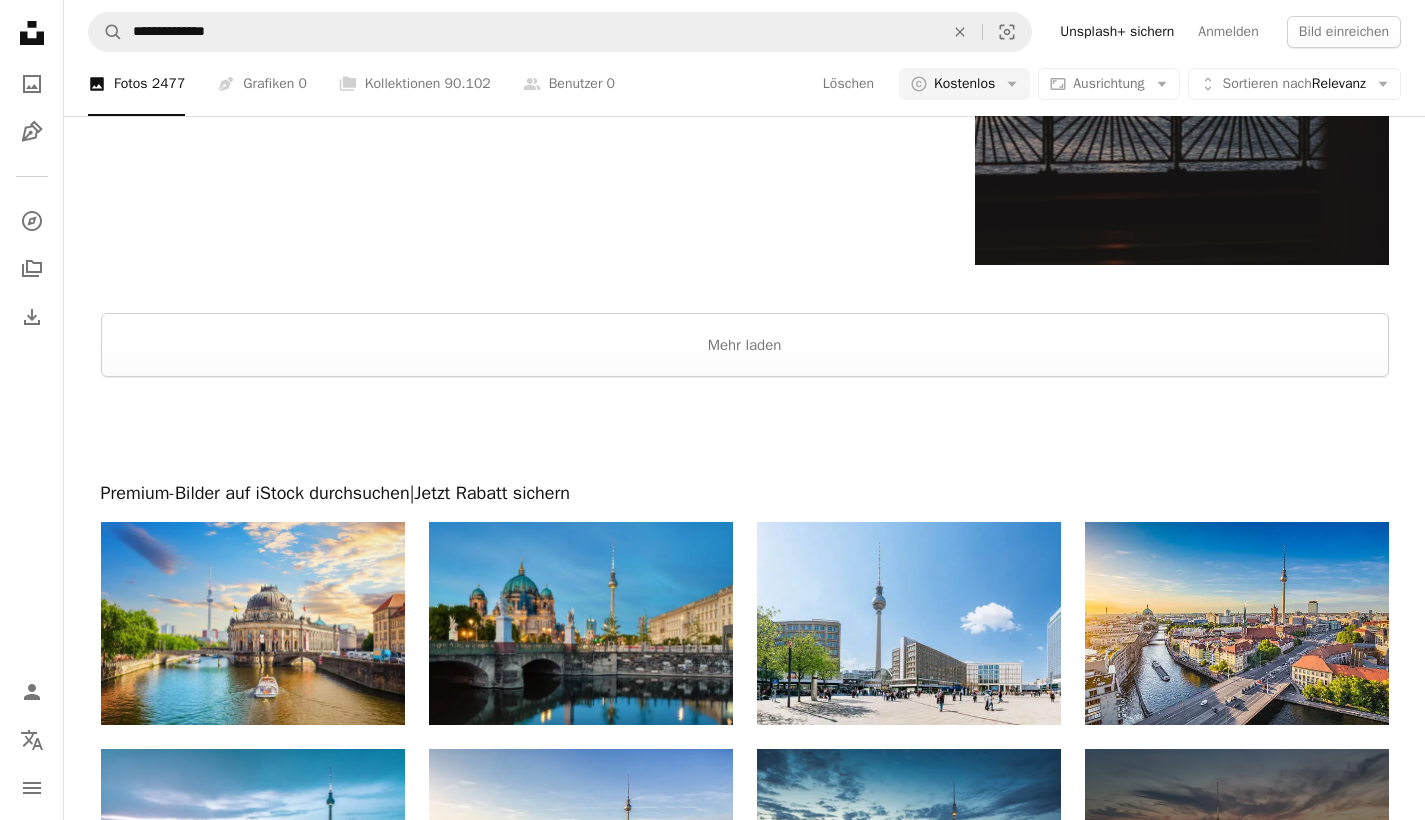 scroll, scrollTop: 3252, scrollLeft: 0, axis: vertical 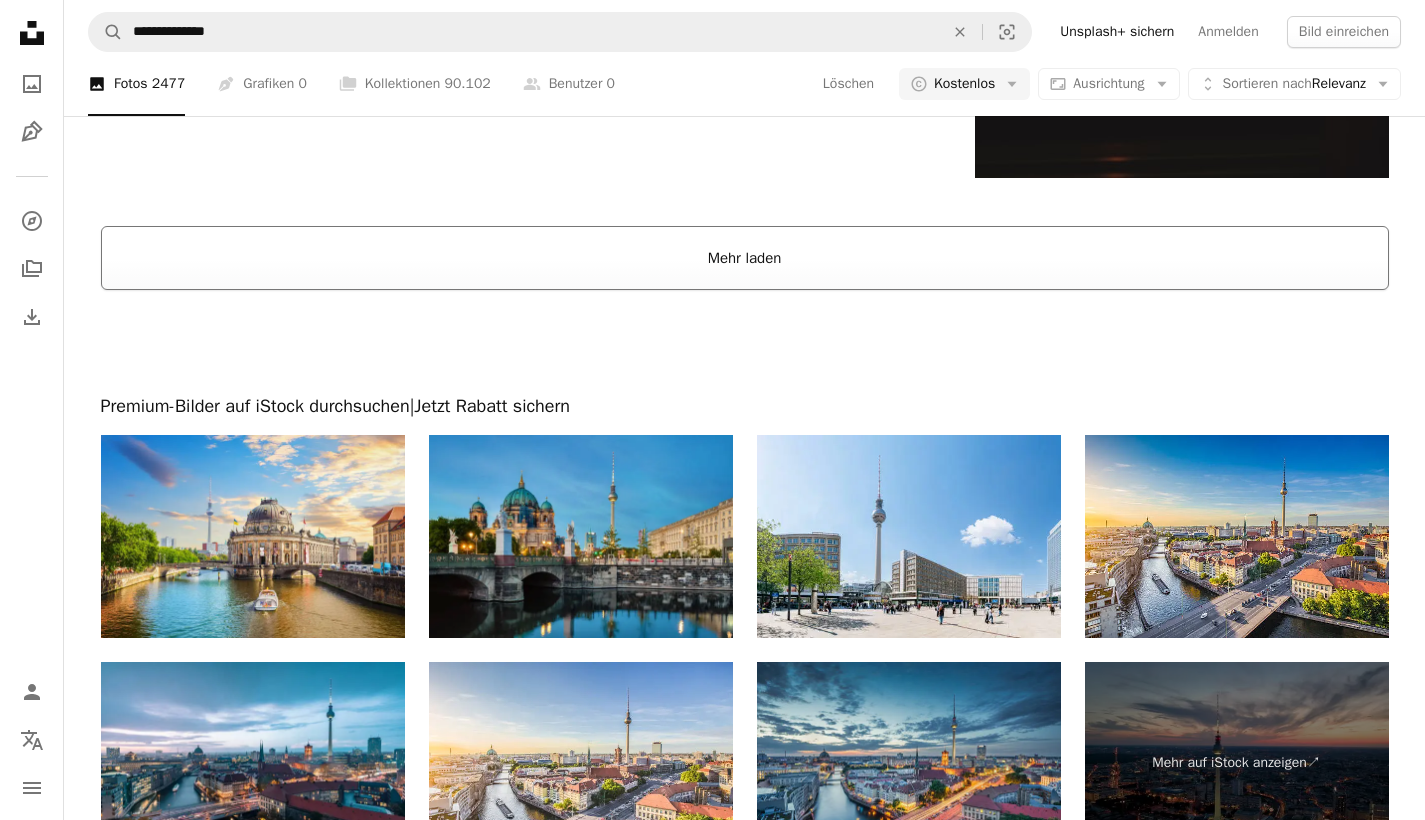 click on "Mehr laden" at bounding box center (745, 258) 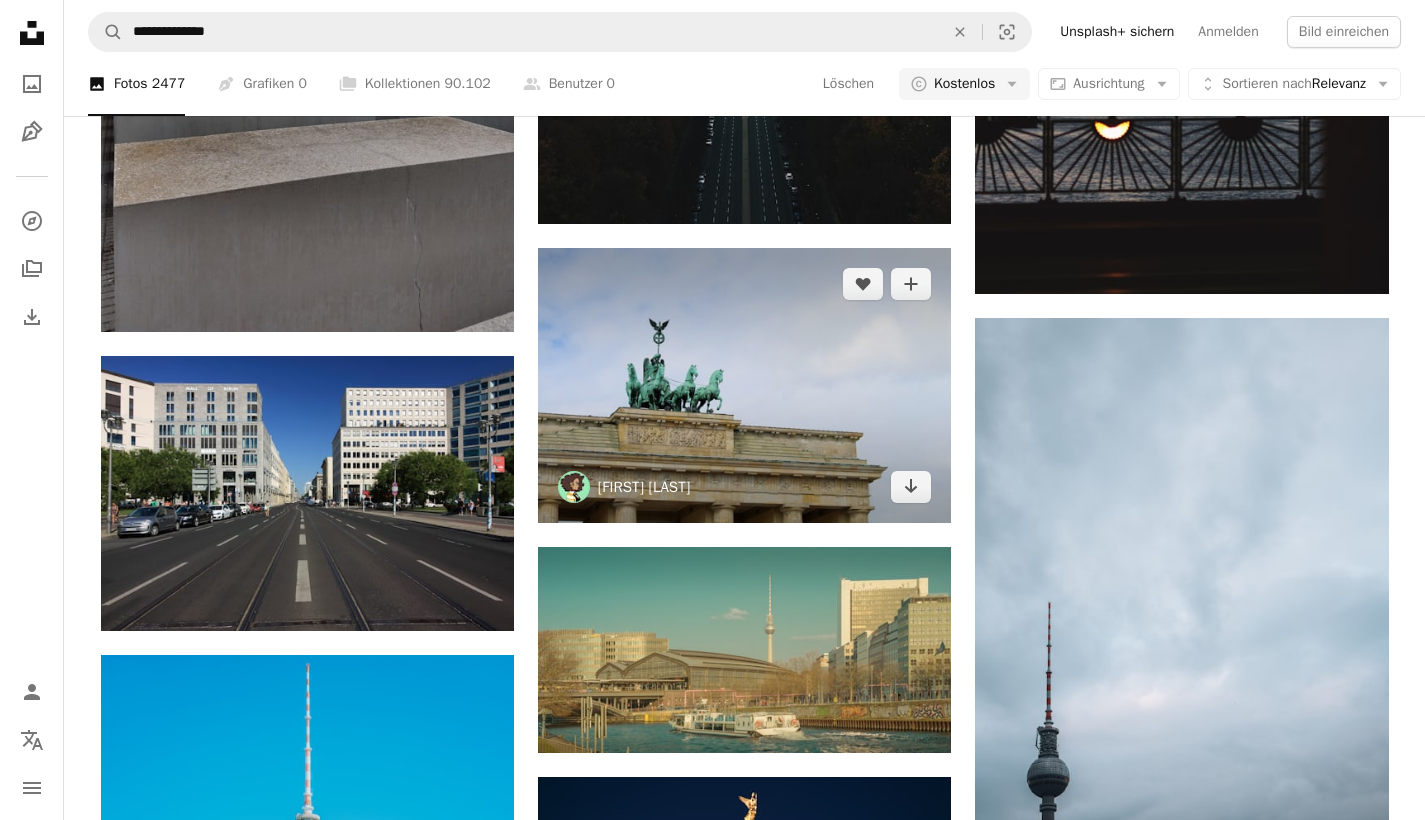 scroll, scrollTop: 3139, scrollLeft: 0, axis: vertical 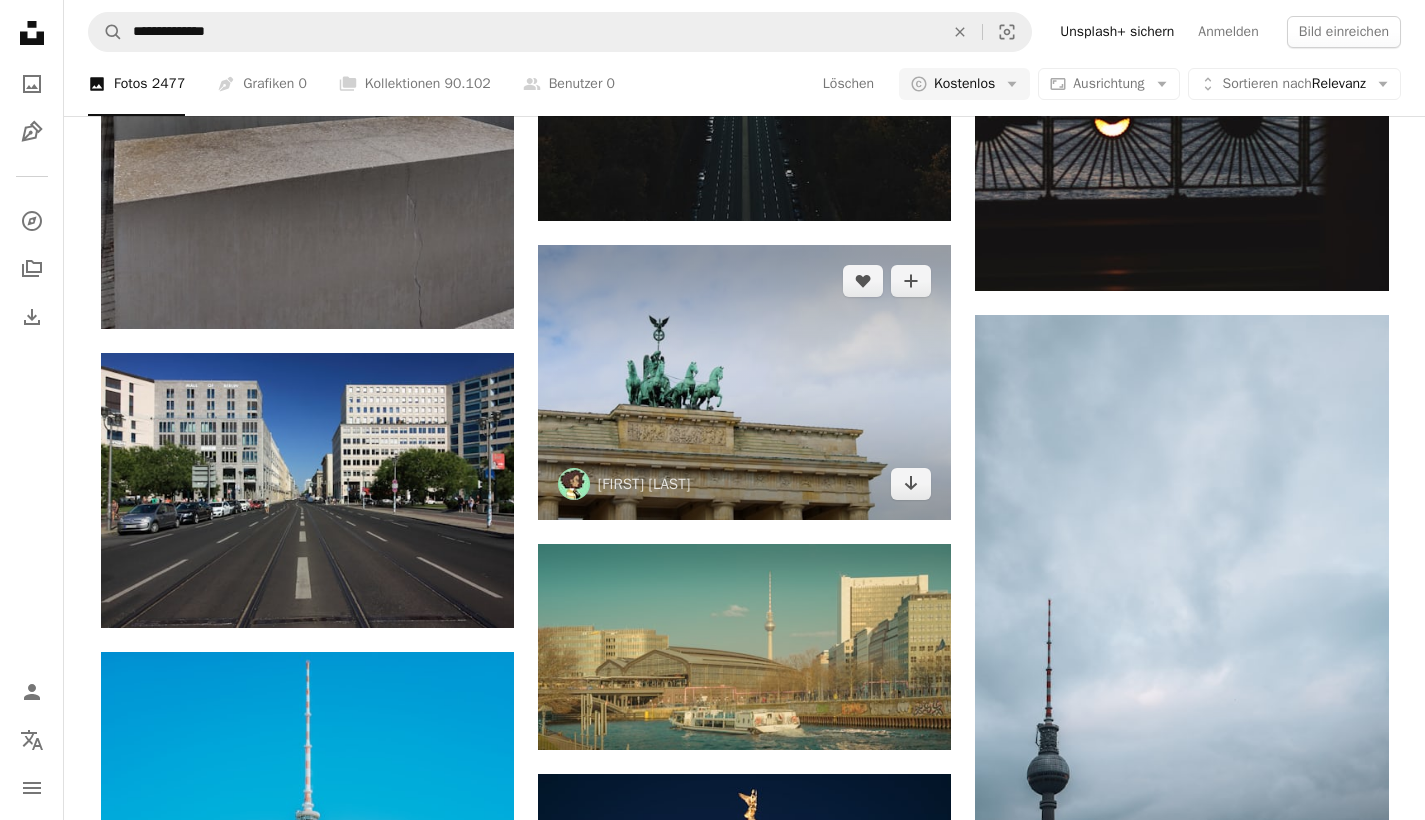 click at bounding box center [744, 382] 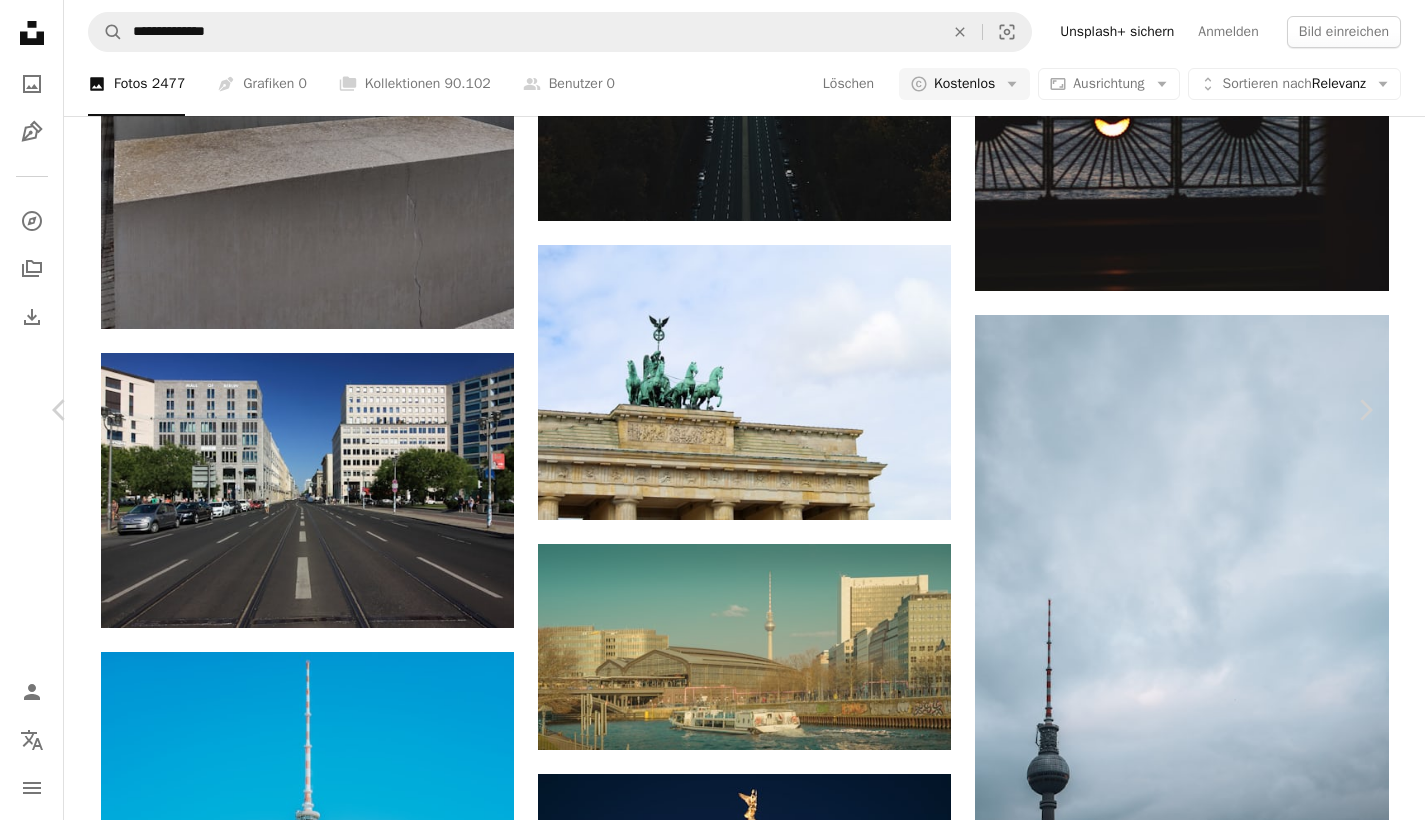 click on "Kostenlos herunterladen" at bounding box center (1144, 18849) 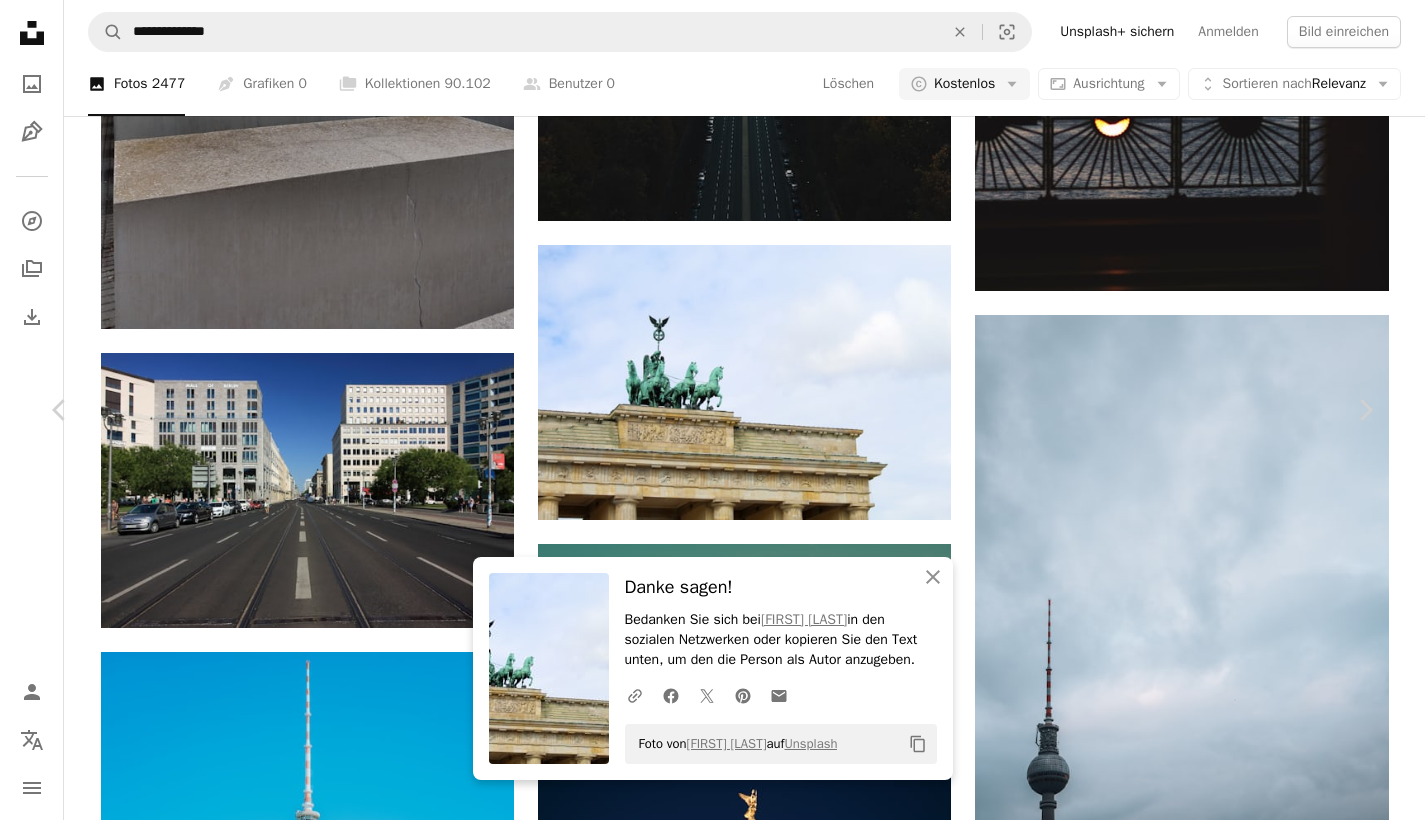 click on "An X shape Schließen Danke sagen! Bedanken Sie sich bei  Savannah Wakefield  in den sozialen Netzwerken oder kopieren Sie den Text unten, um den die Person als Autor anzugeben. A URL sharing icon (chains) Facebook icon X (formerly Twitter) icon Pinterest icon An envelope Foto von  Savannah Wakefield  auf  Unsplash
Copy content Savannah Wakefield [NAME] A heart A plus sign Kostenlos herunterladen Chevron down Zoom in Aufrufe 130.288 Downloads 819 A forward-right arrow Teilen Info icon Info More Actions A map marker [CITY], [COUNTRY] Calendar outlined Veröffentlicht am  13. August 2020 Camera Canon, EOS Rebel T6 Safety Kostenlos zu verwenden im Rahmen der  Unsplash Lizenz [CITY] Horizont Brandenburger Tor Brandenburger Tor Gebäude Kunst Tier Architektur Vogel grau anbeten Deutschland Tempel Statue Bildhauerei Denkmal Säule Parthenon Schrein Spalte Kostenlose Fotos Ähnliche Premium-Bilder auf iStock durchsuchen  |  20 % Rabatt mit Aktionscode UNSPLASH20  ↗" at bounding box center (712, 19212) 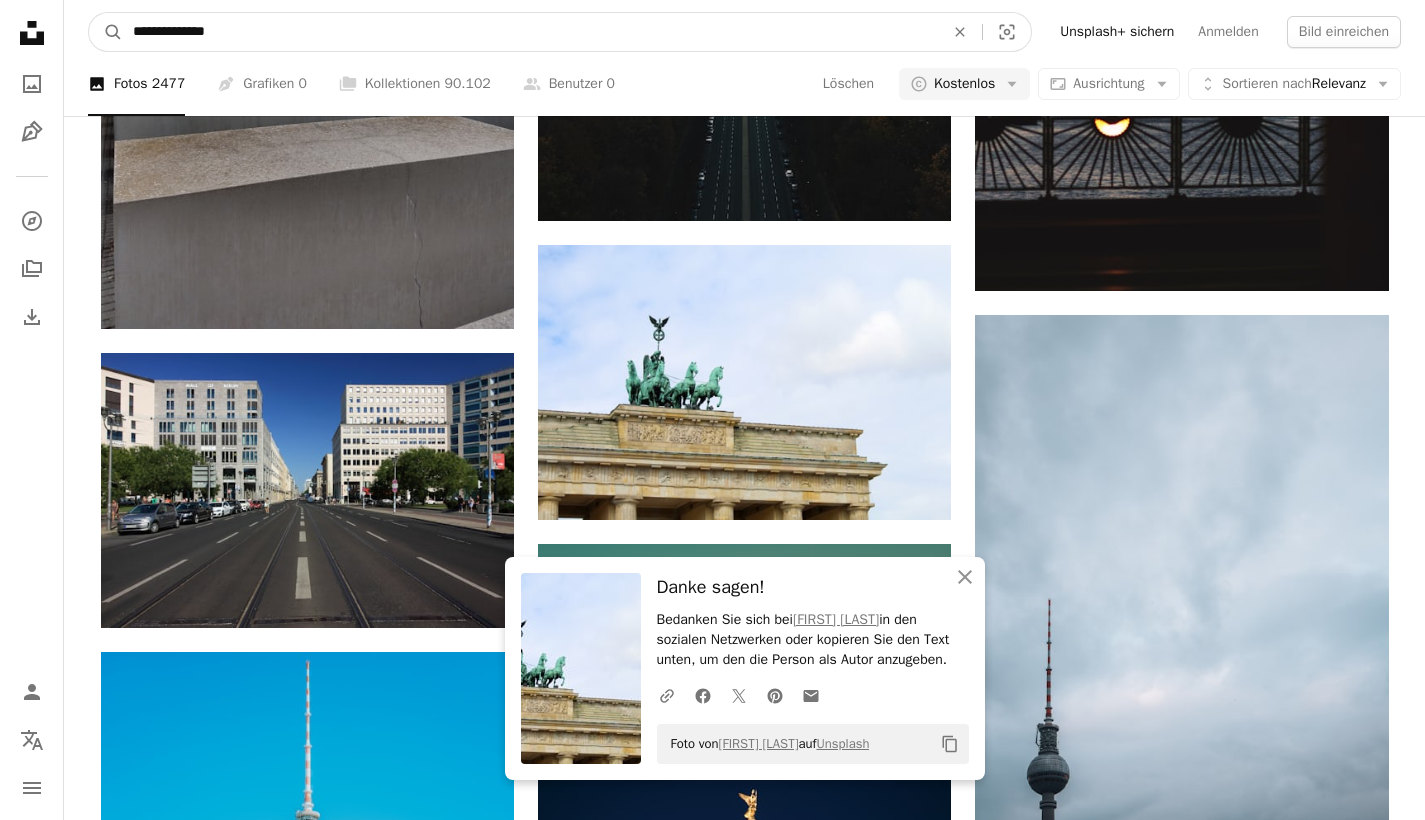 click on "**********" at bounding box center (530, 32) 